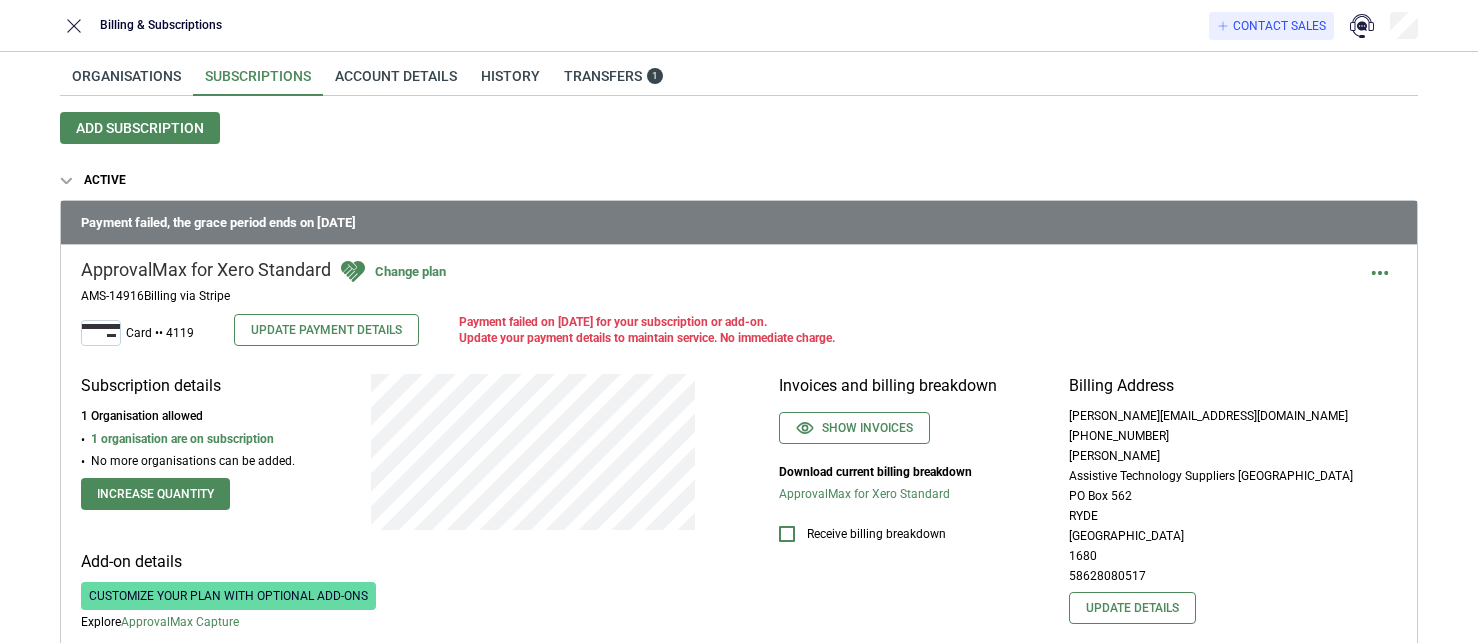 scroll, scrollTop: 0, scrollLeft: 0, axis: both 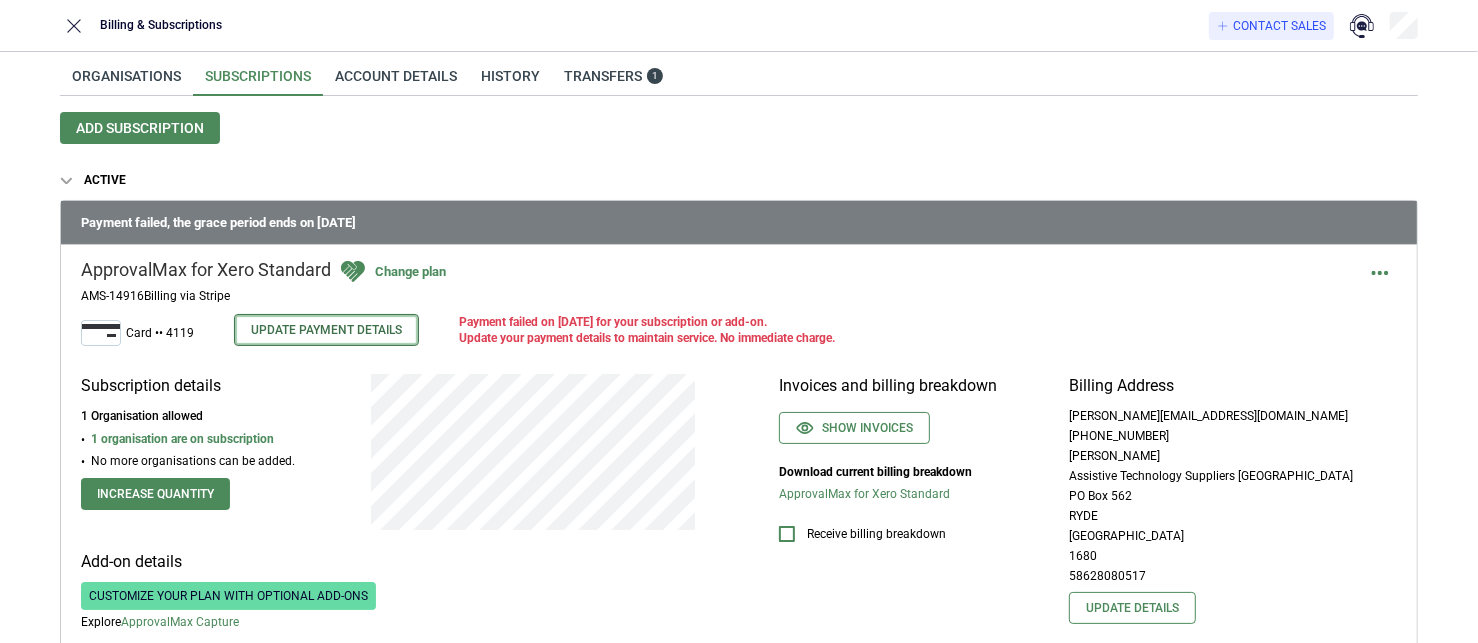 click on "Update Payment Details" at bounding box center [326, 330] 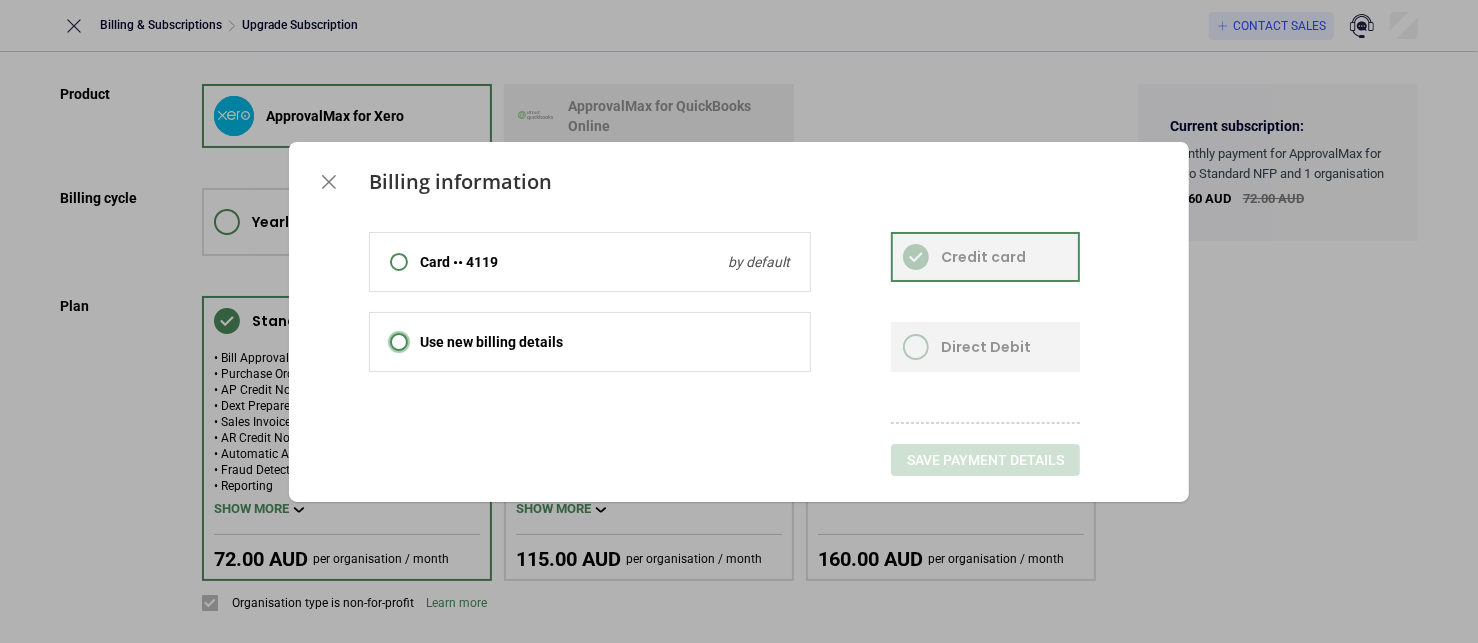 click at bounding box center (399, 342) 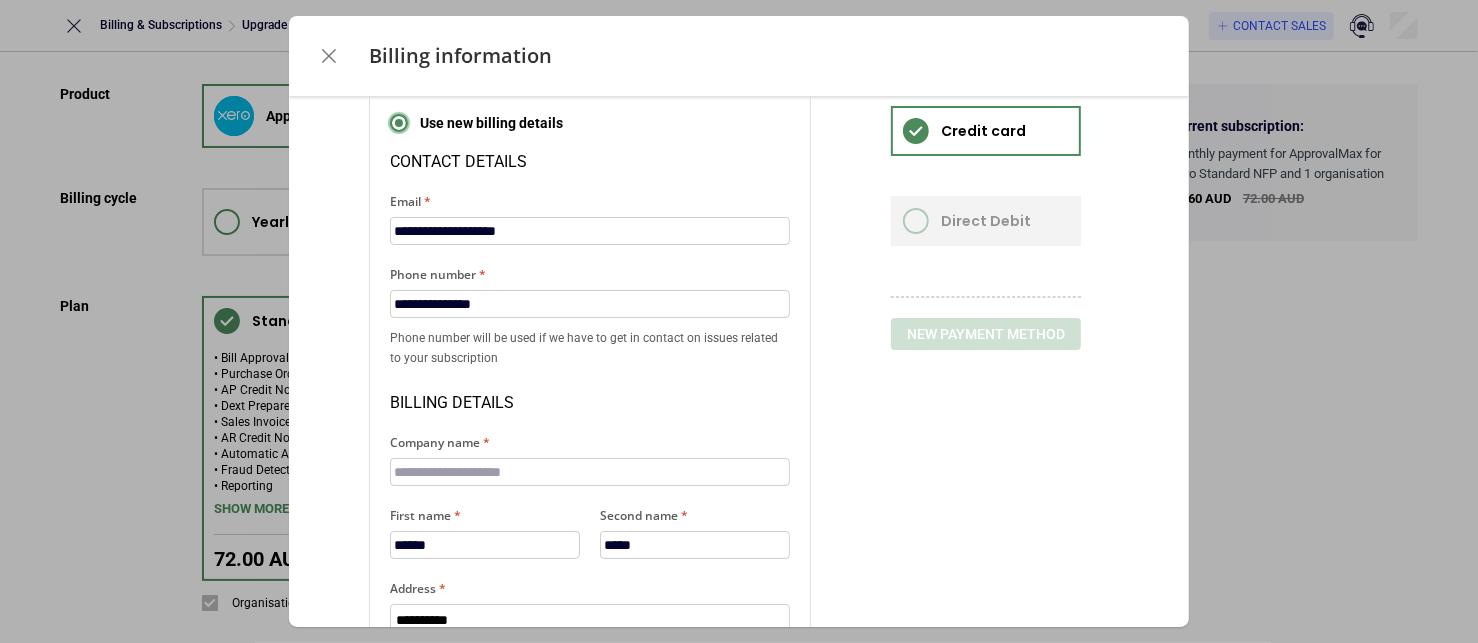 scroll, scrollTop: 125, scrollLeft: 0, axis: vertical 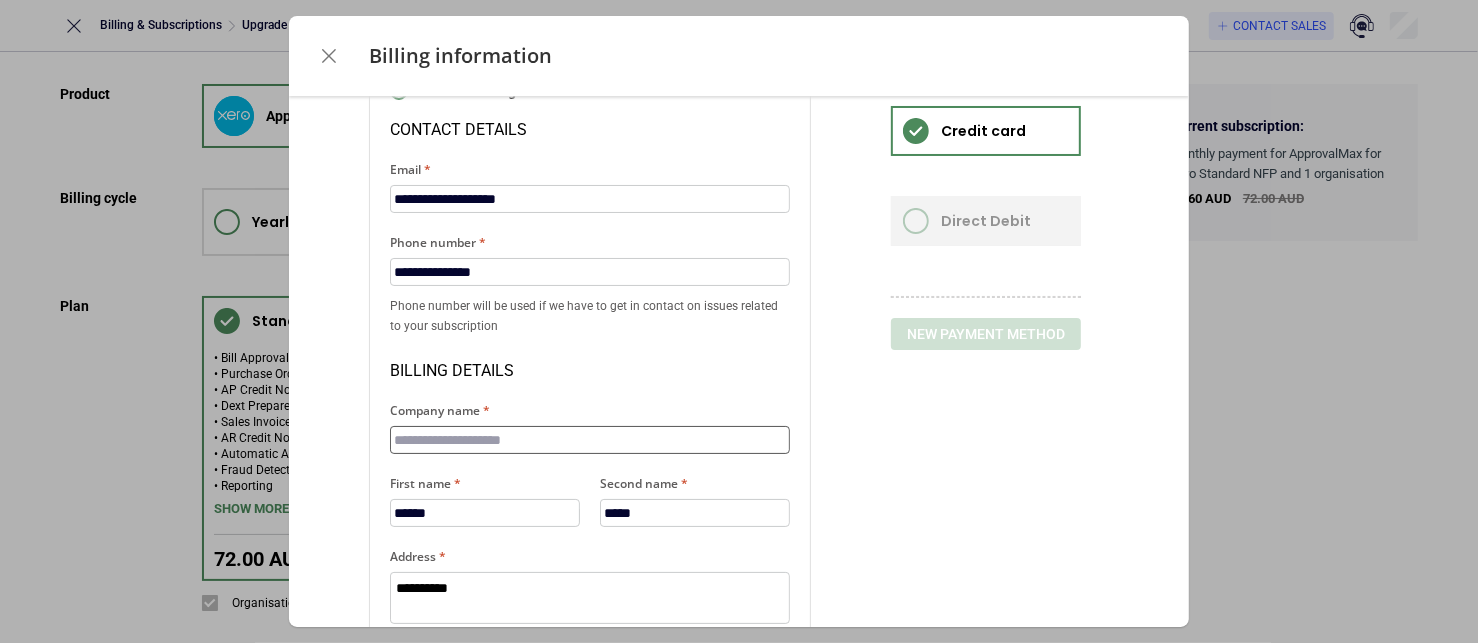 click on "Company name" at bounding box center [590, 440] 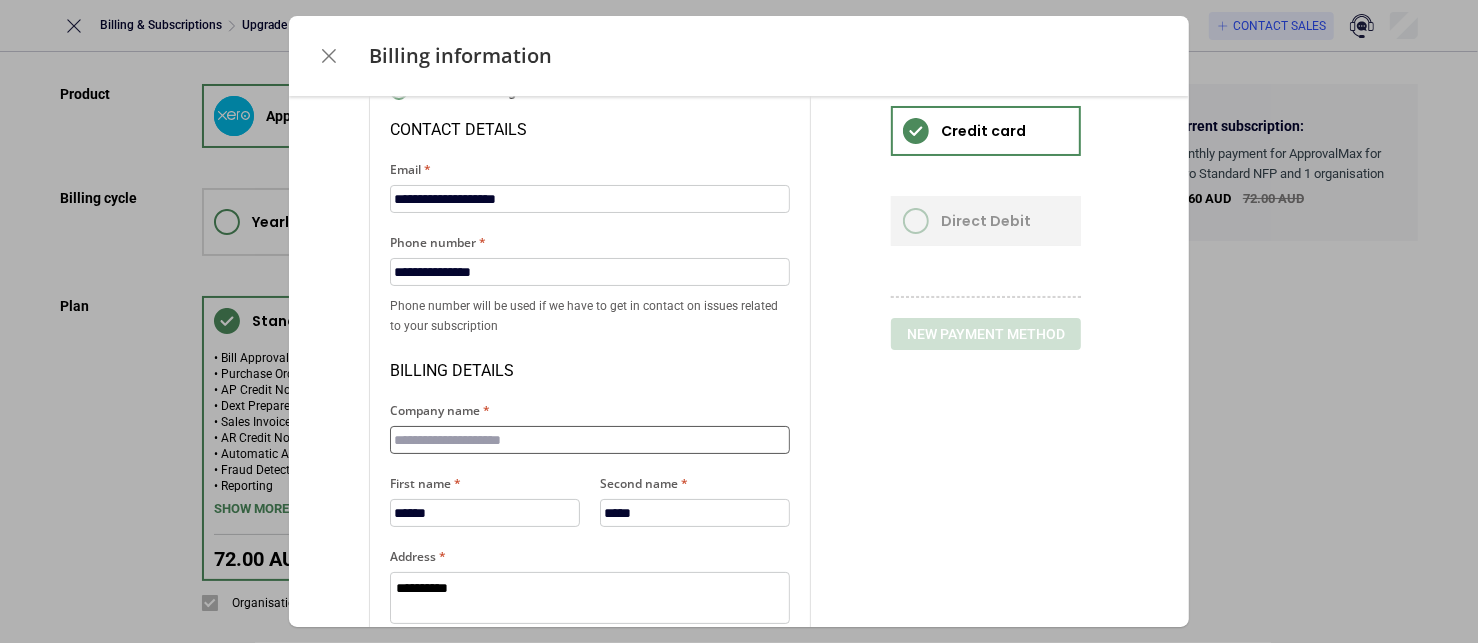 type on "*" 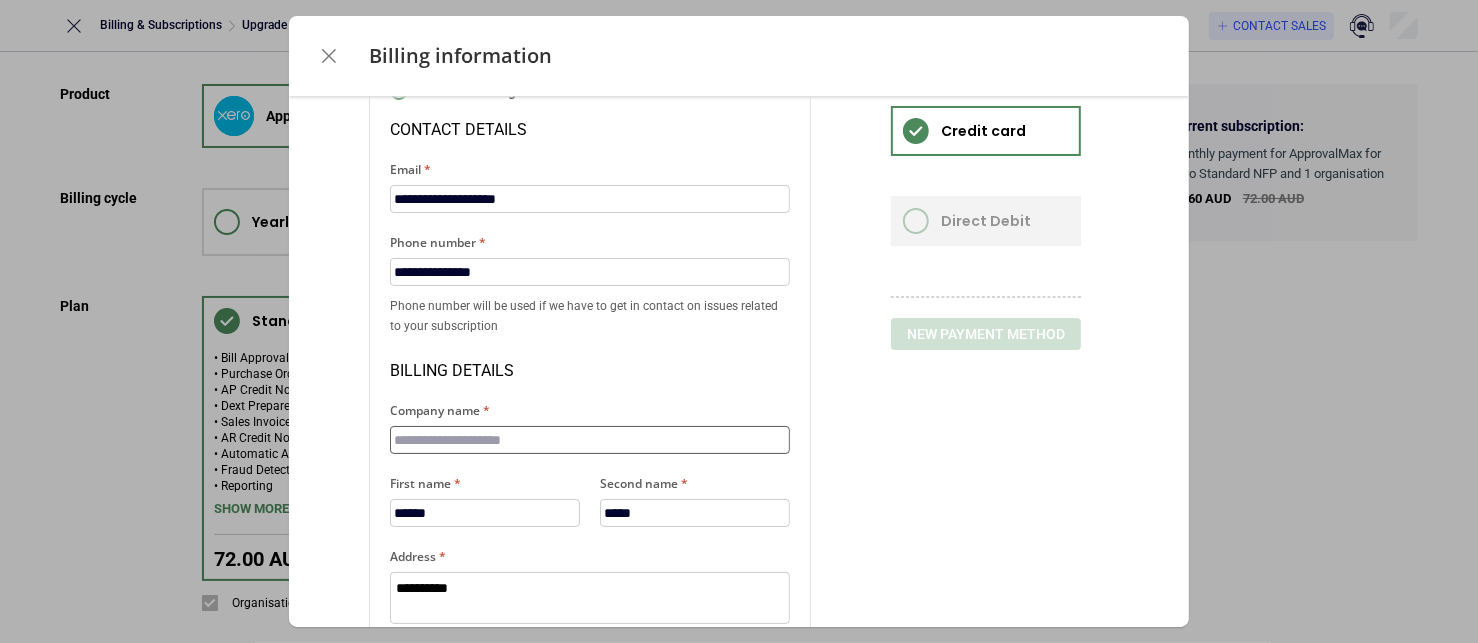 type on "*" 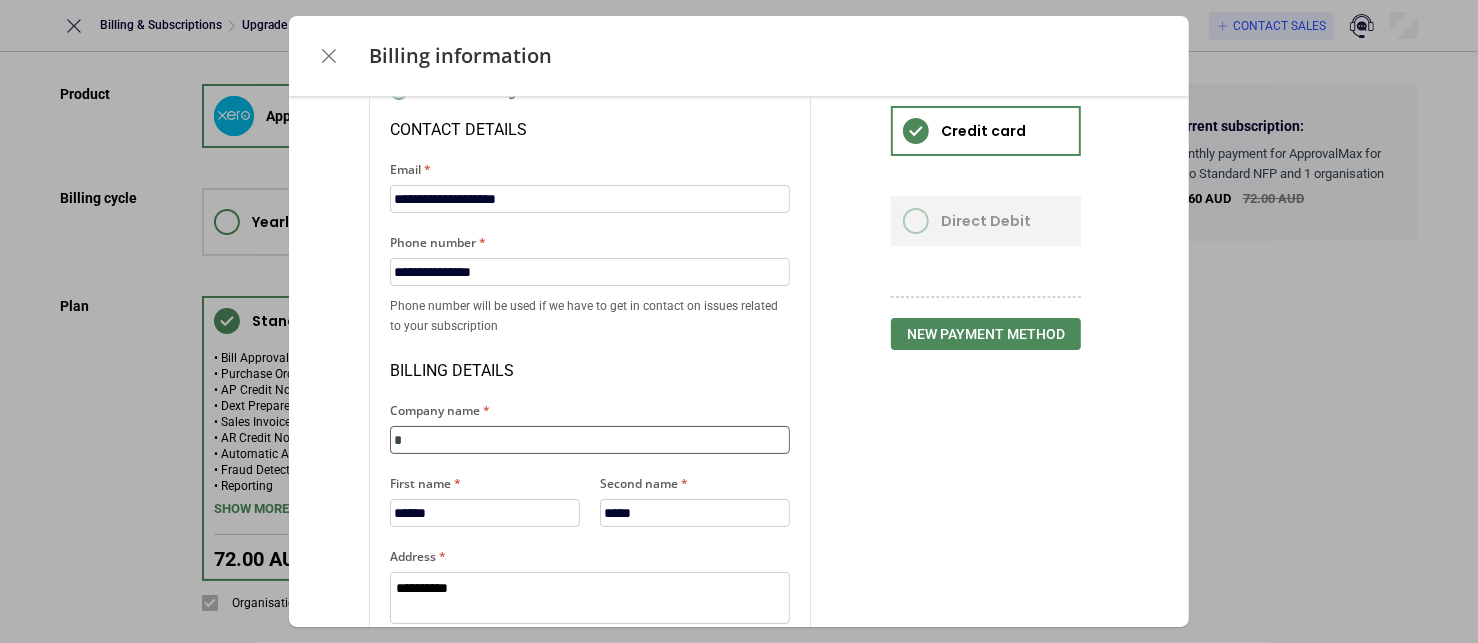 type on "*" 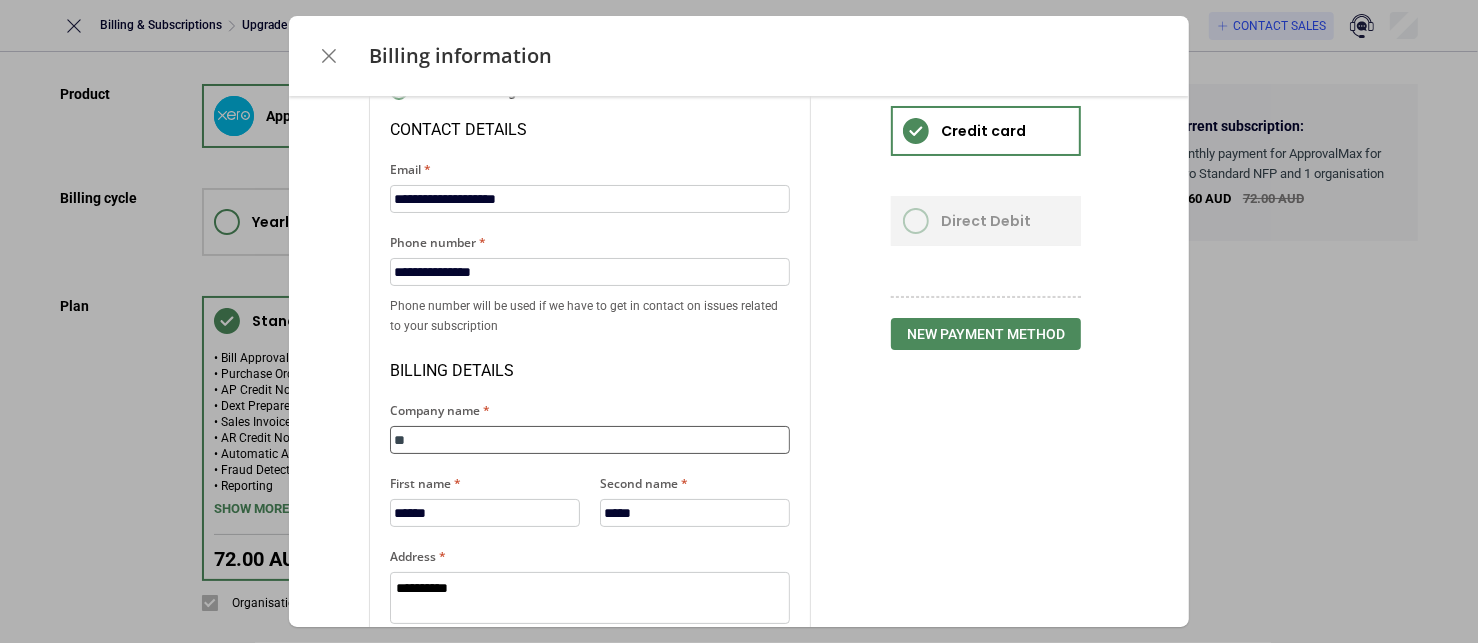type on "*" 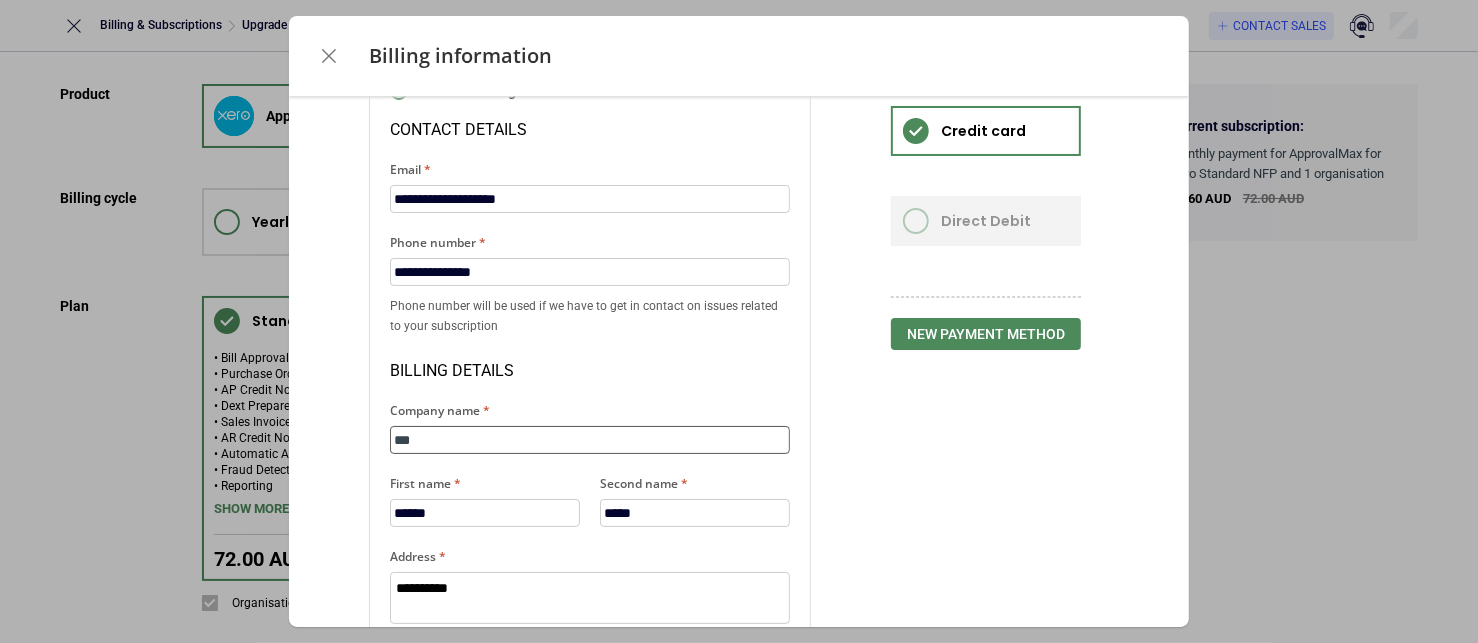 type on "*" 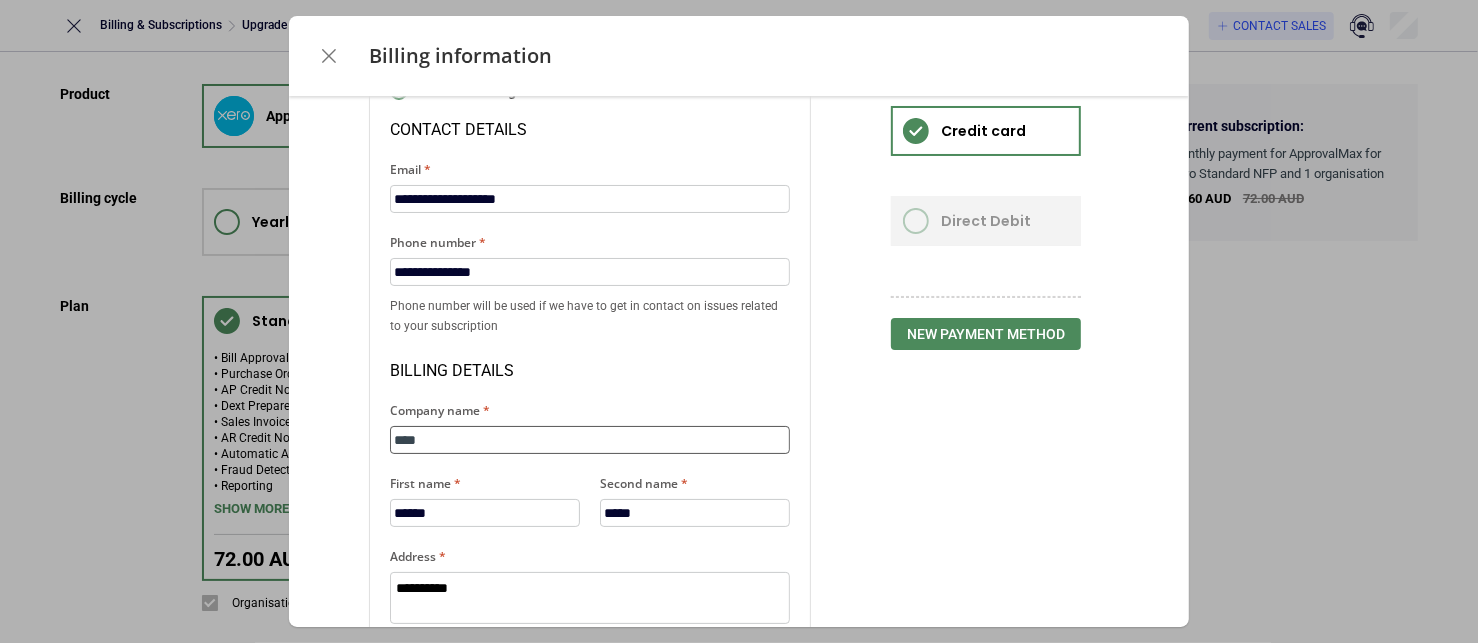 type on "*" 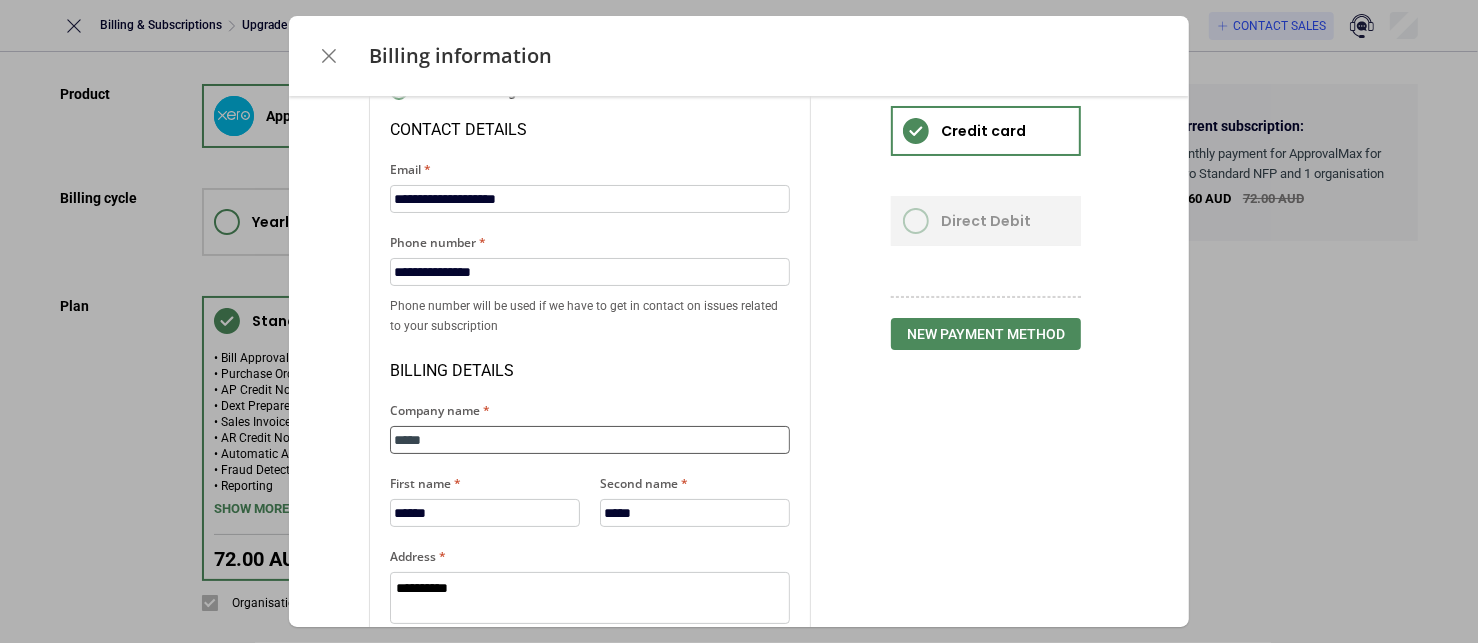 type on "*" 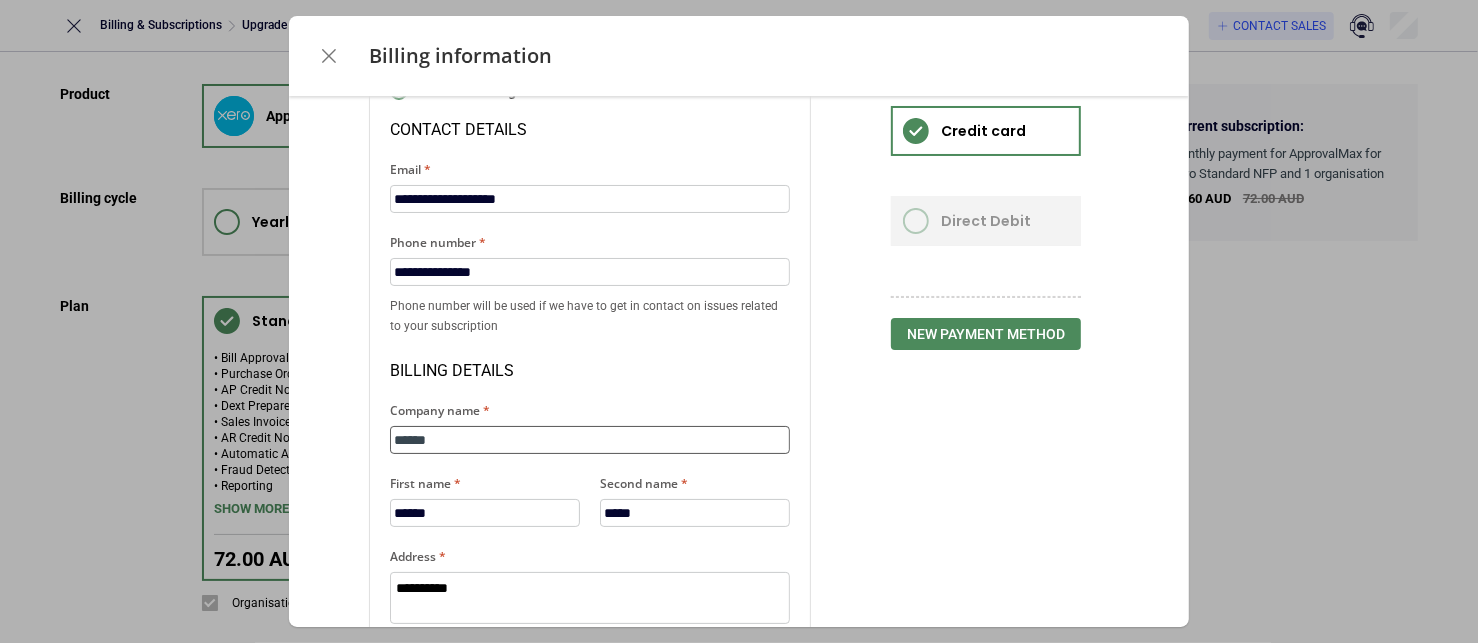 type on "*" 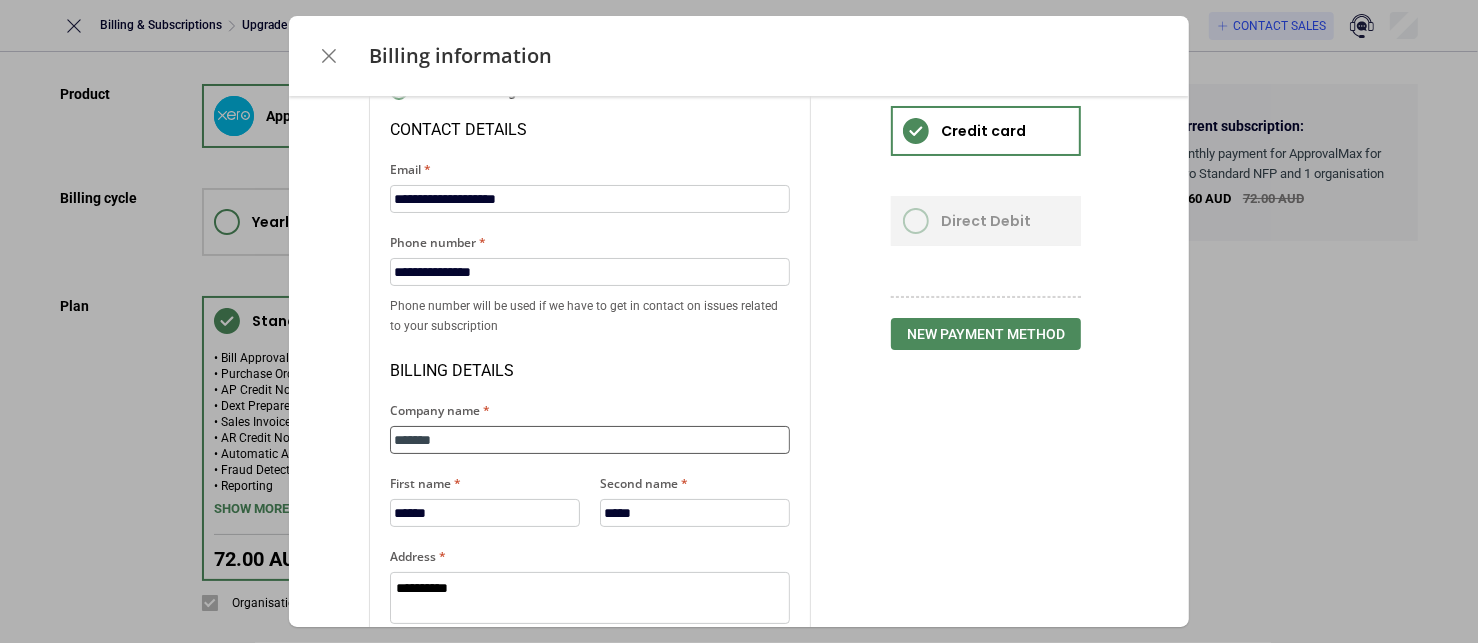 type on "*" 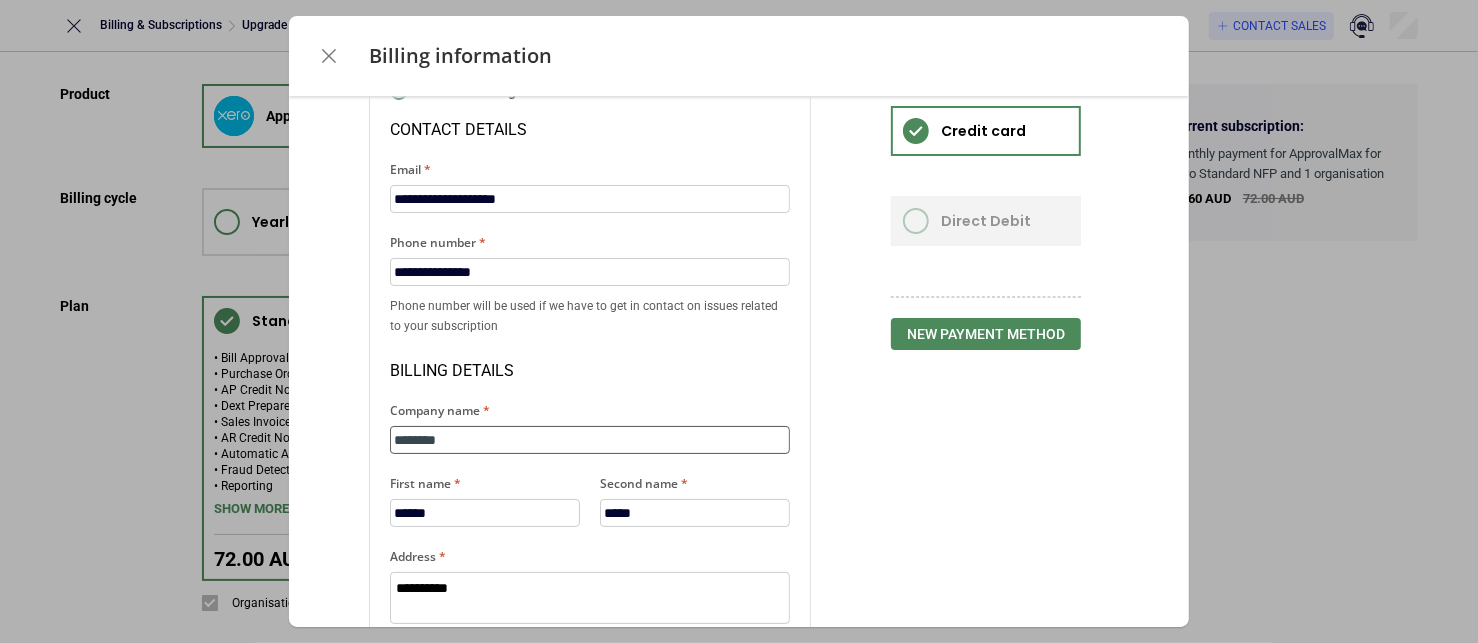 type on "*" 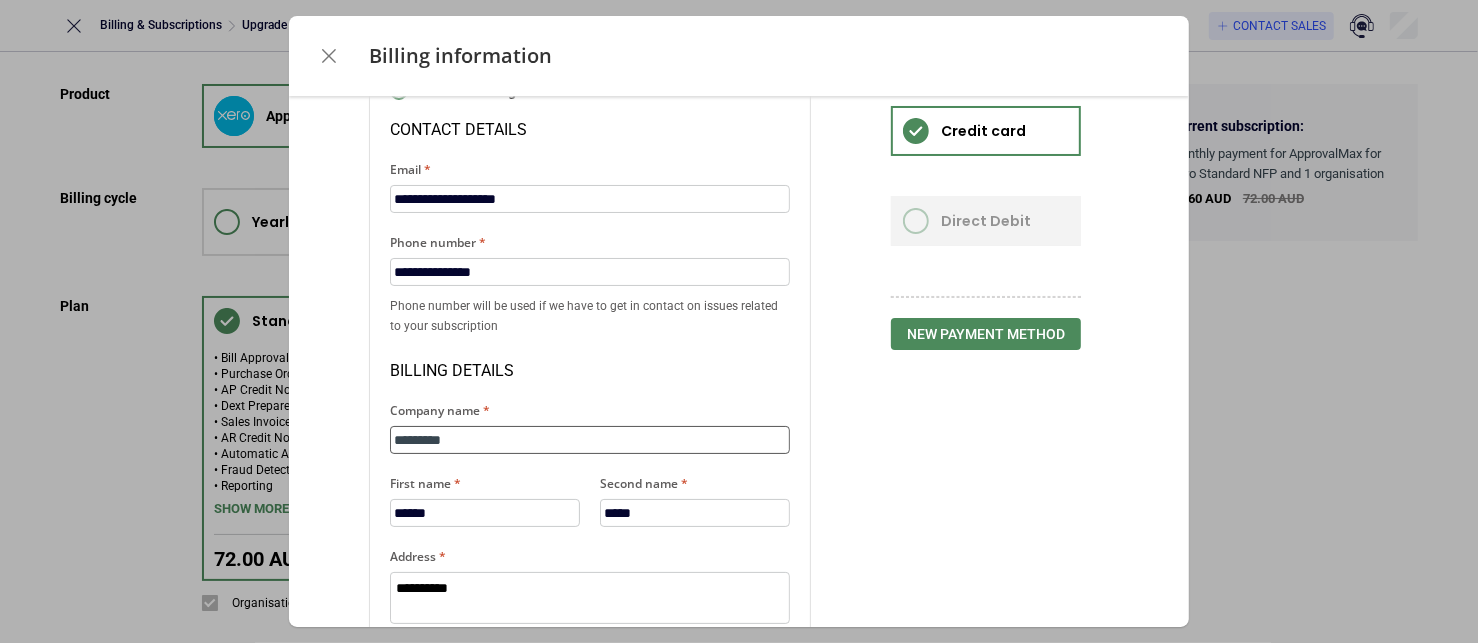 type on "*" 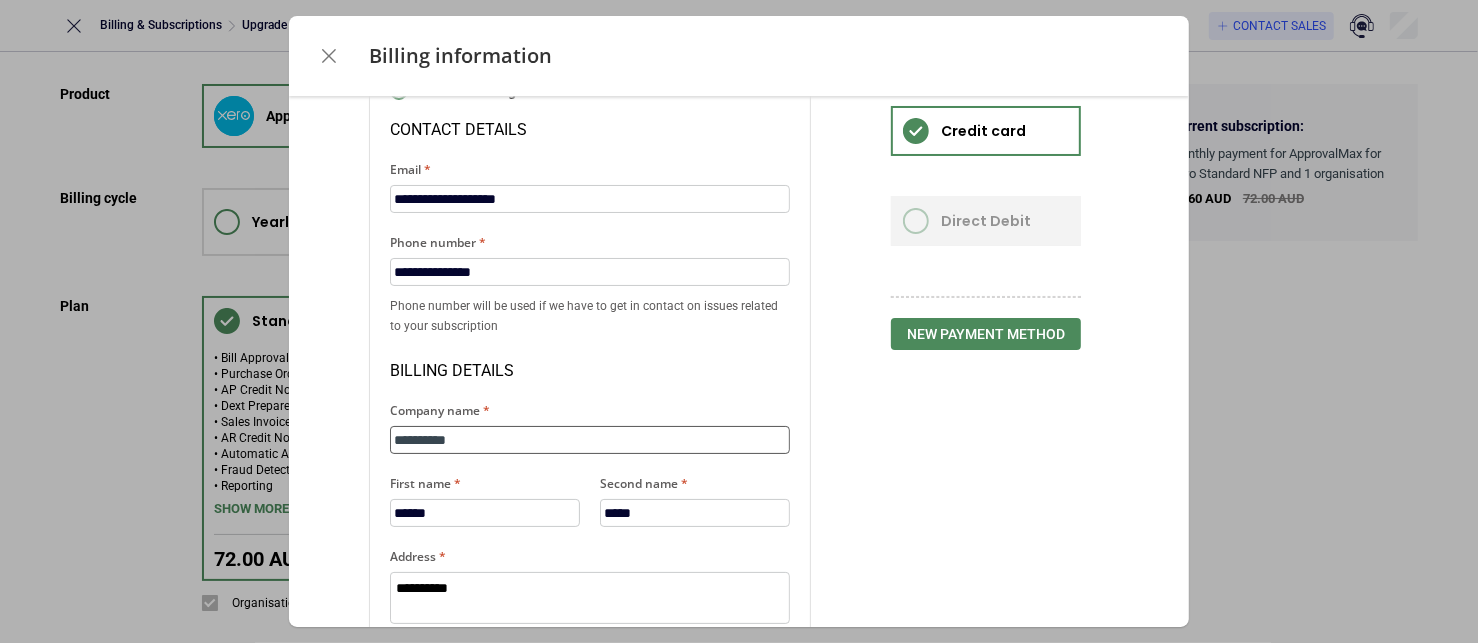 type on "*" 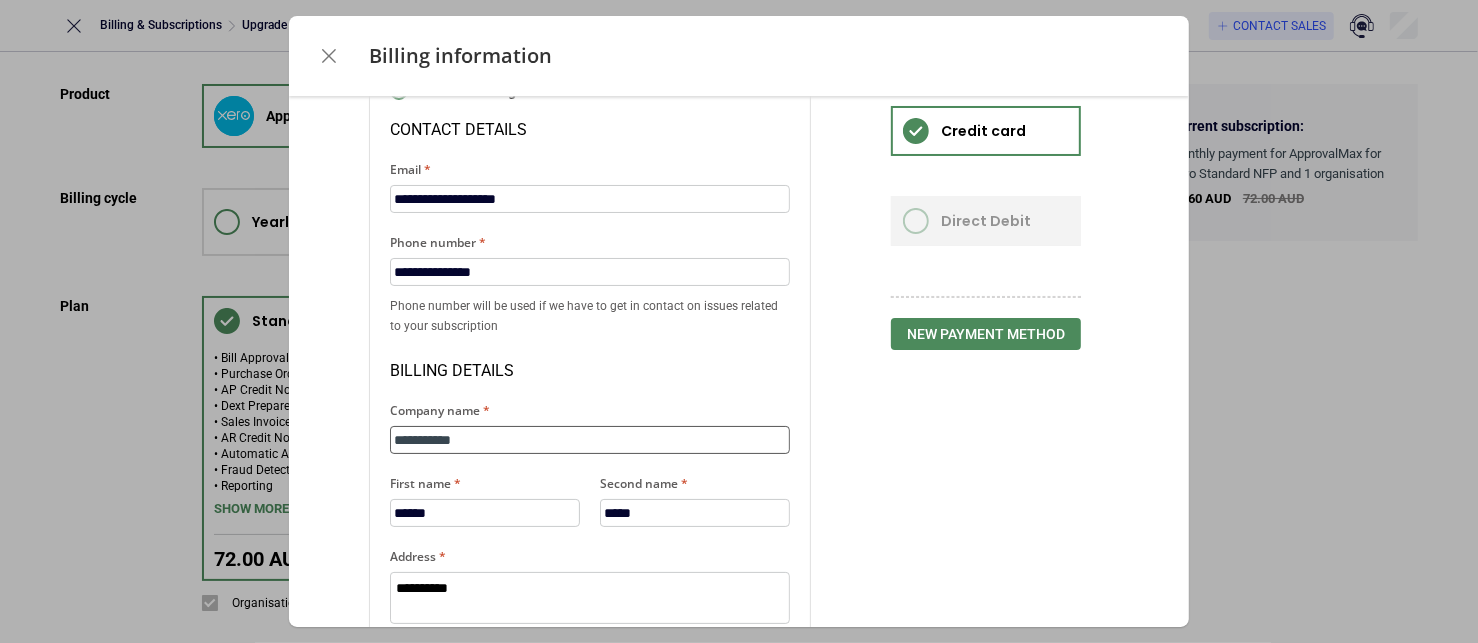 type on "*" 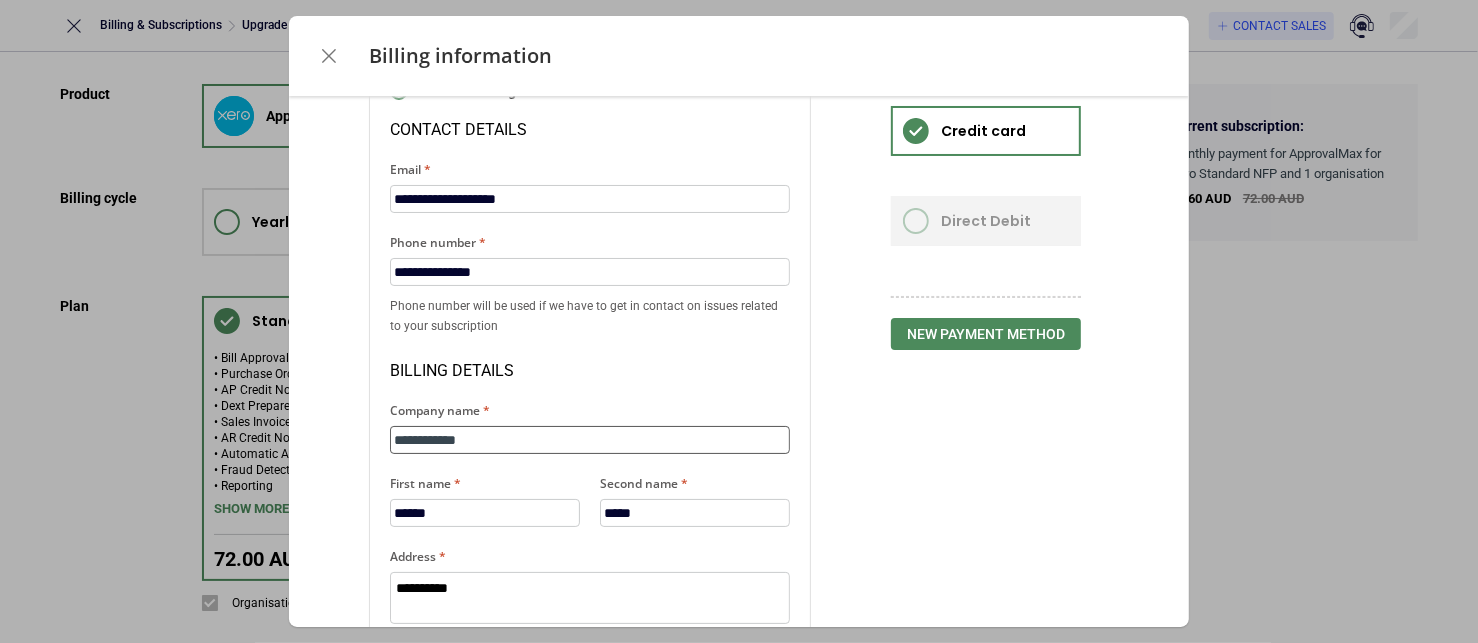 type on "*" 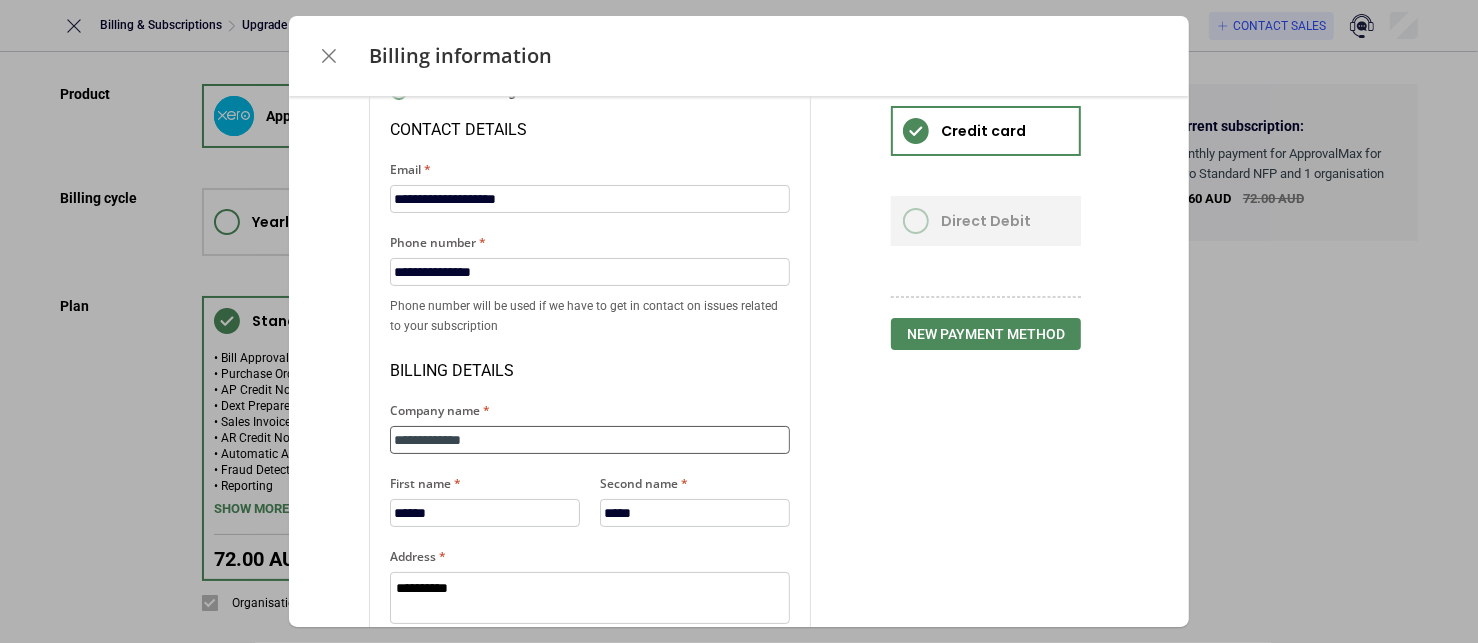 type on "*" 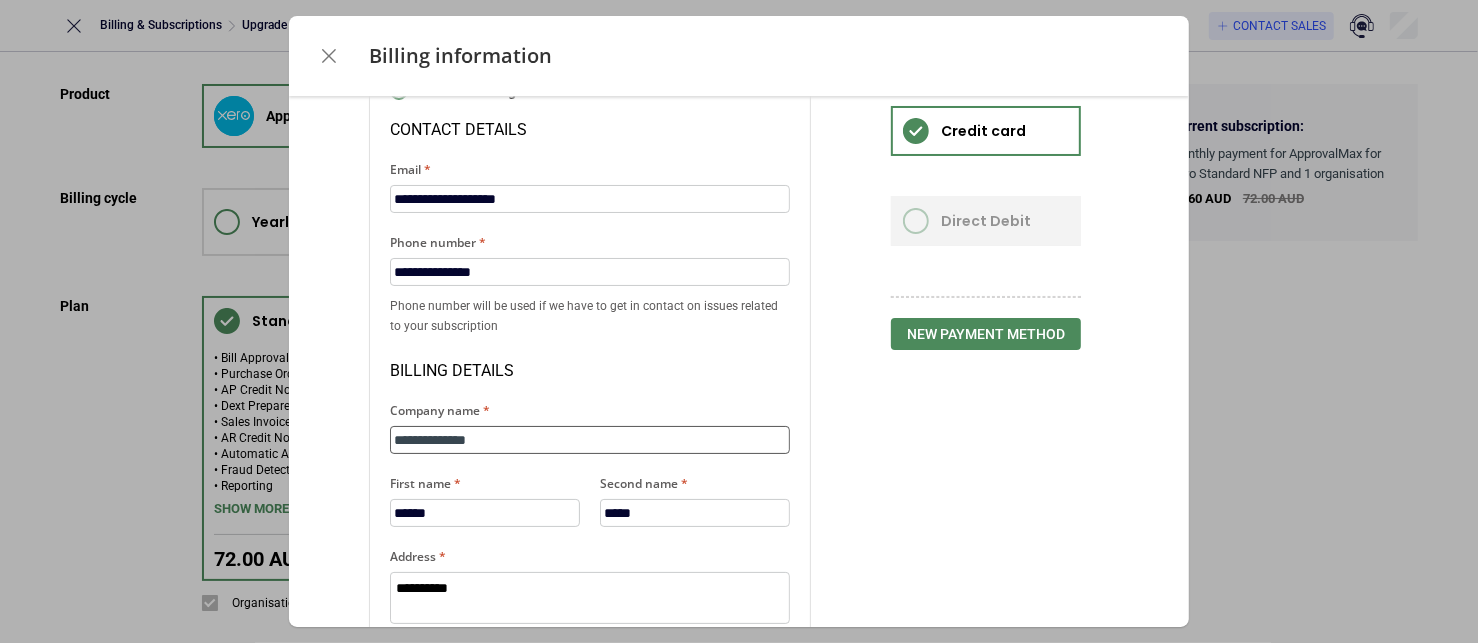 type on "*" 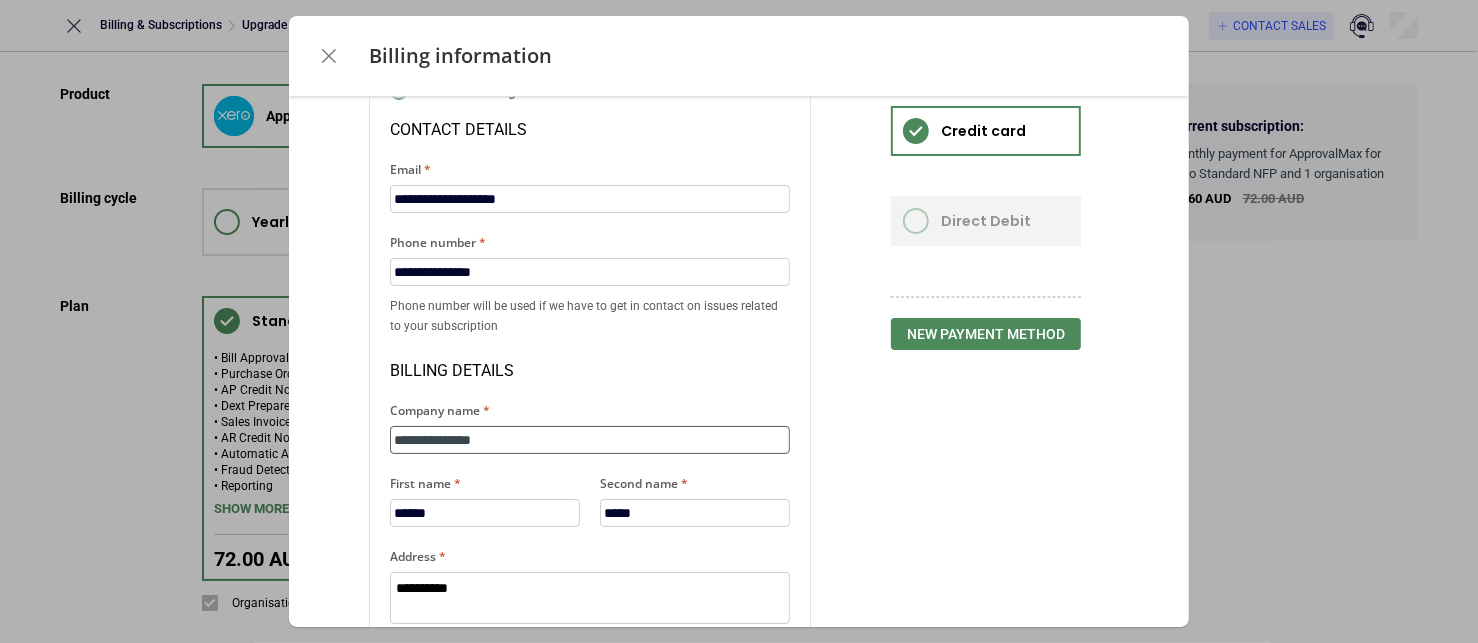 type on "*" 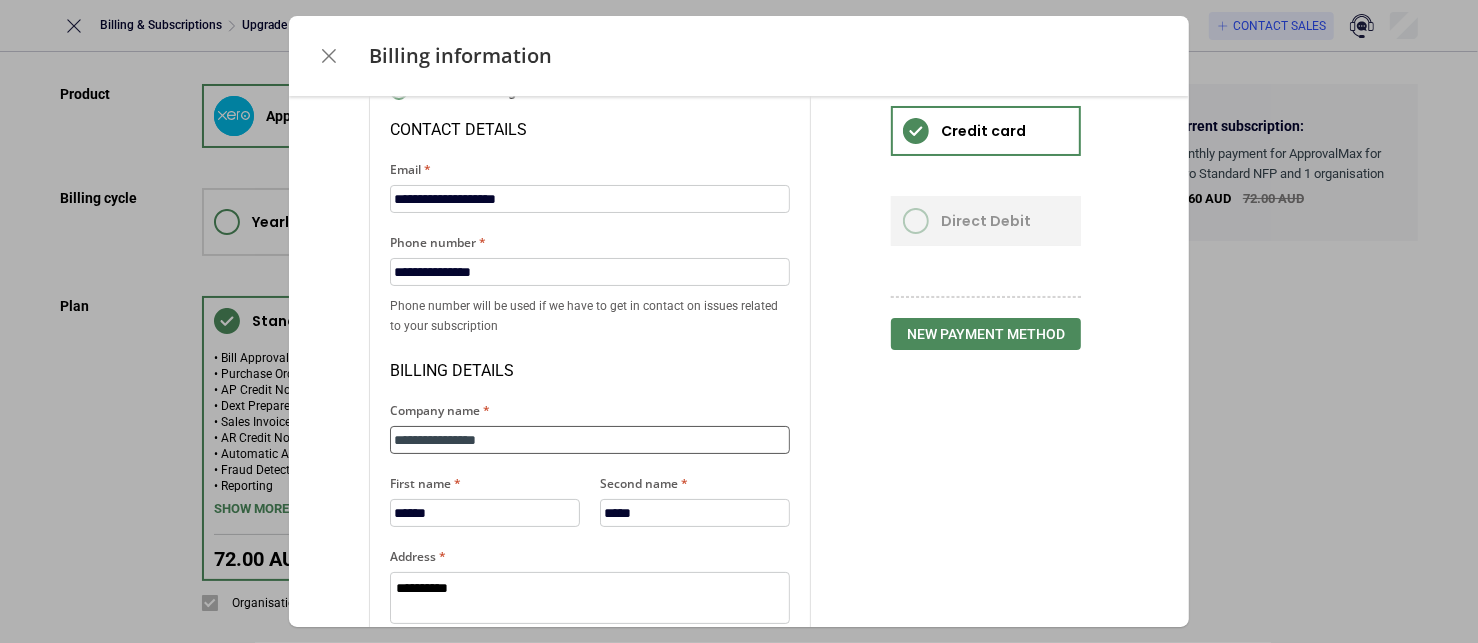 type on "*" 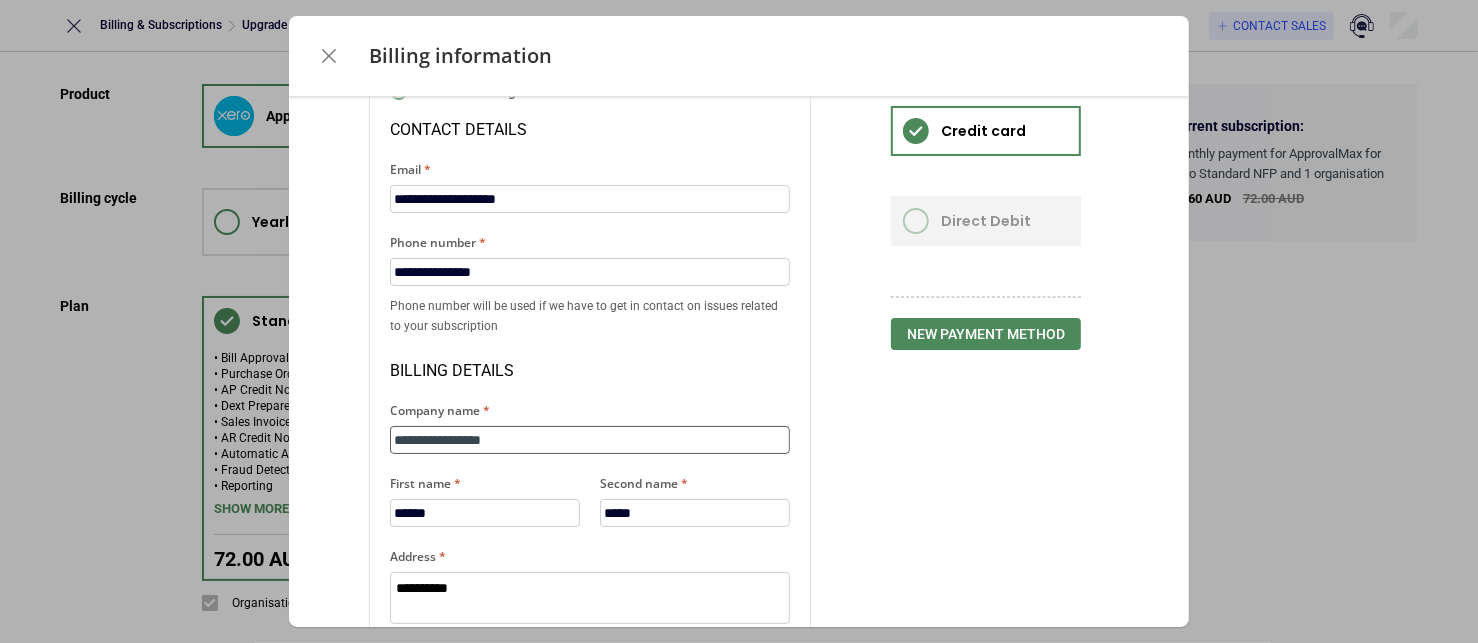 type on "*" 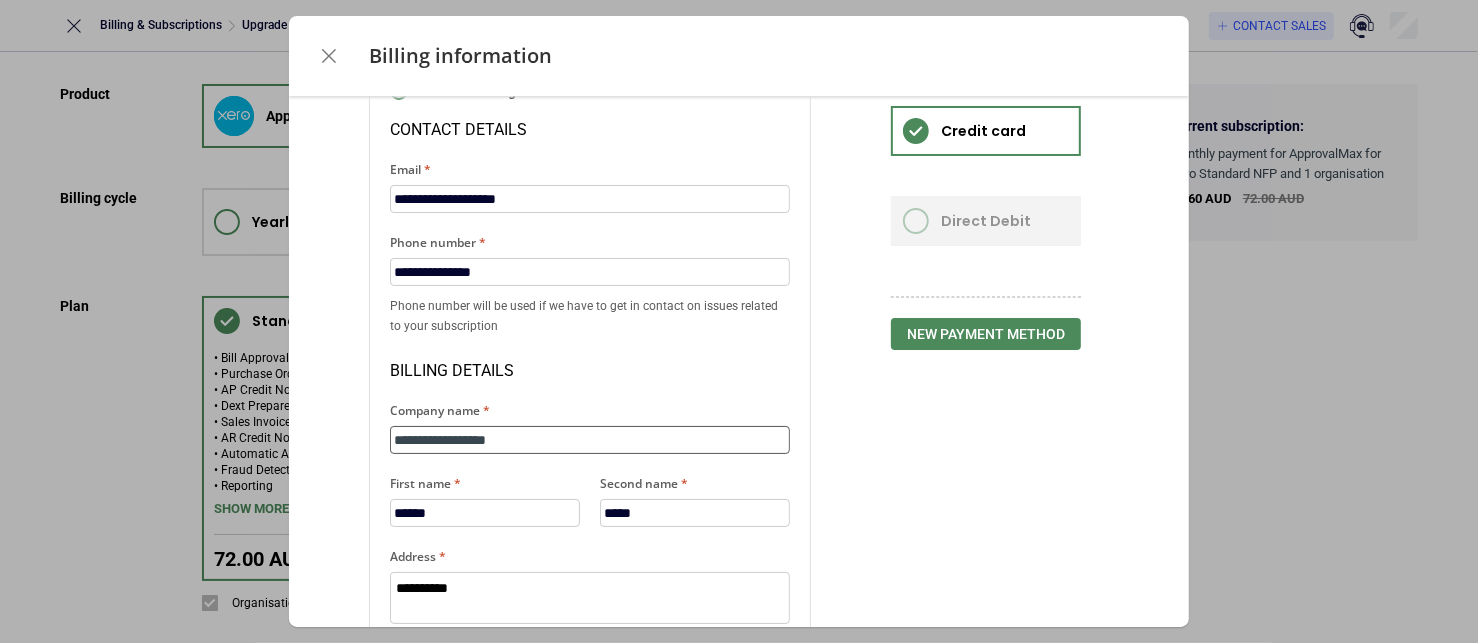 type on "*" 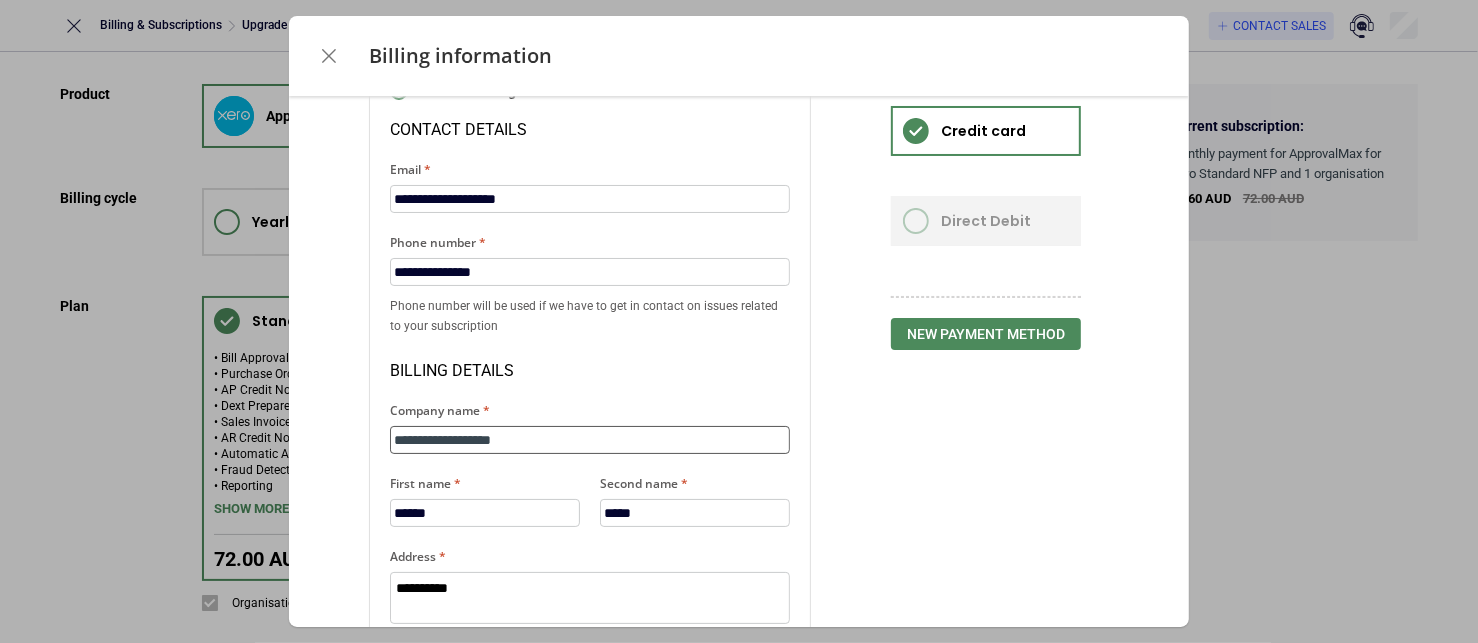 type on "**********" 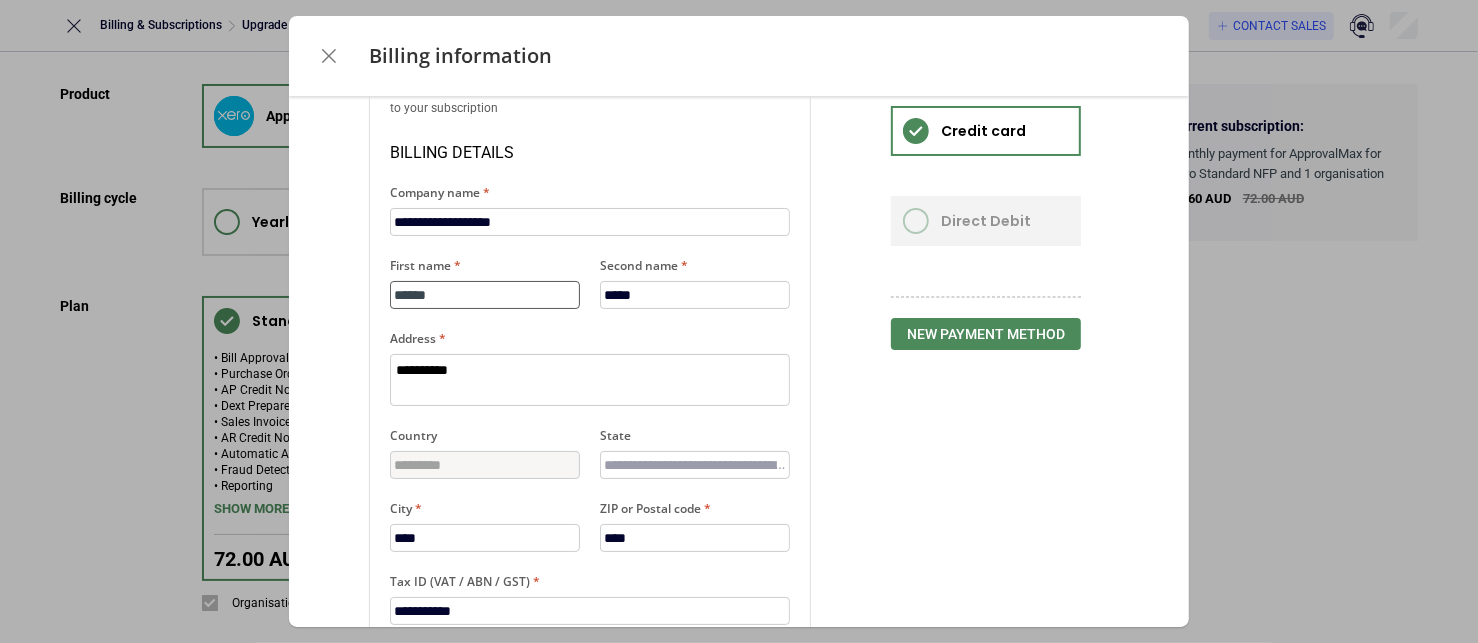 scroll, scrollTop: 375, scrollLeft: 0, axis: vertical 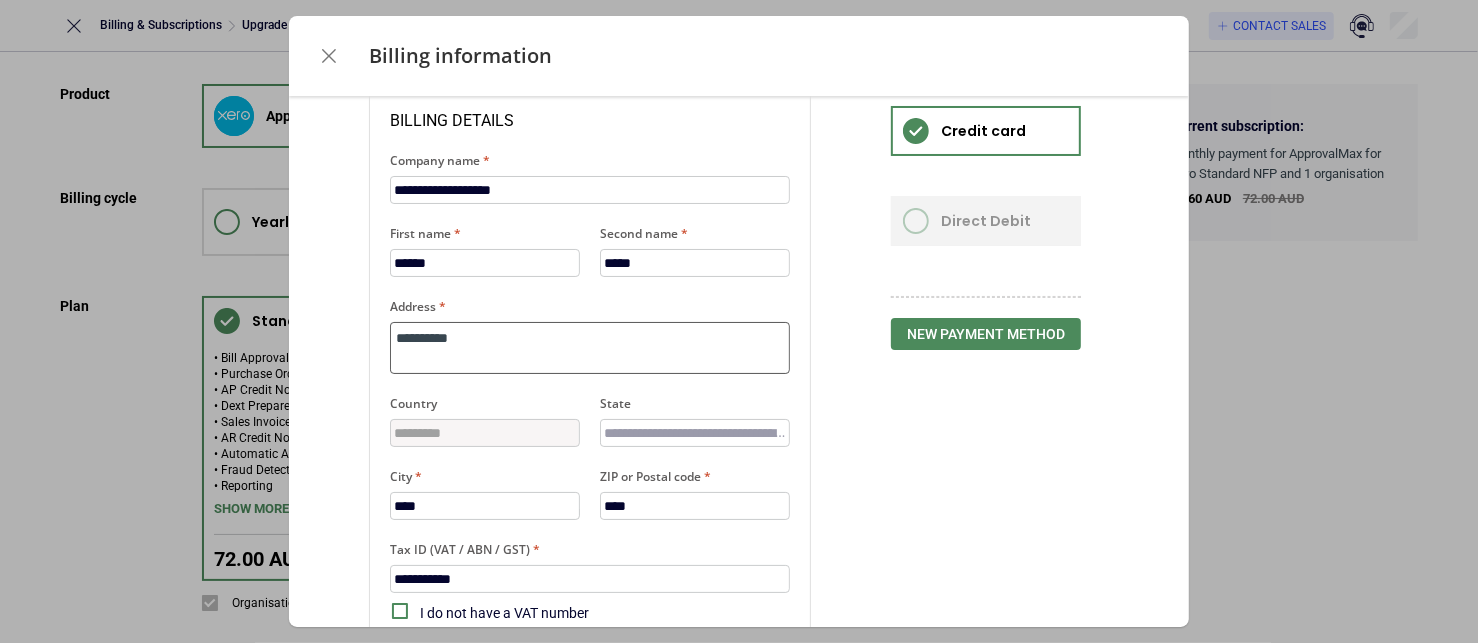 drag, startPoint x: 510, startPoint y: 345, endPoint x: 347, endPoint y: 340, distance: 163.07668 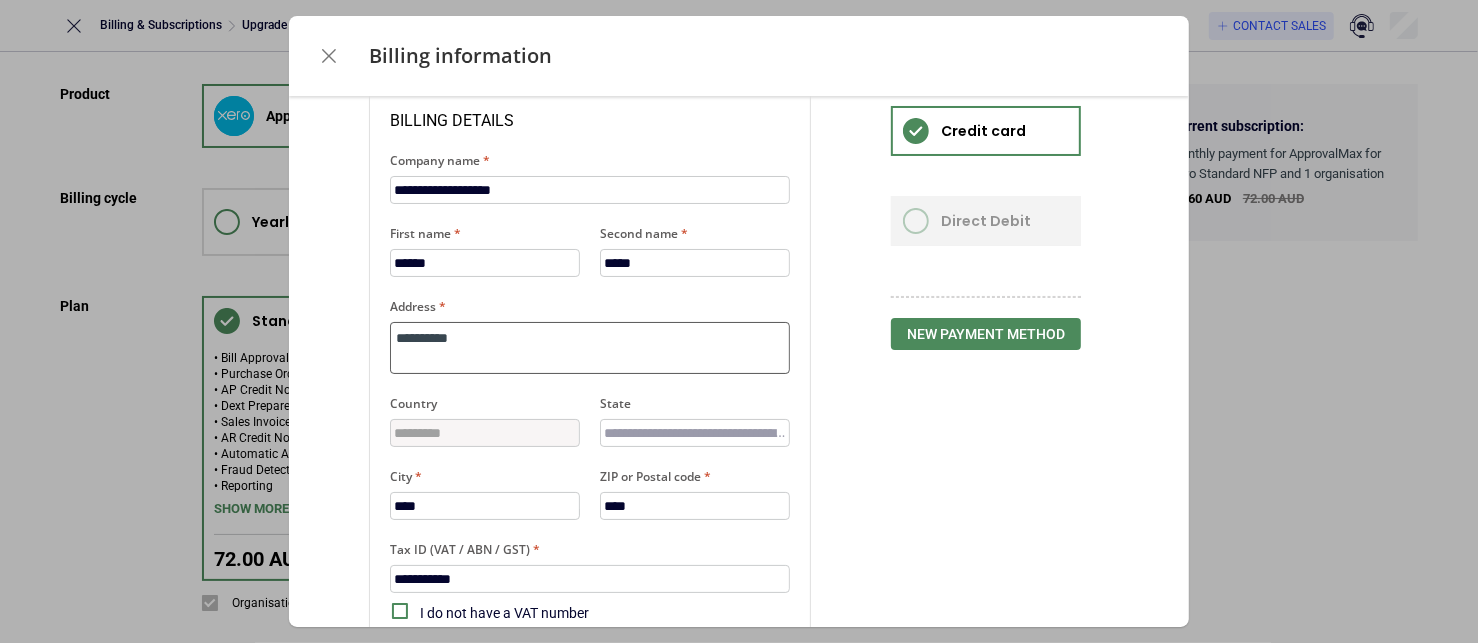 click on "**********" at bounding box center [739, 212] 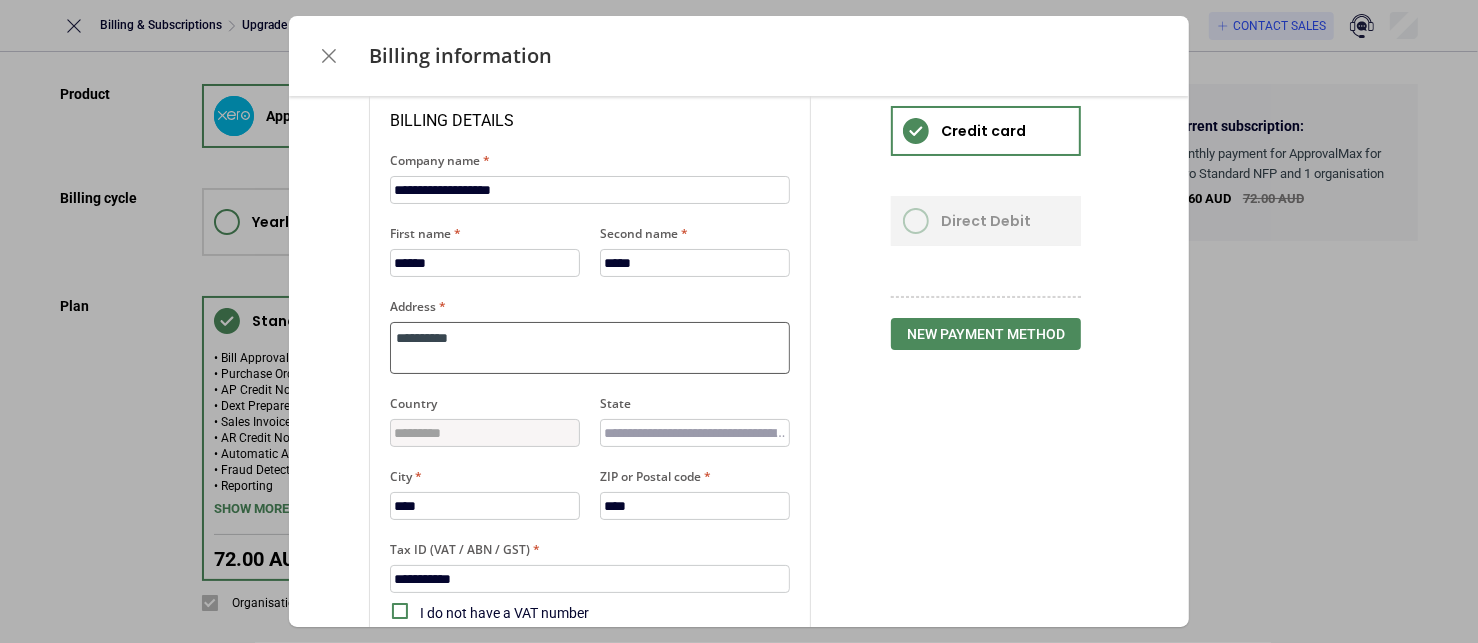 click on "**********" at bounding box center [590, 348] 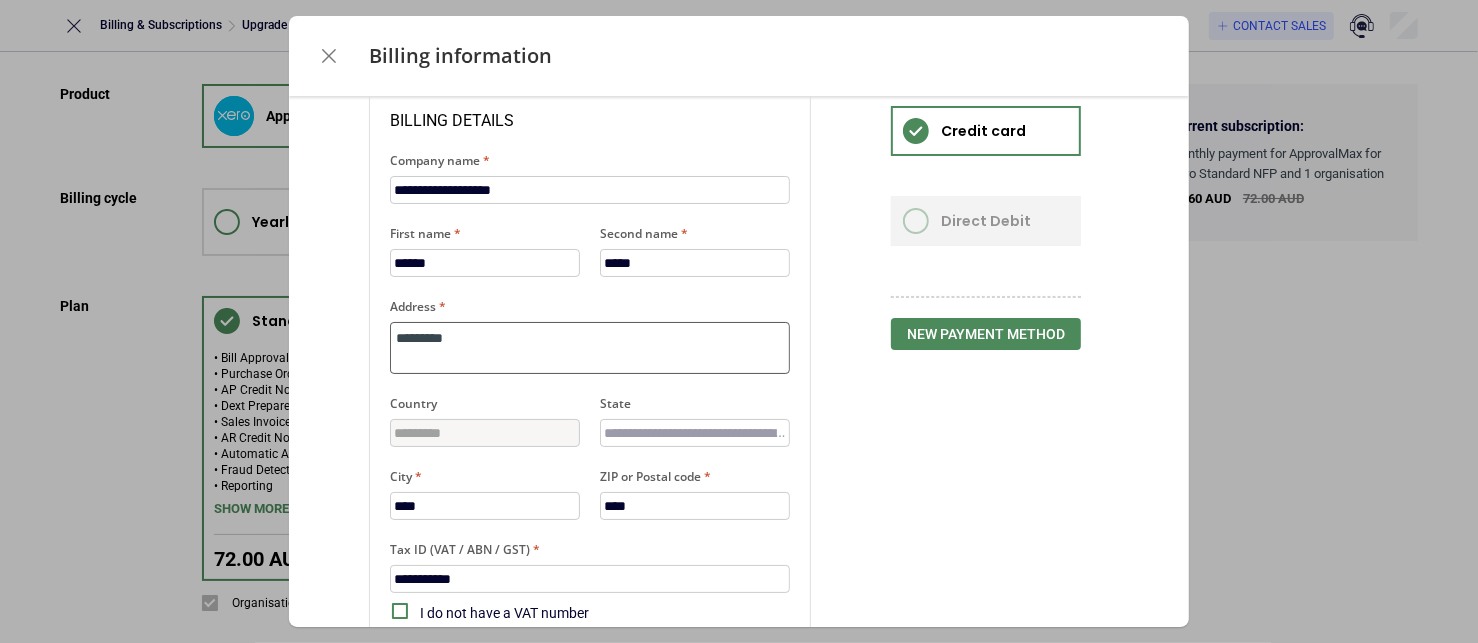 type on "*" 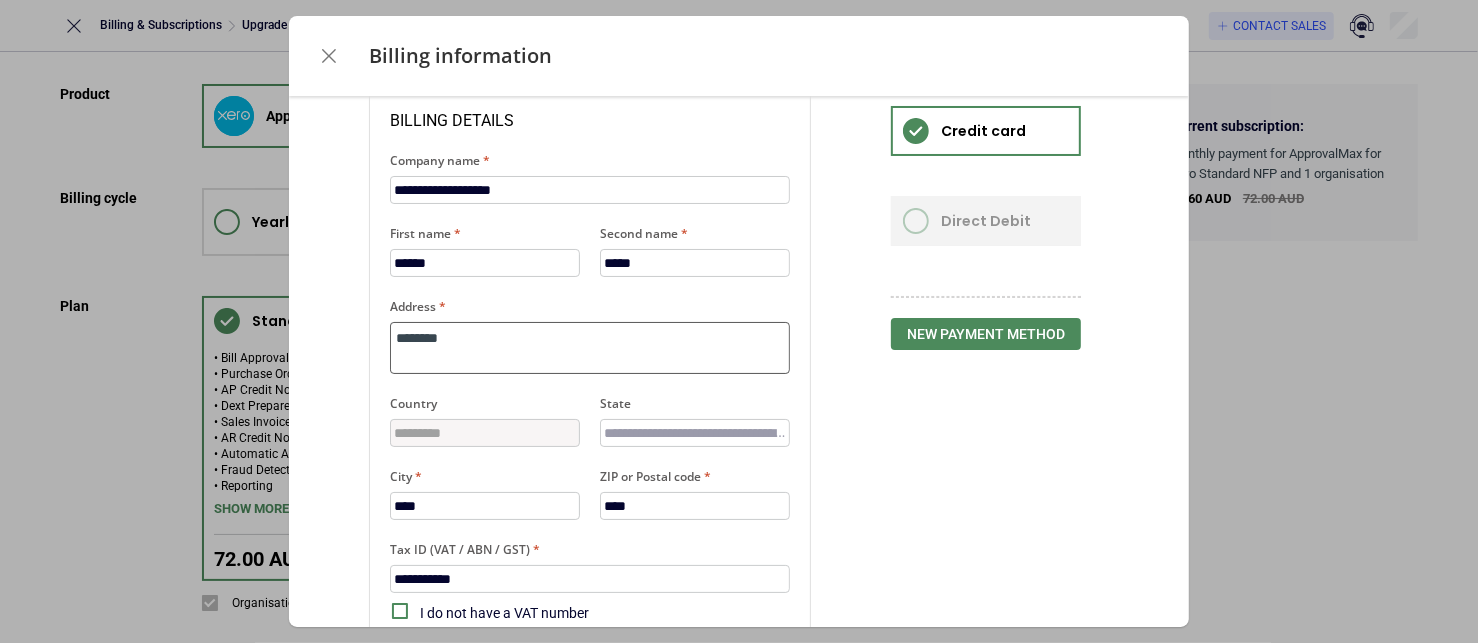 type on "*" 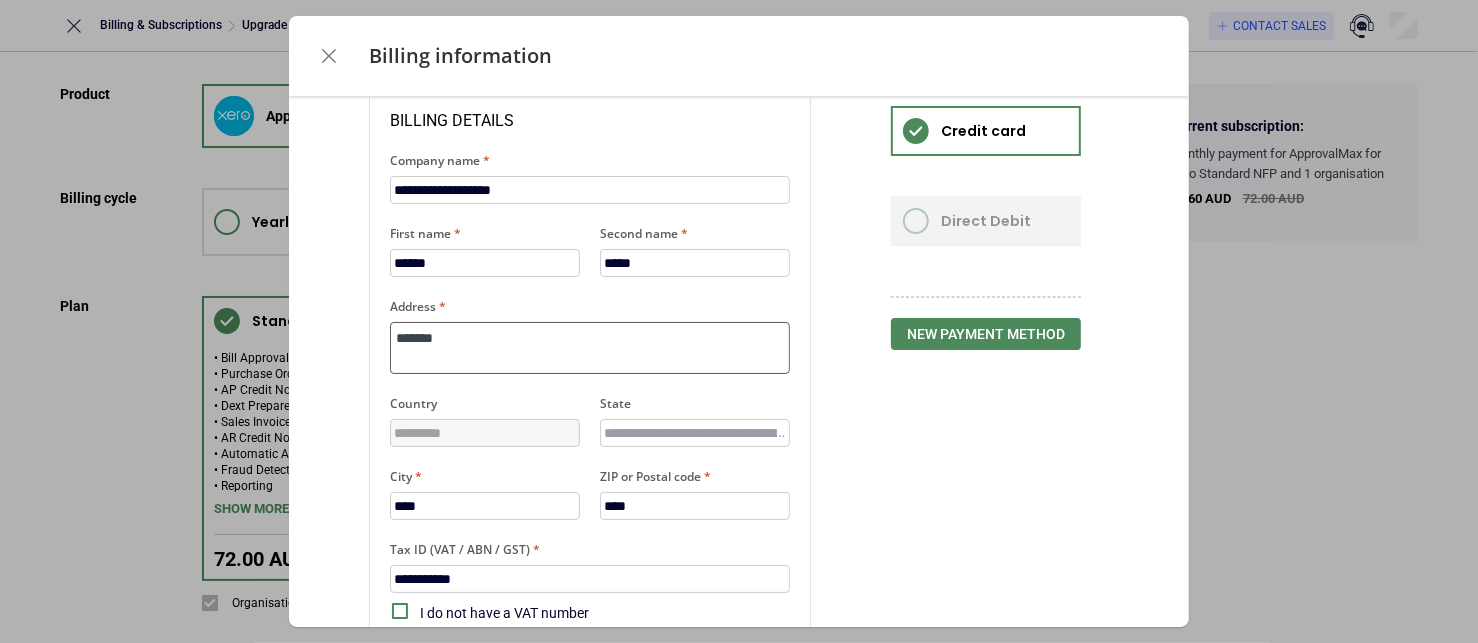 type on "*" 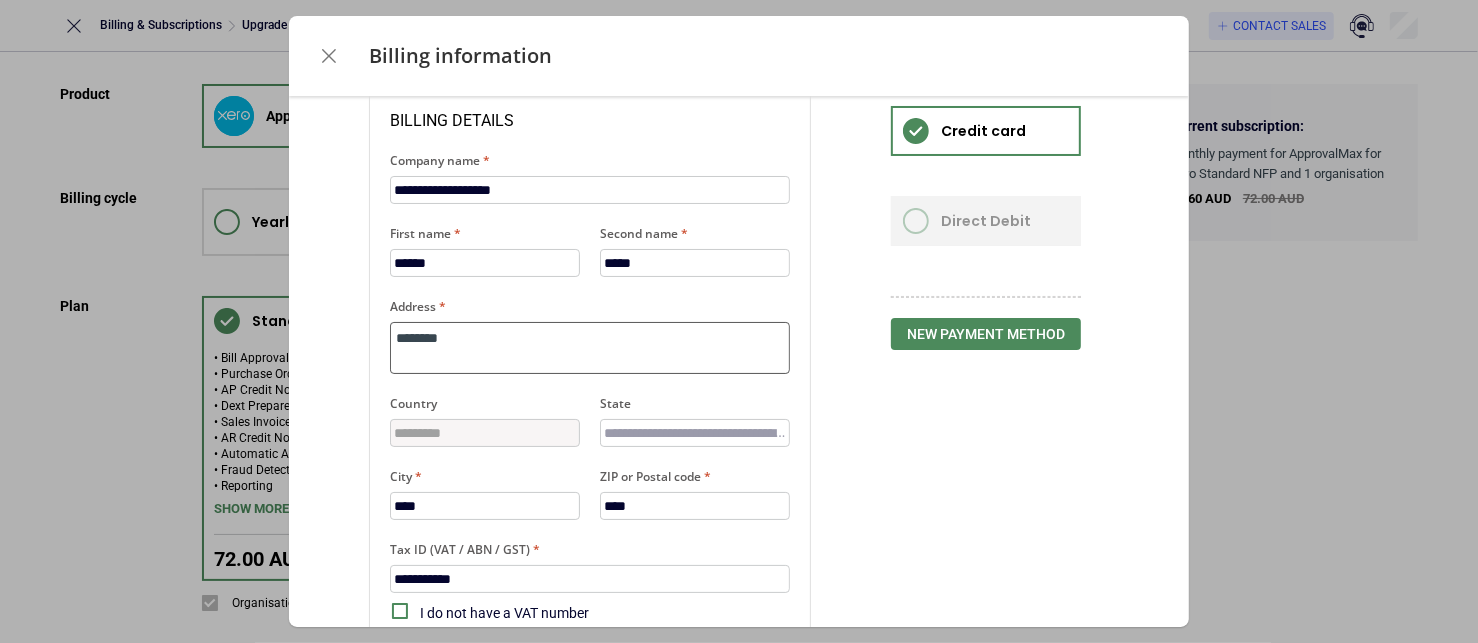 type on "*" 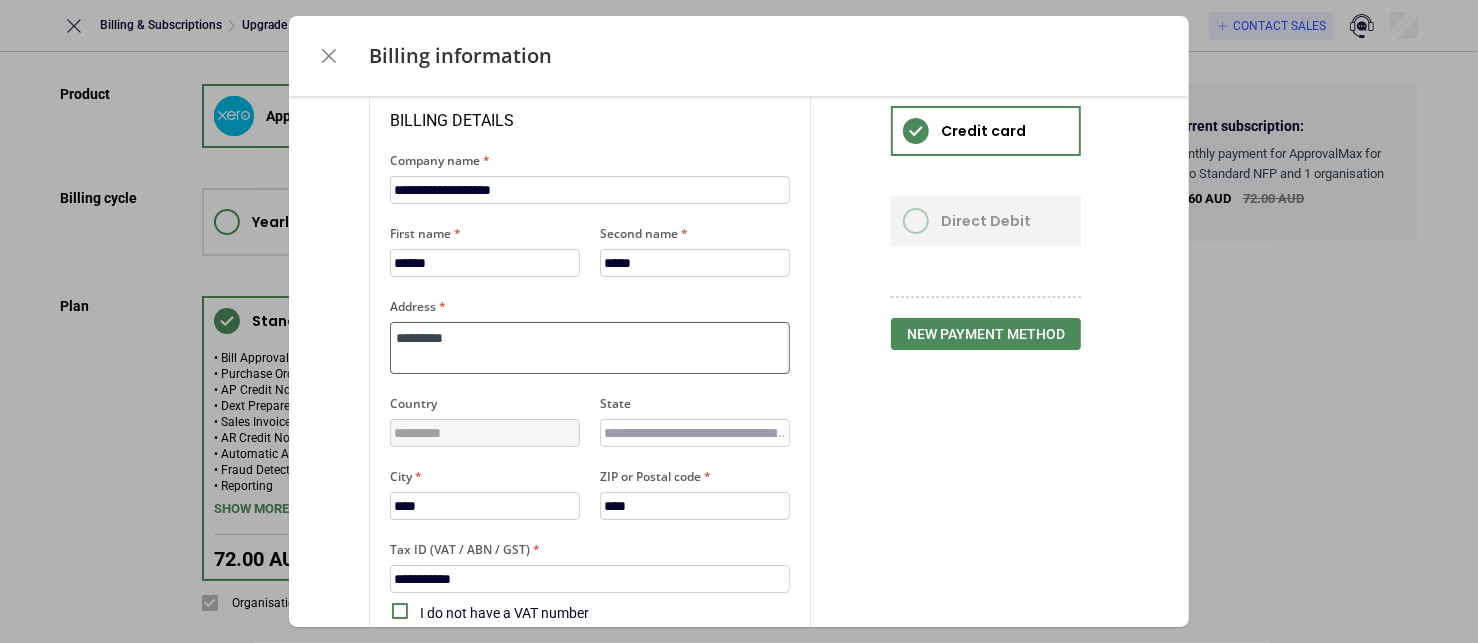 type on "*" 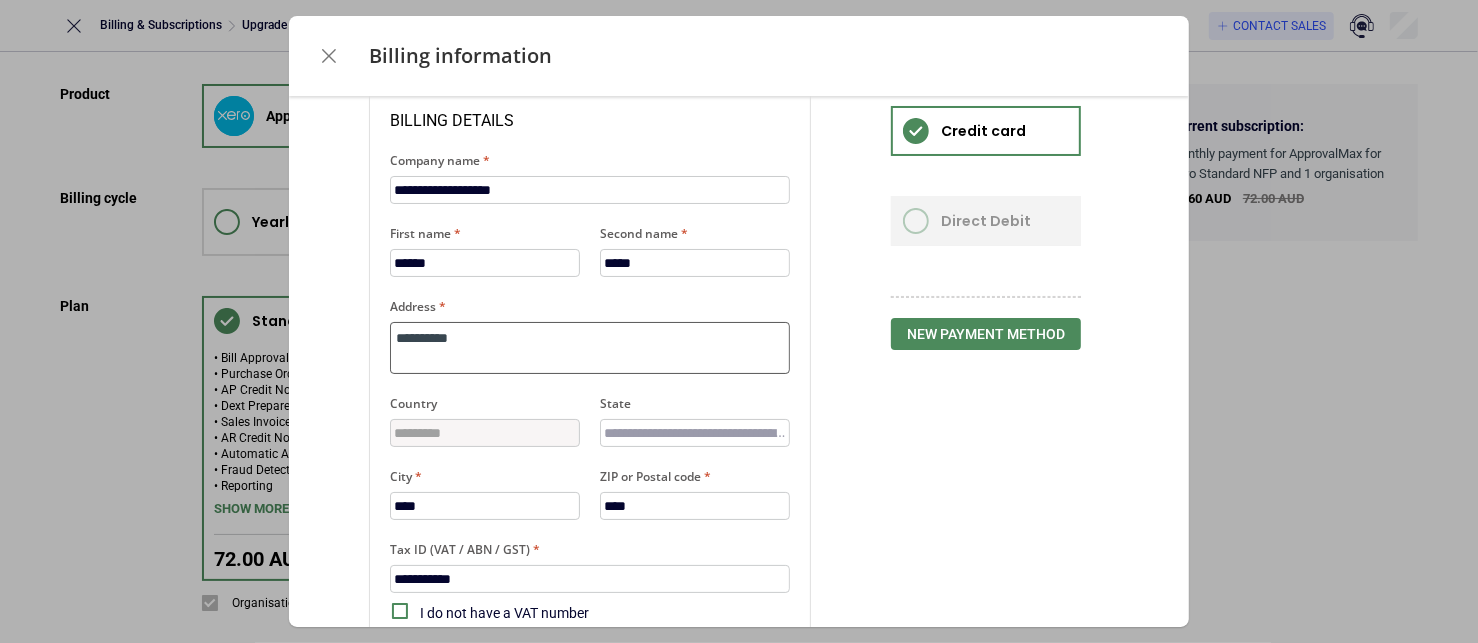 type on "**********" 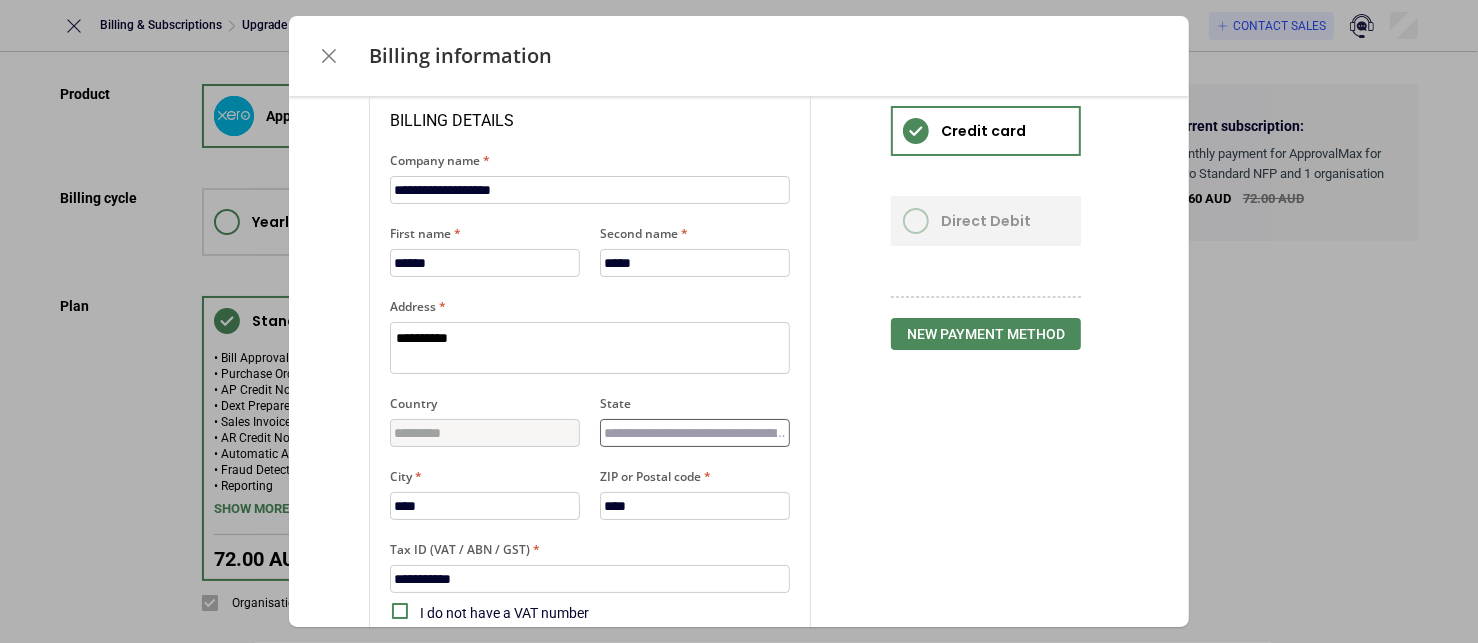 click on "State" at bounding box center (695, 433) 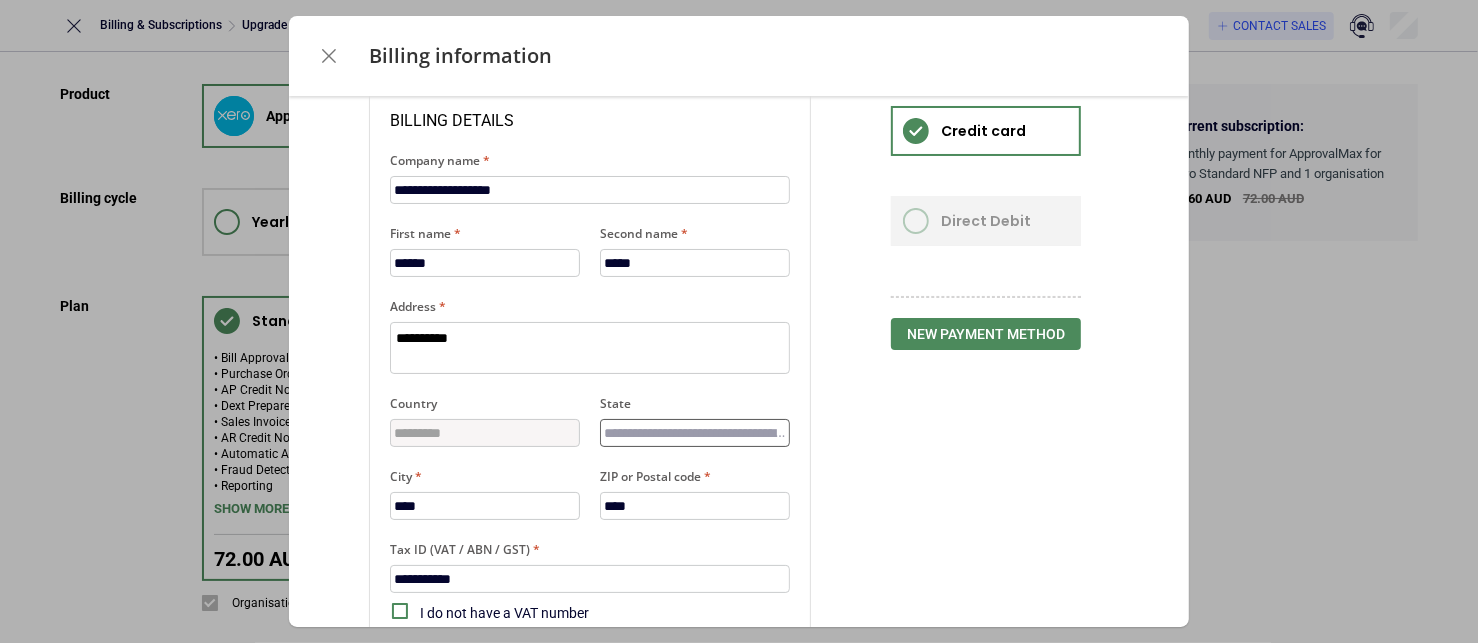 type on "*" 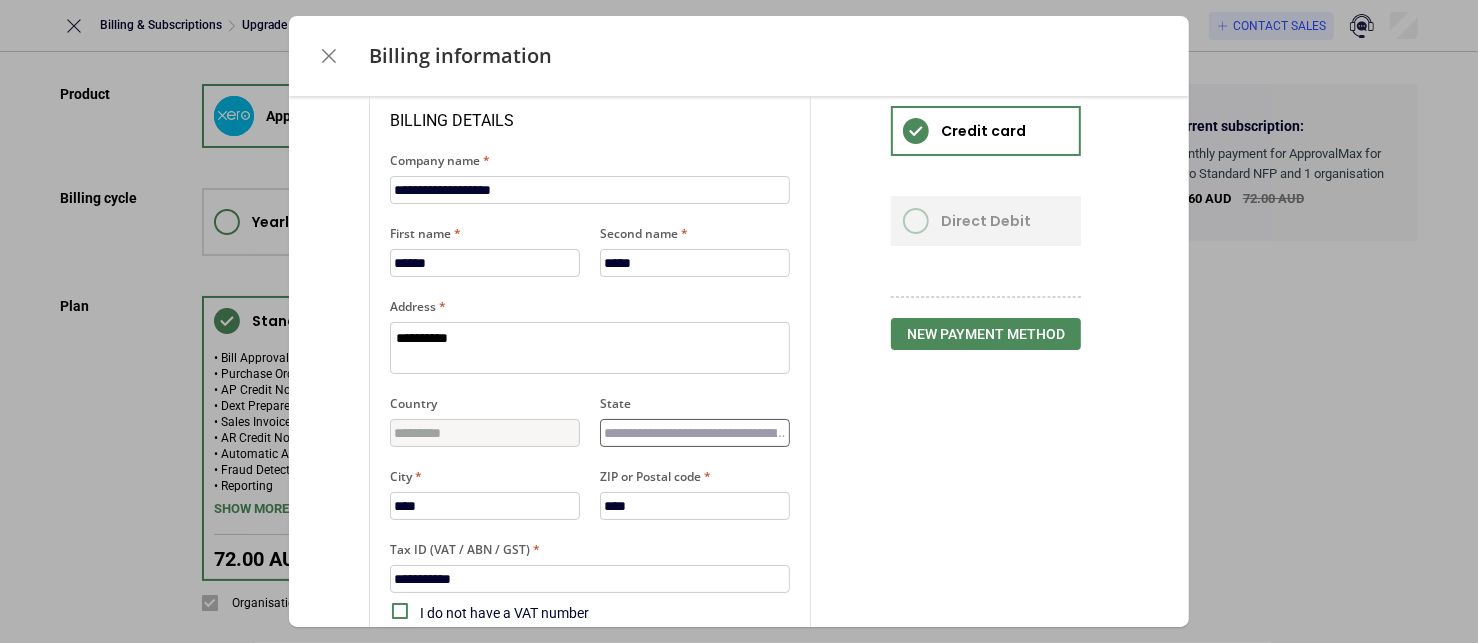 type on "*" 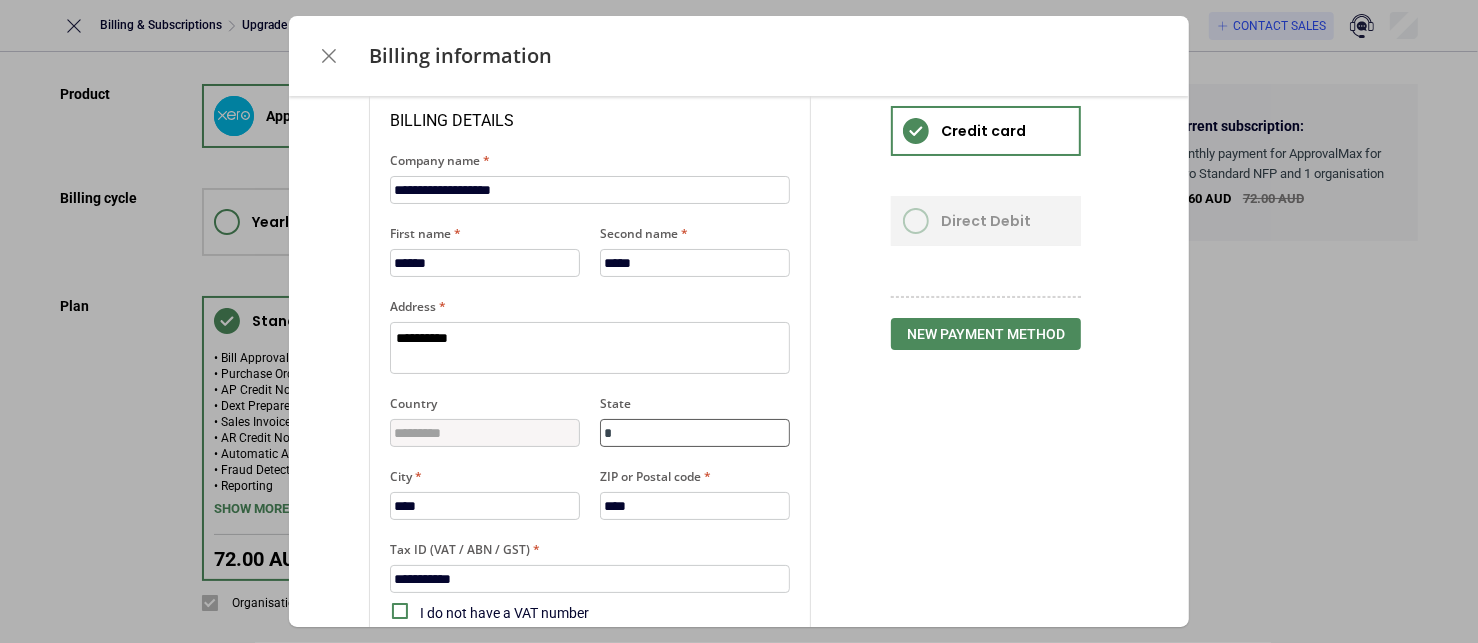 type on "*" 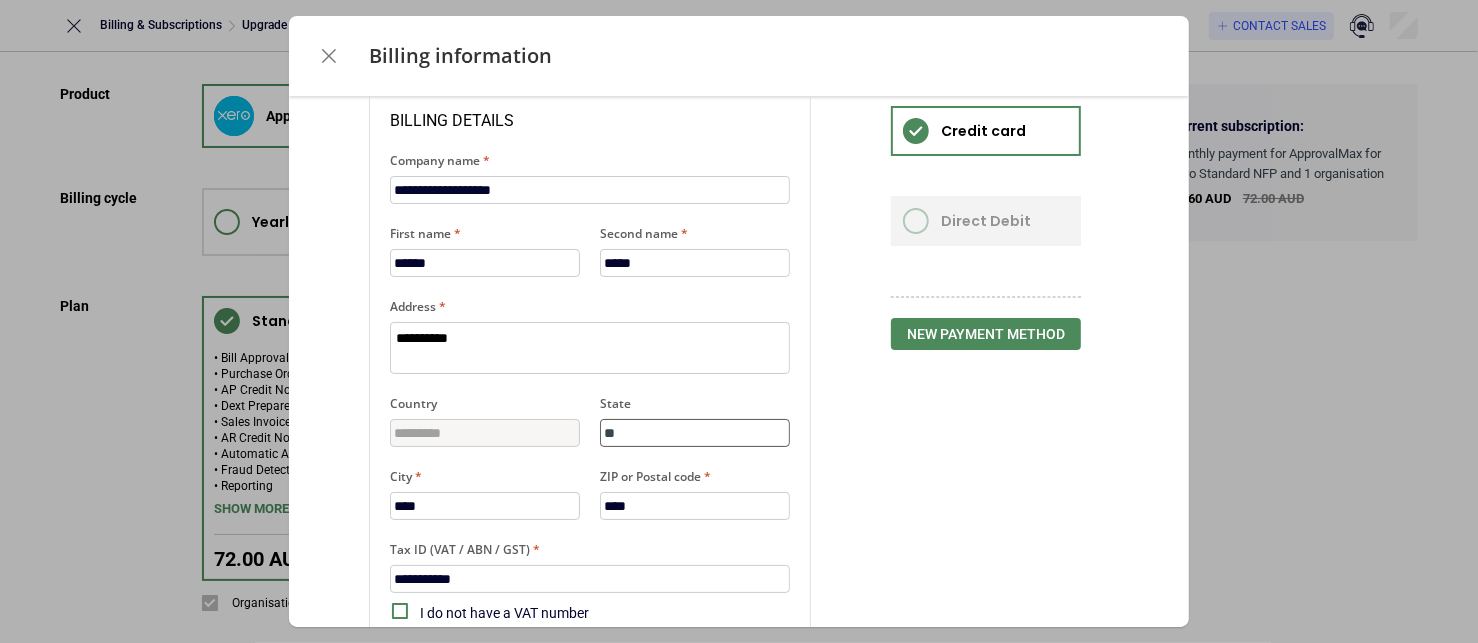 type on "*" 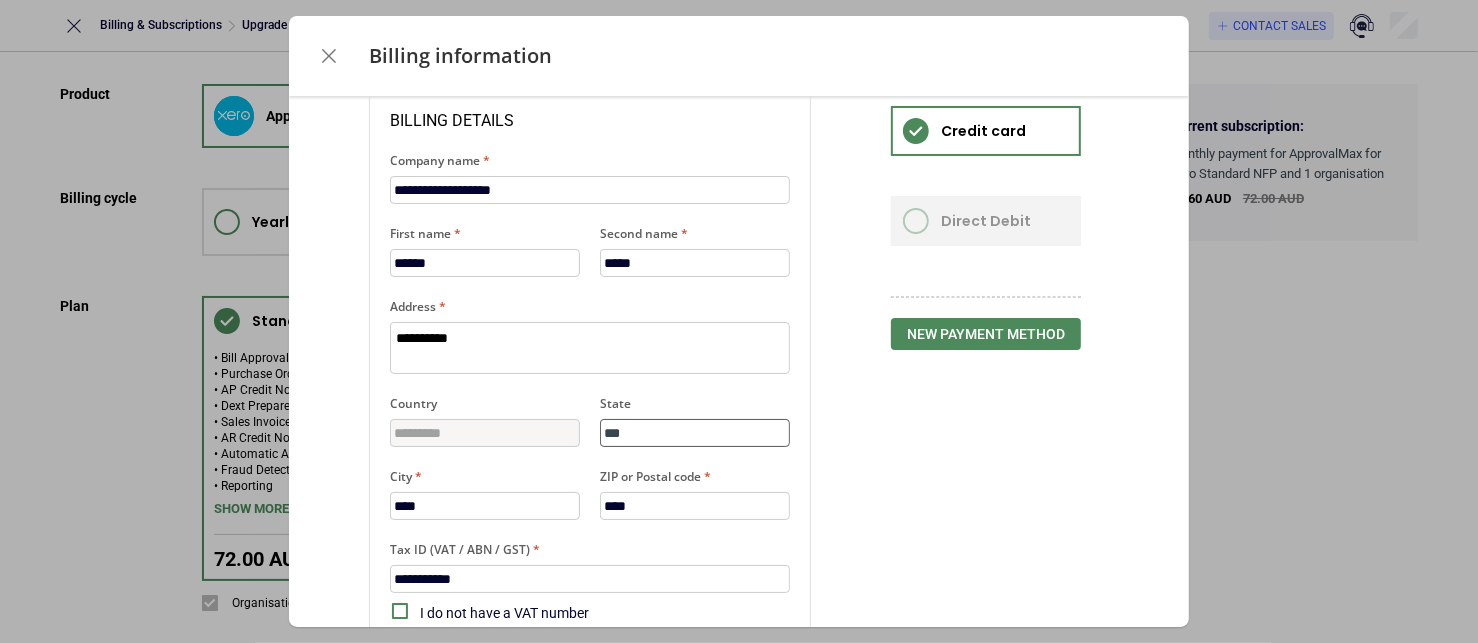 type on "***" 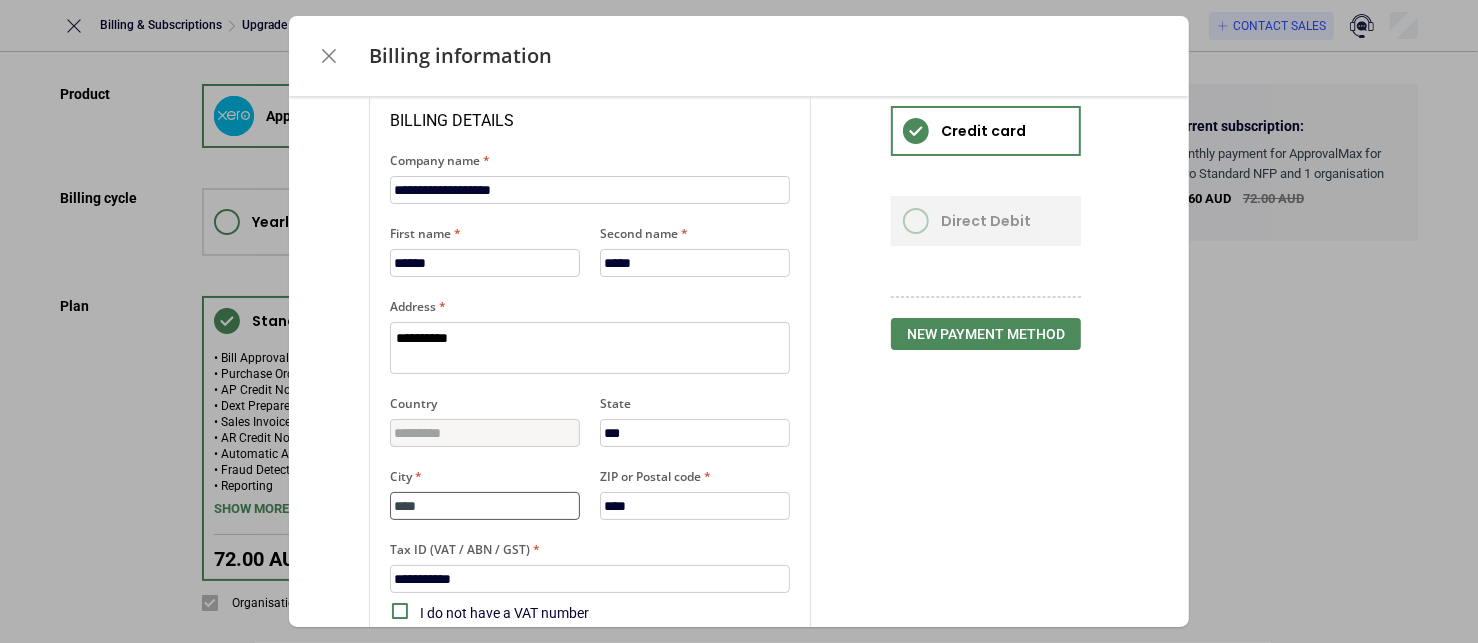 type on "*" 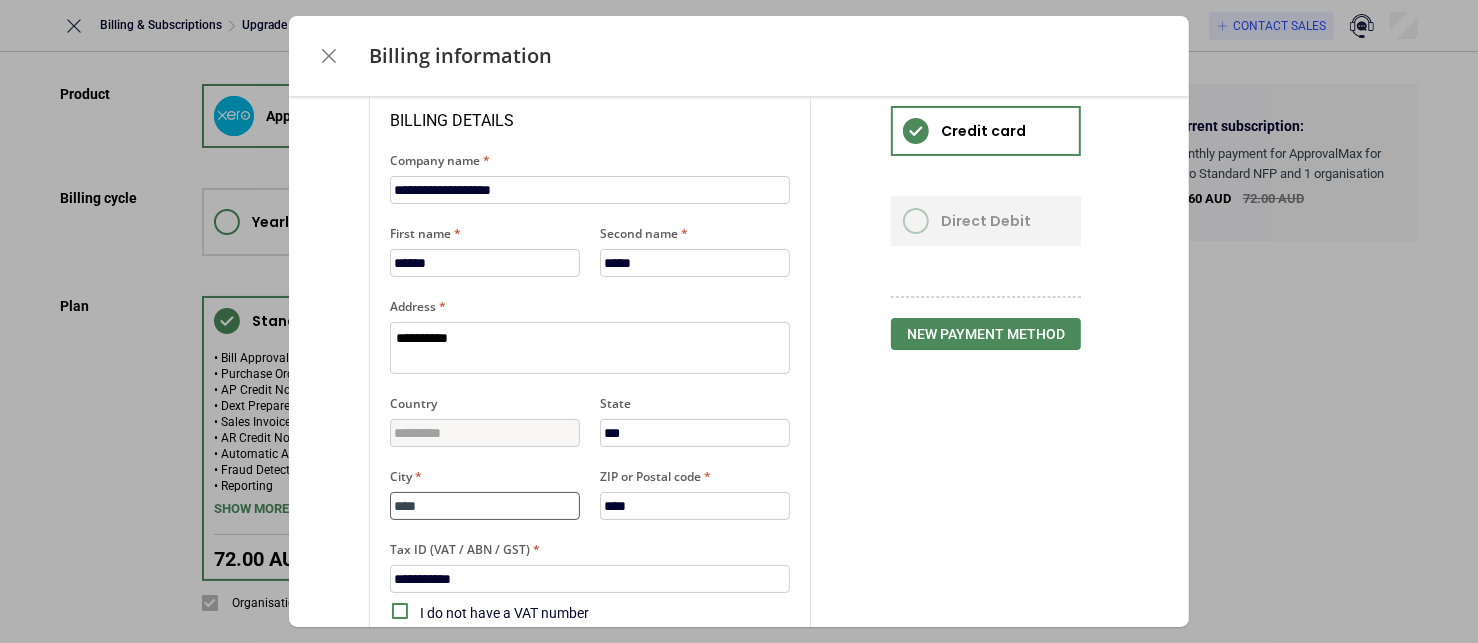 type on "*" 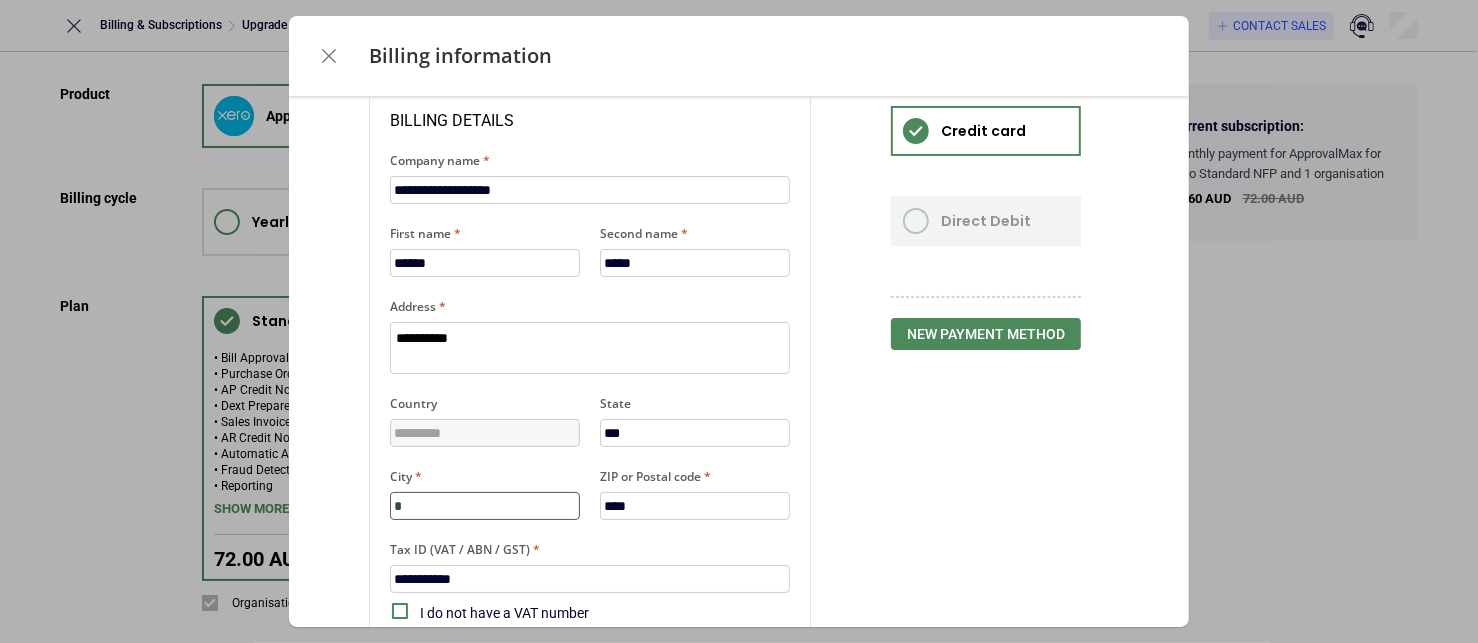 type on "*" 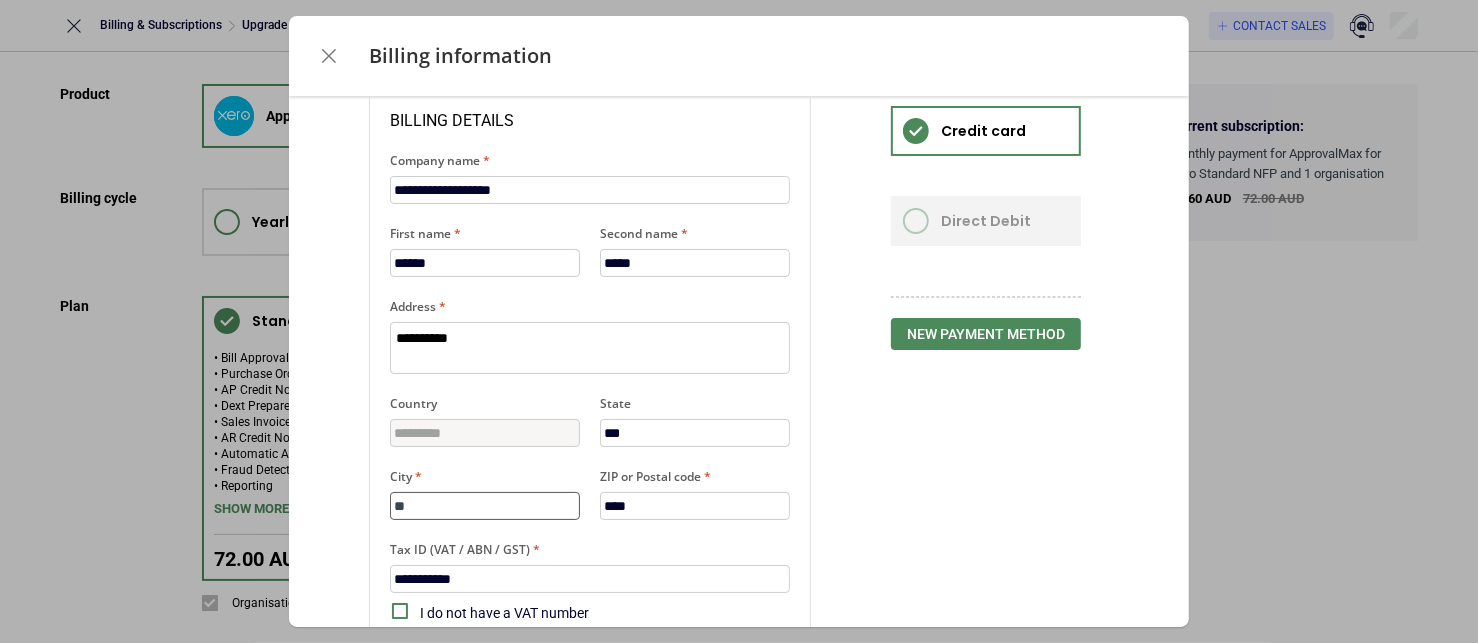 type on "*" 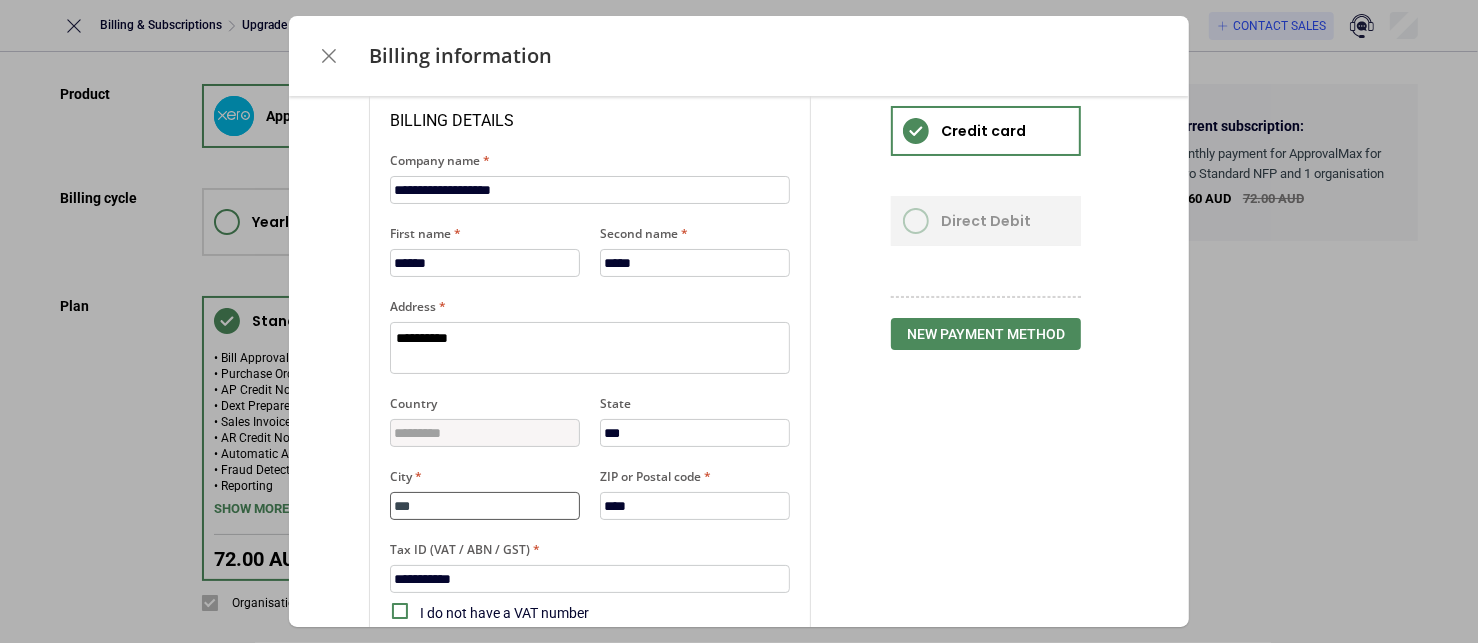 type on "*" 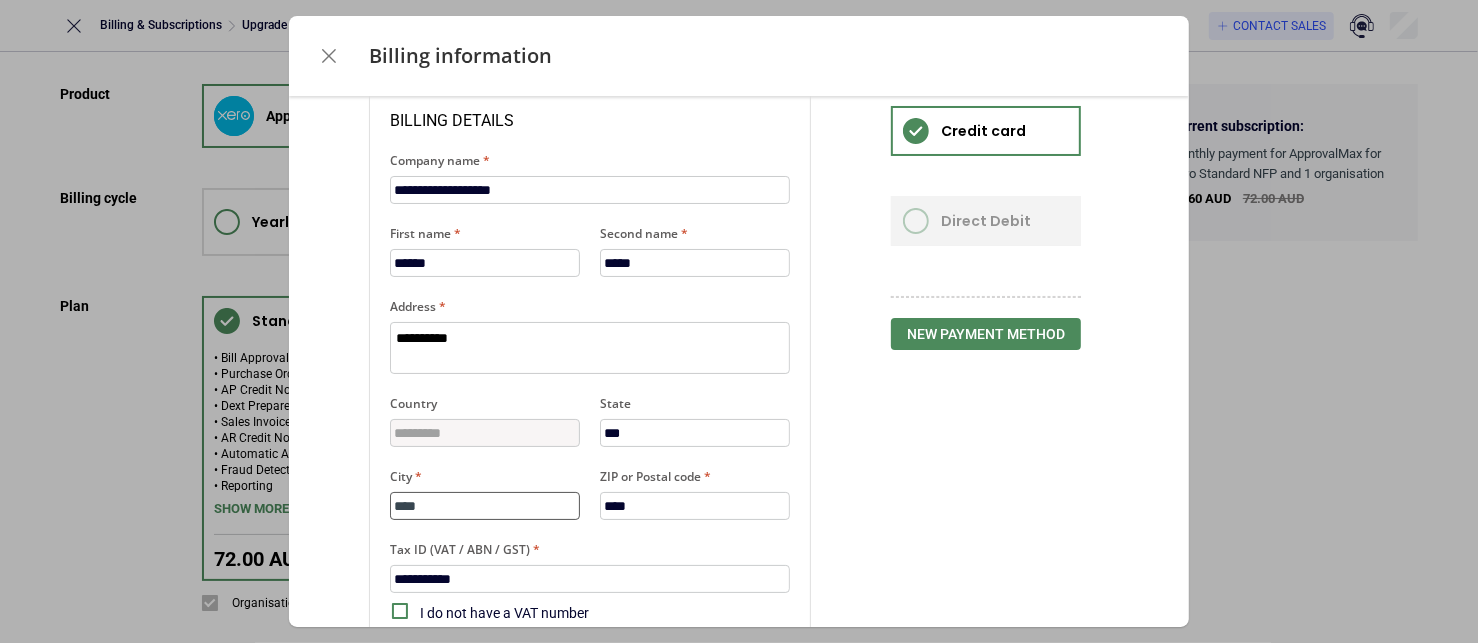 type on "*" 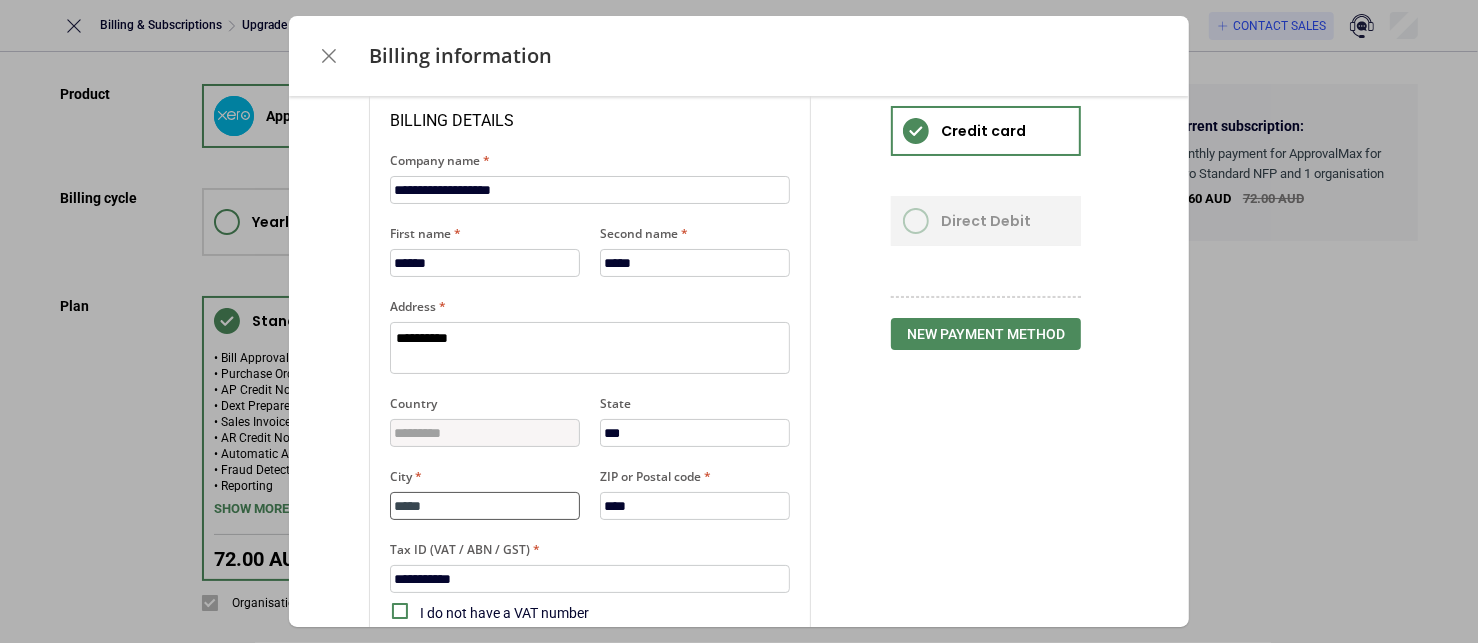 type on "*" 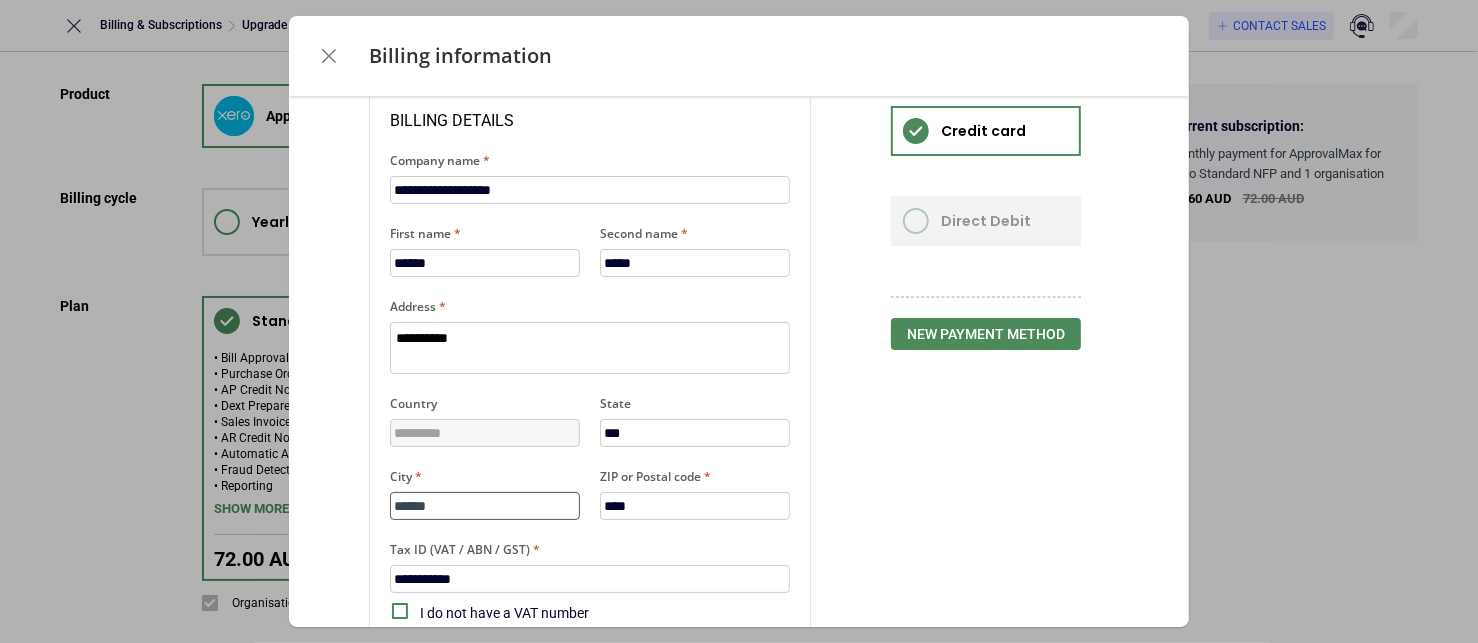 type on "*" 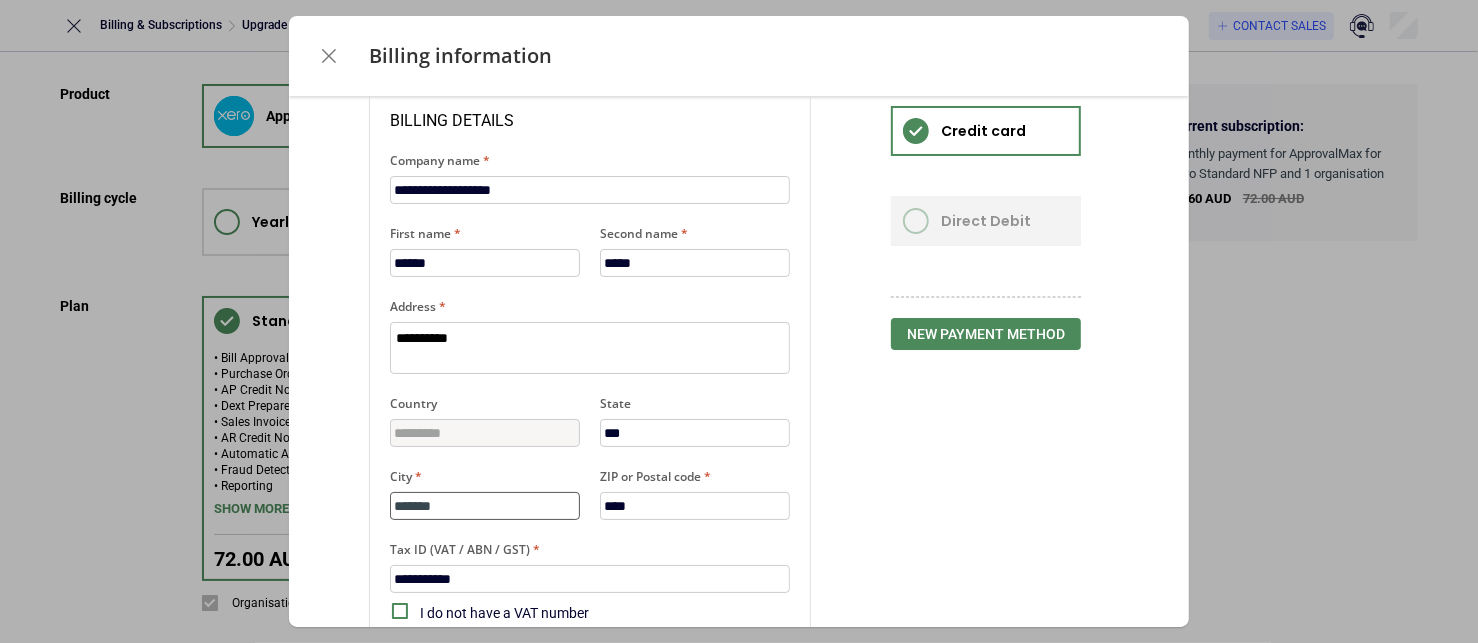 type on "*******" 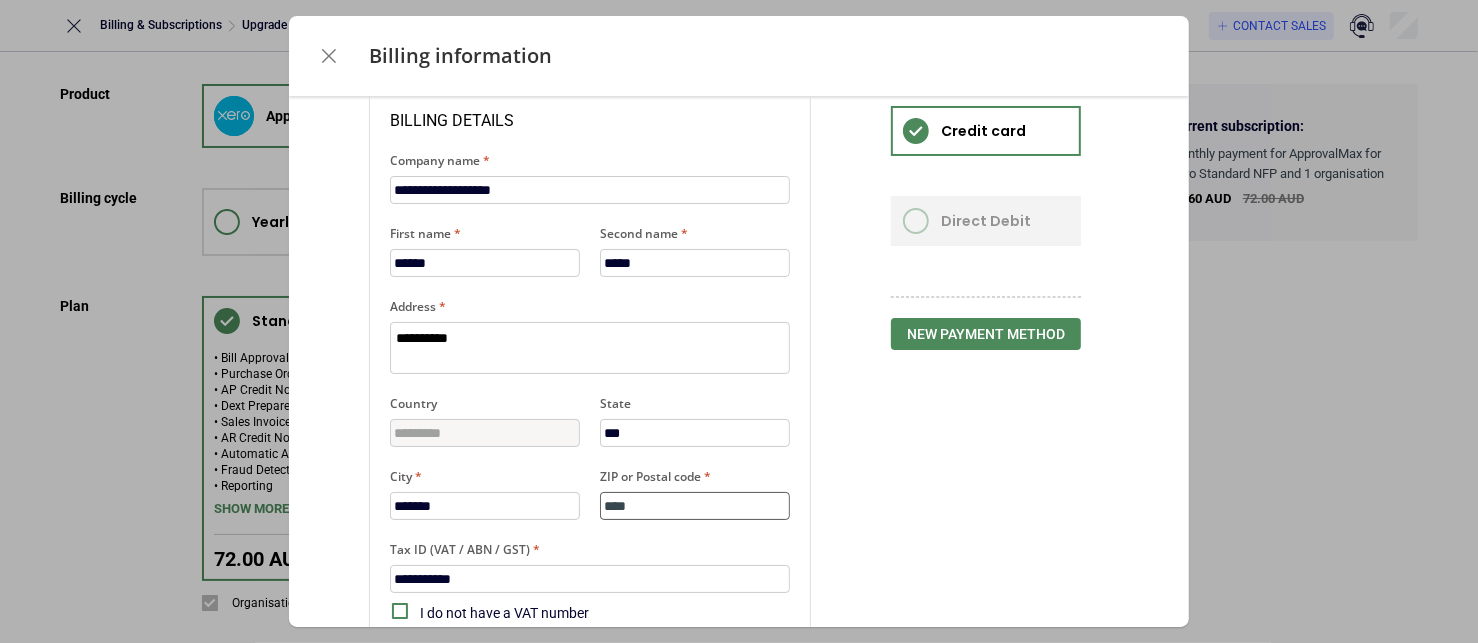 type on "*" 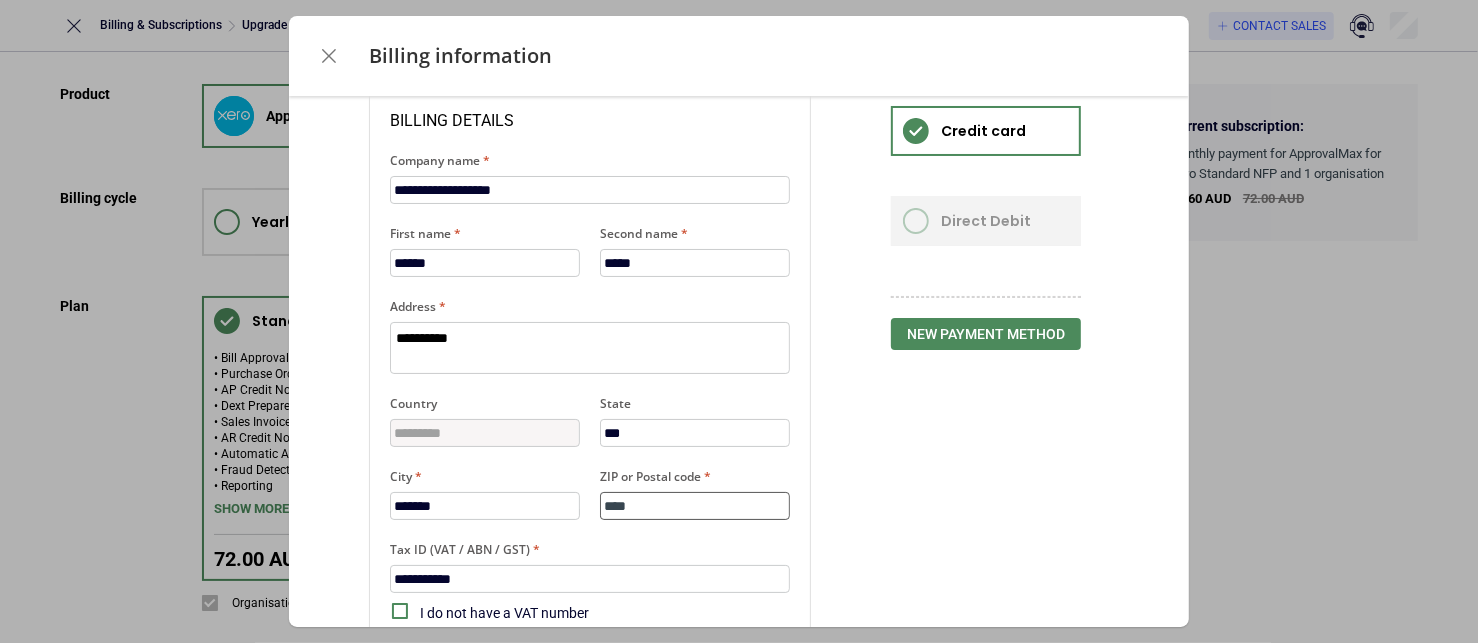 type on "*" 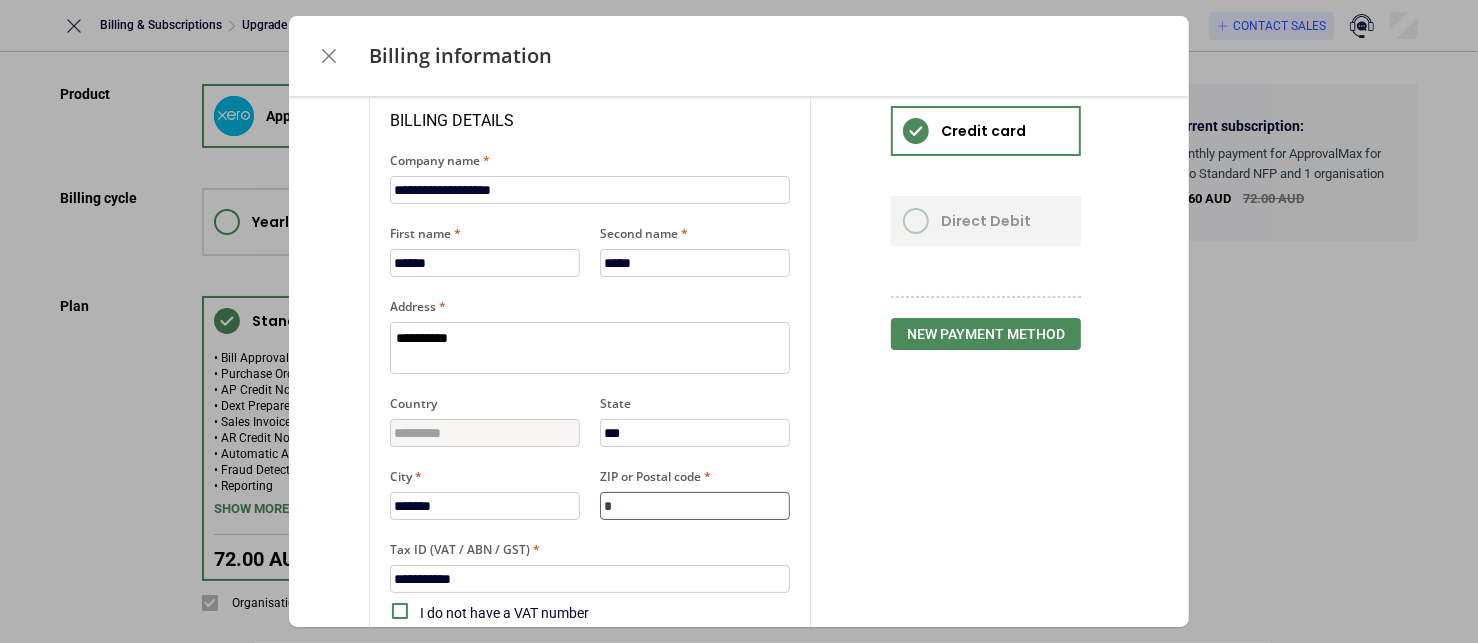 type on "*" 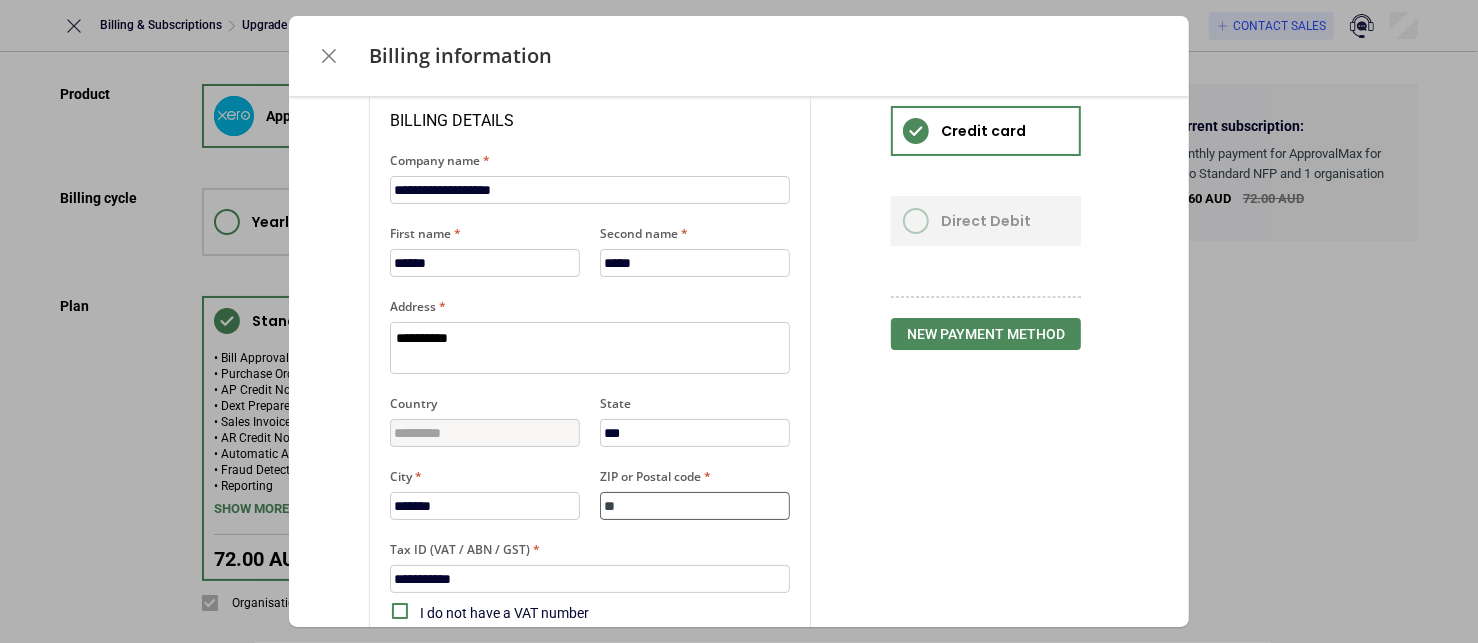 type on "*" 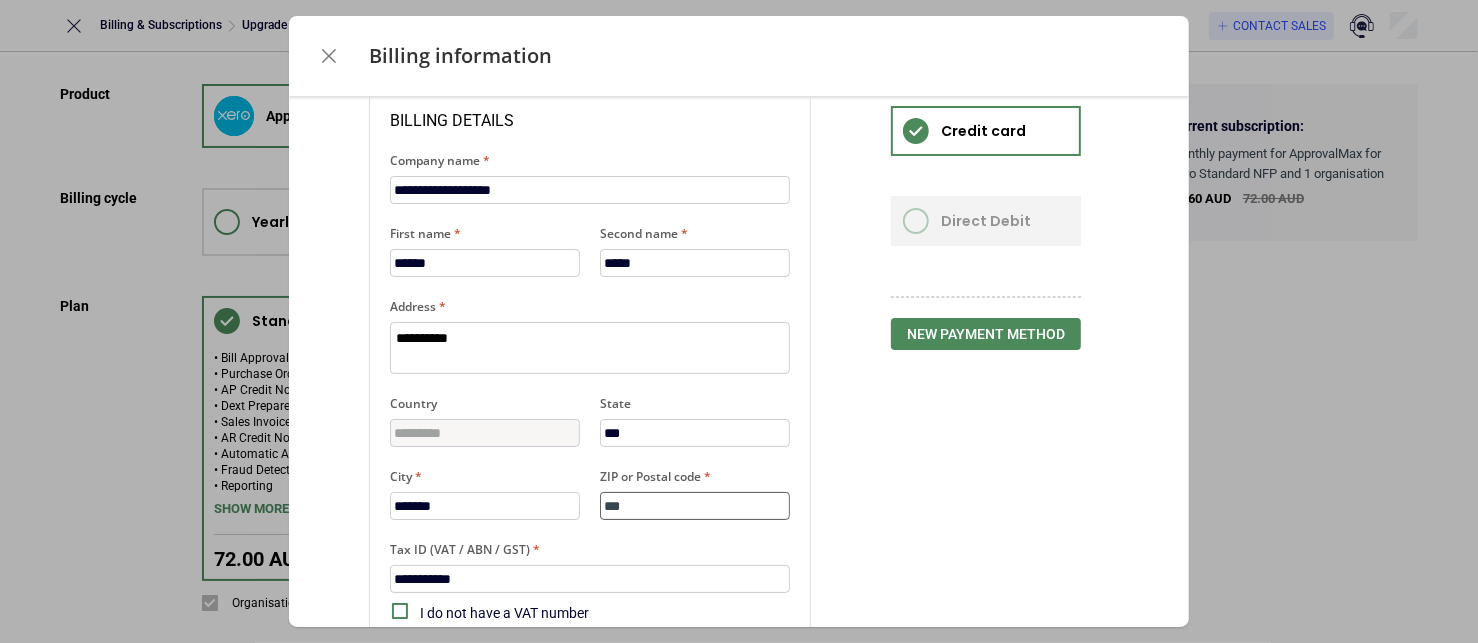 type on "*" 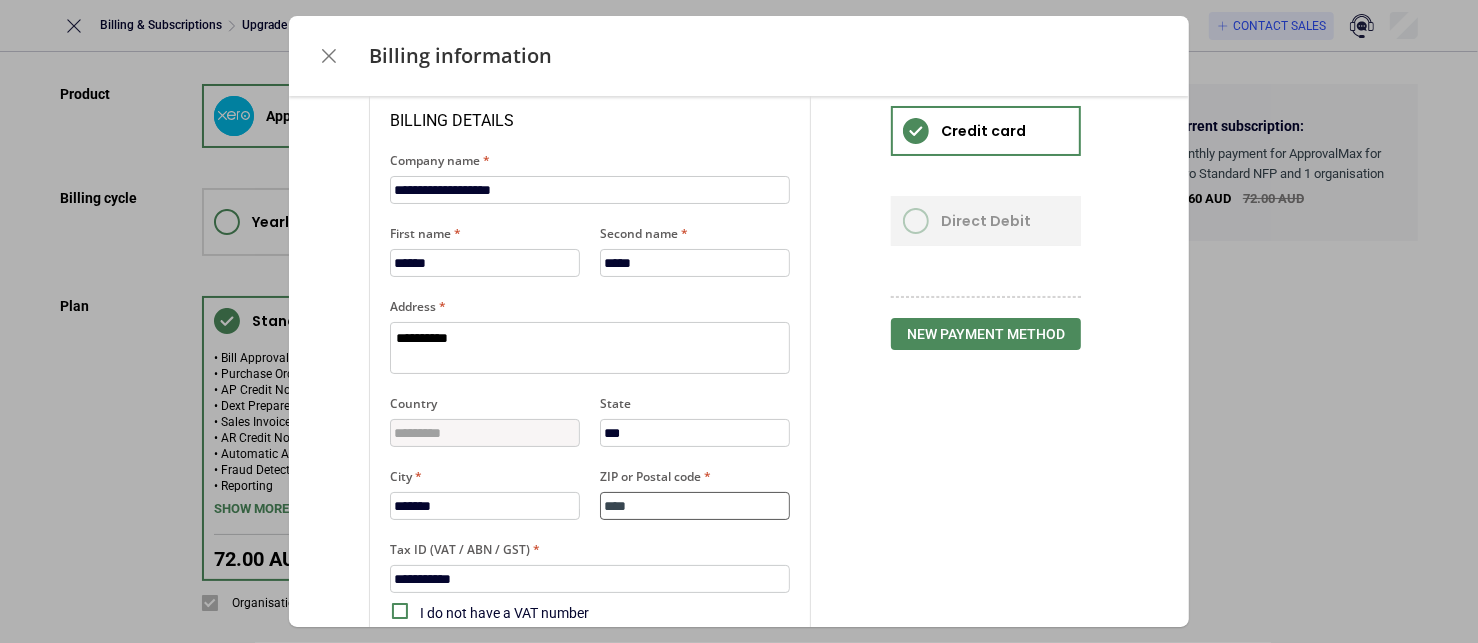 type on "****" 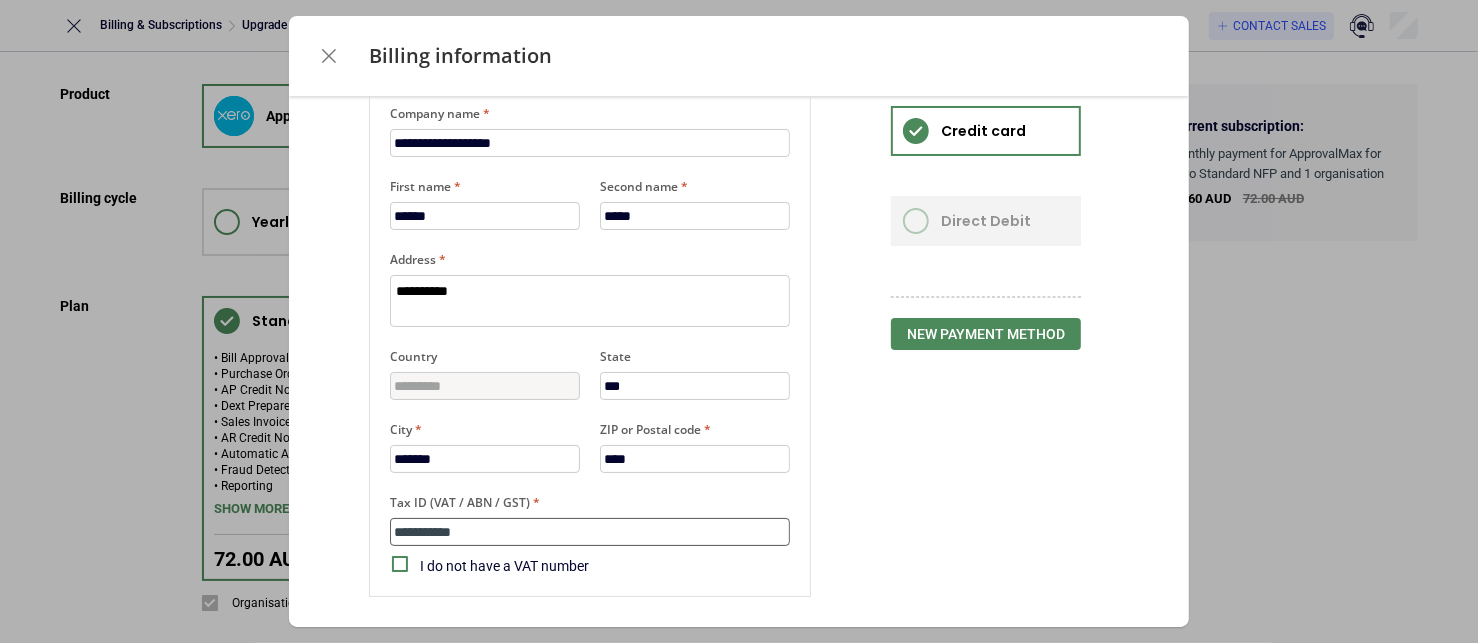 scroll, scrollTop: 447, scrollLeft: 0, axis: vertical 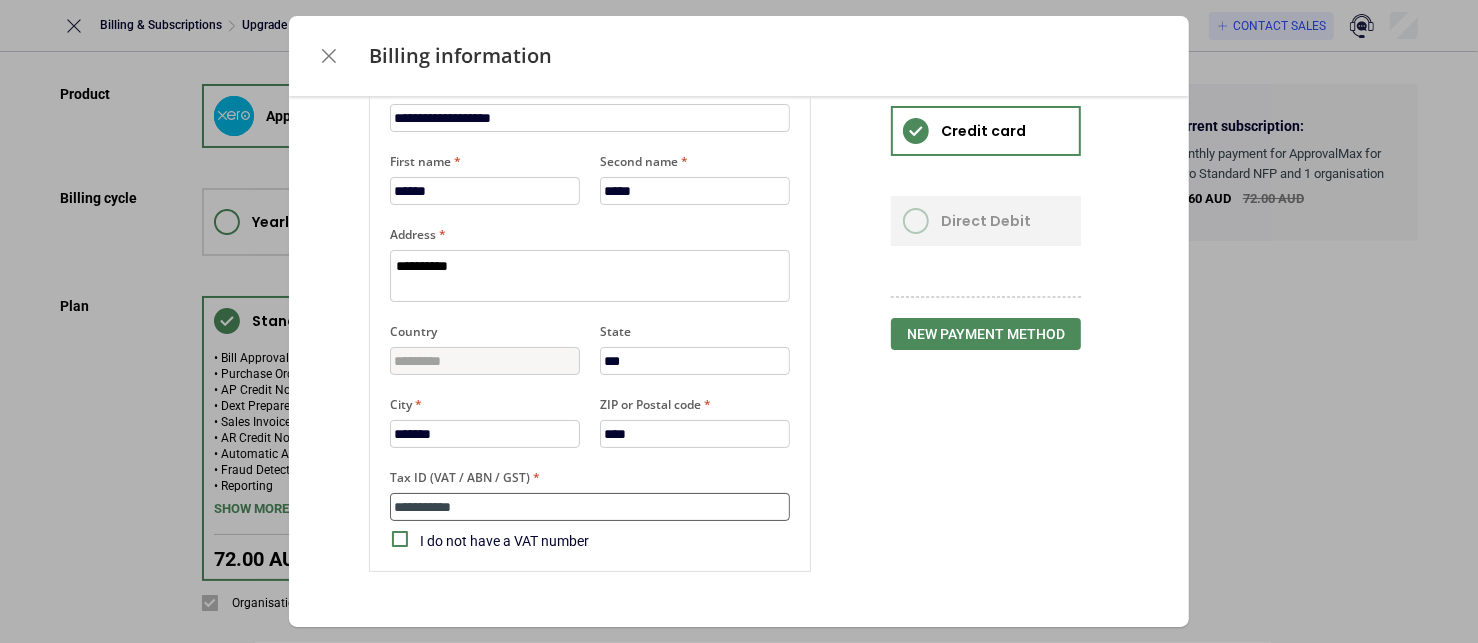 type on "*" 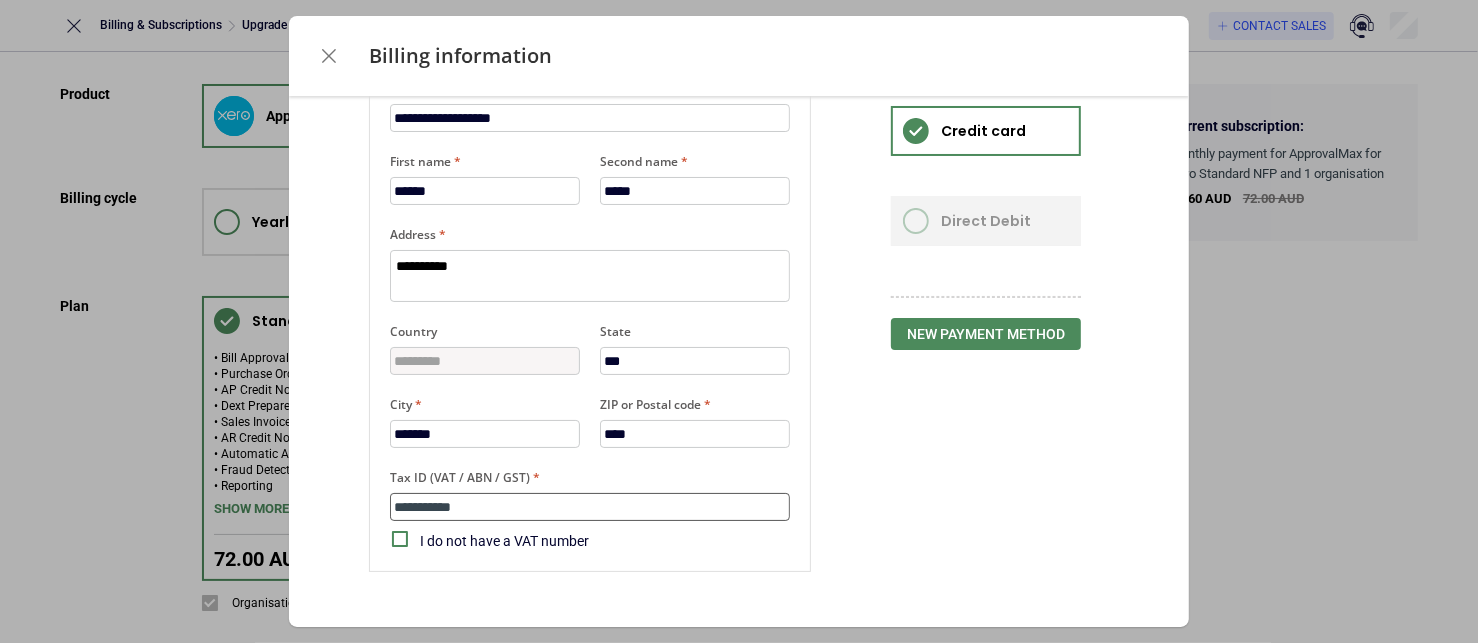 type on "*" 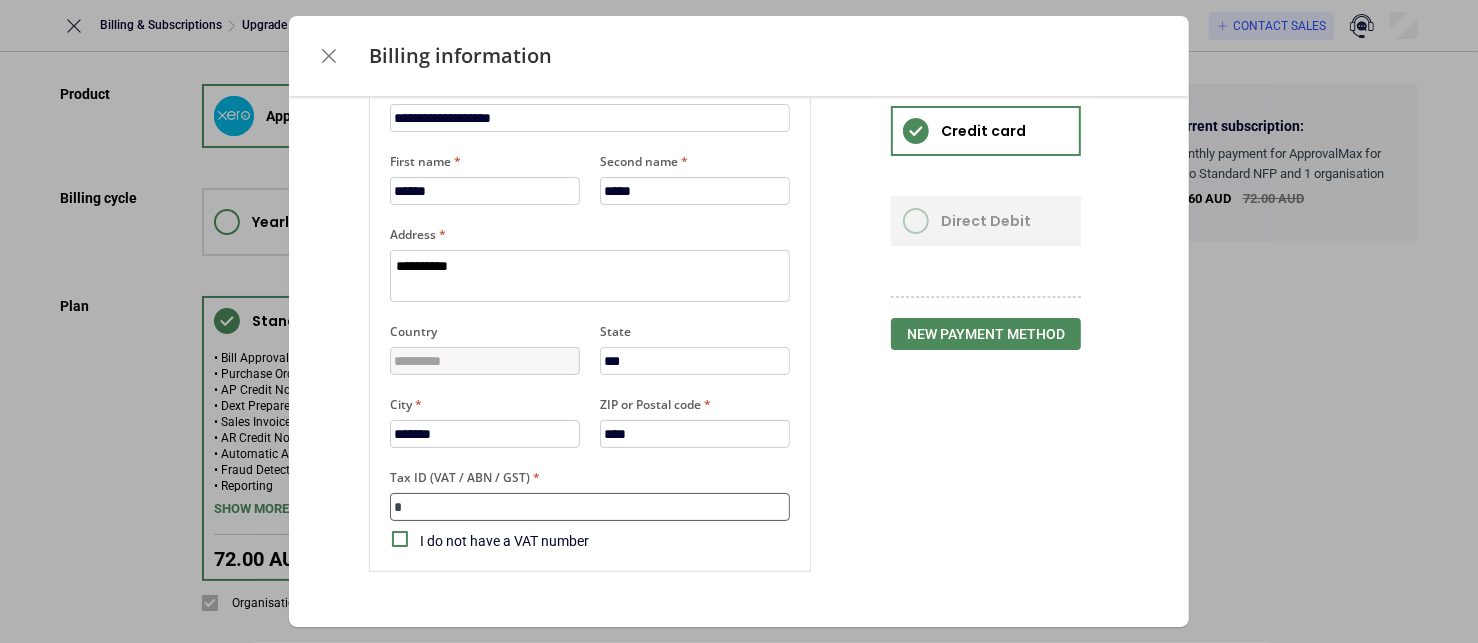 type on "*" 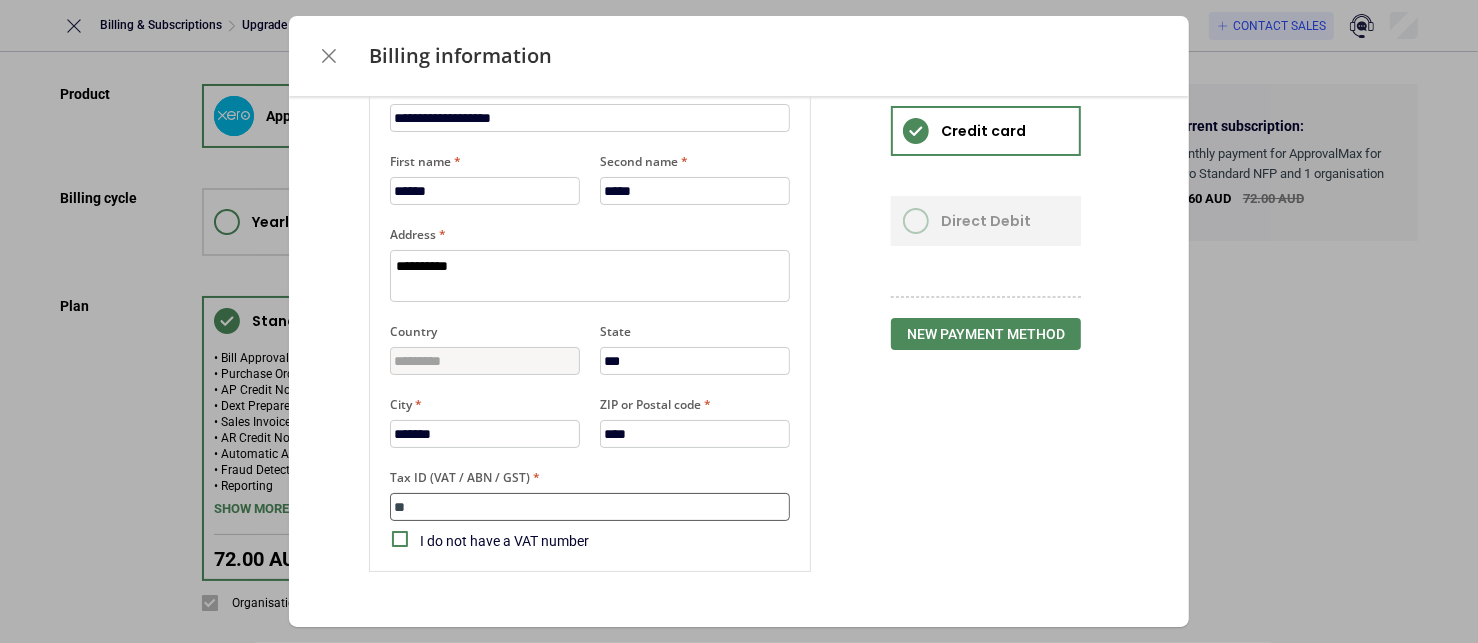 type on "*" 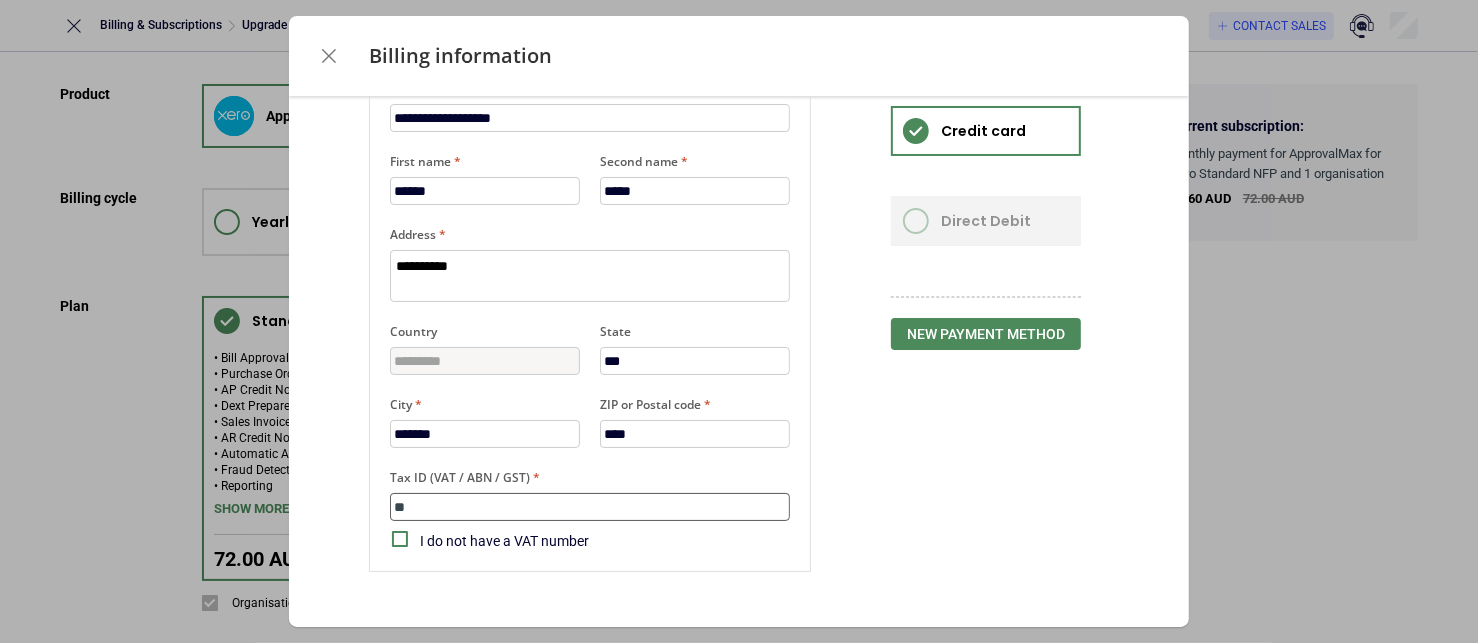 type on "**" 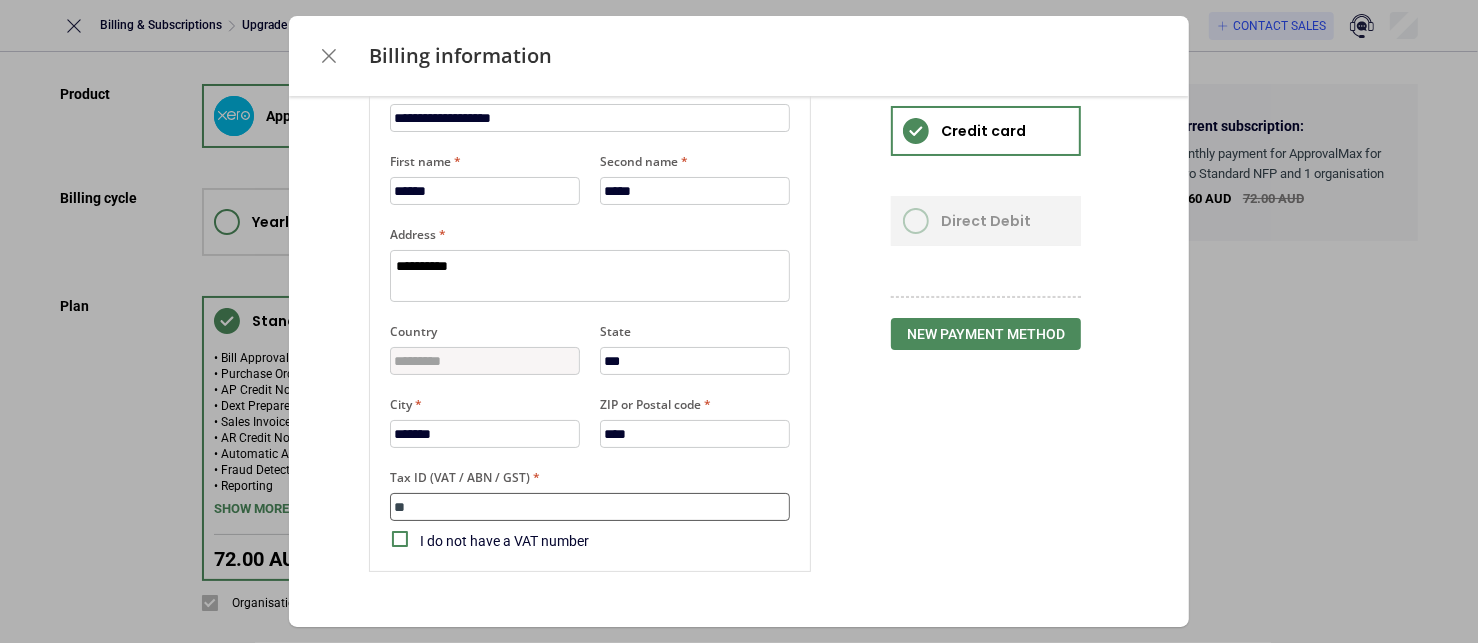 click on "**" at bounding box center [590, 507] 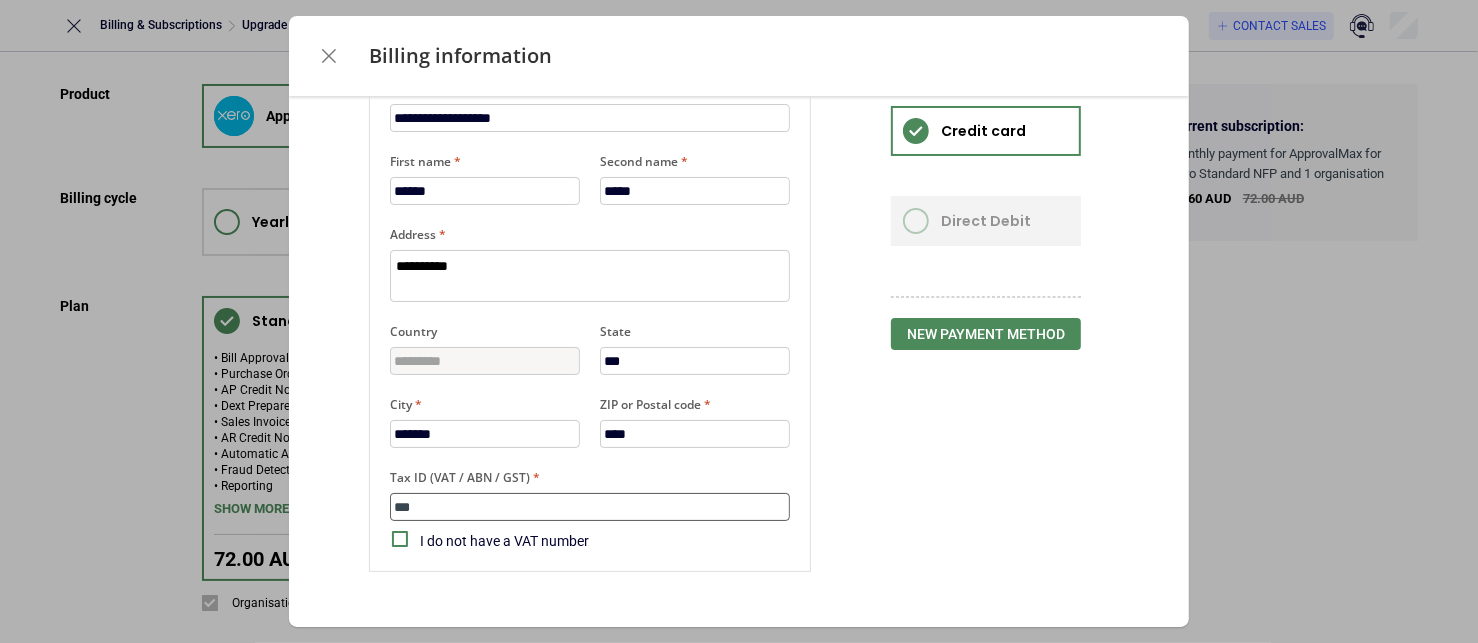 type on "*" 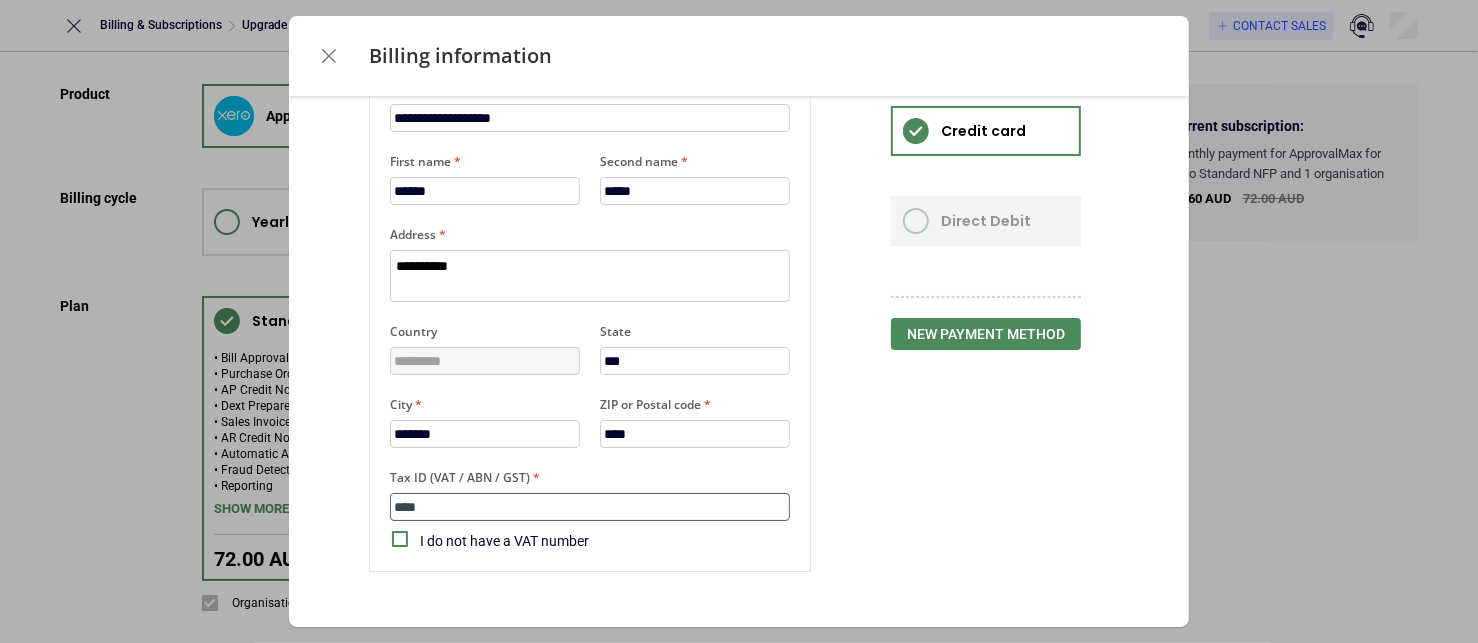 type on "*" 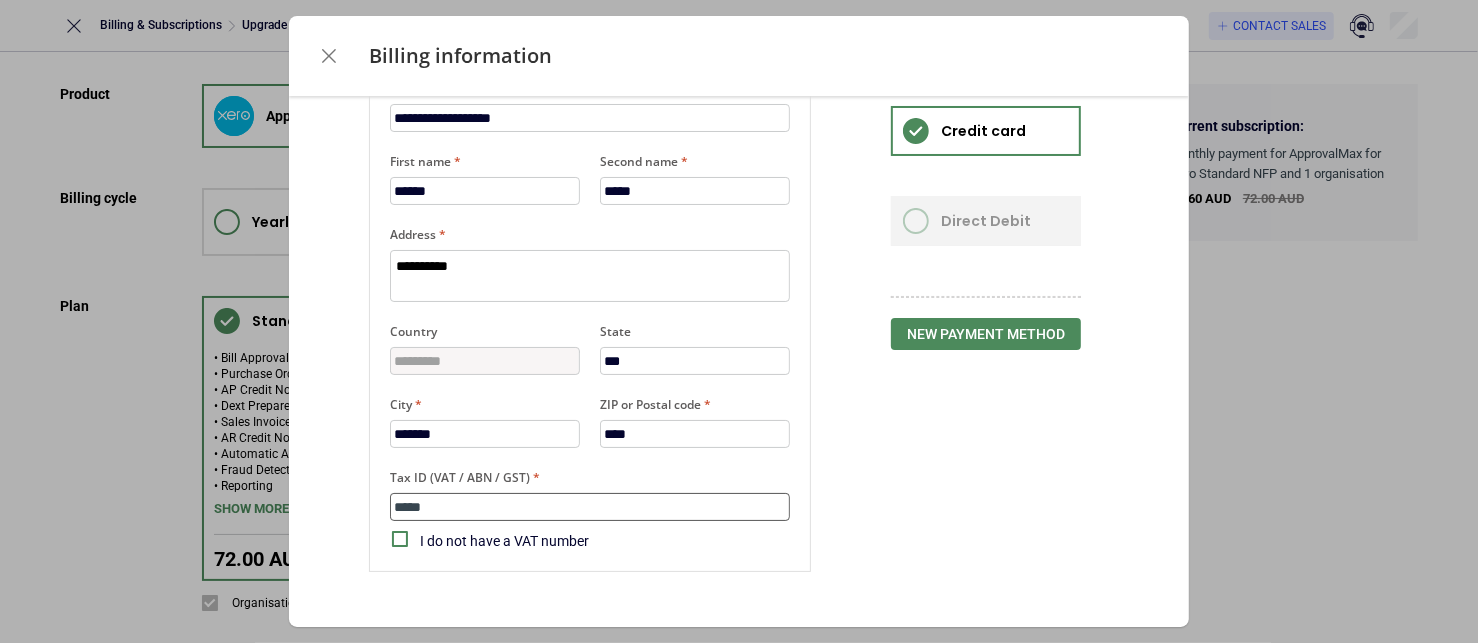 type on "*" 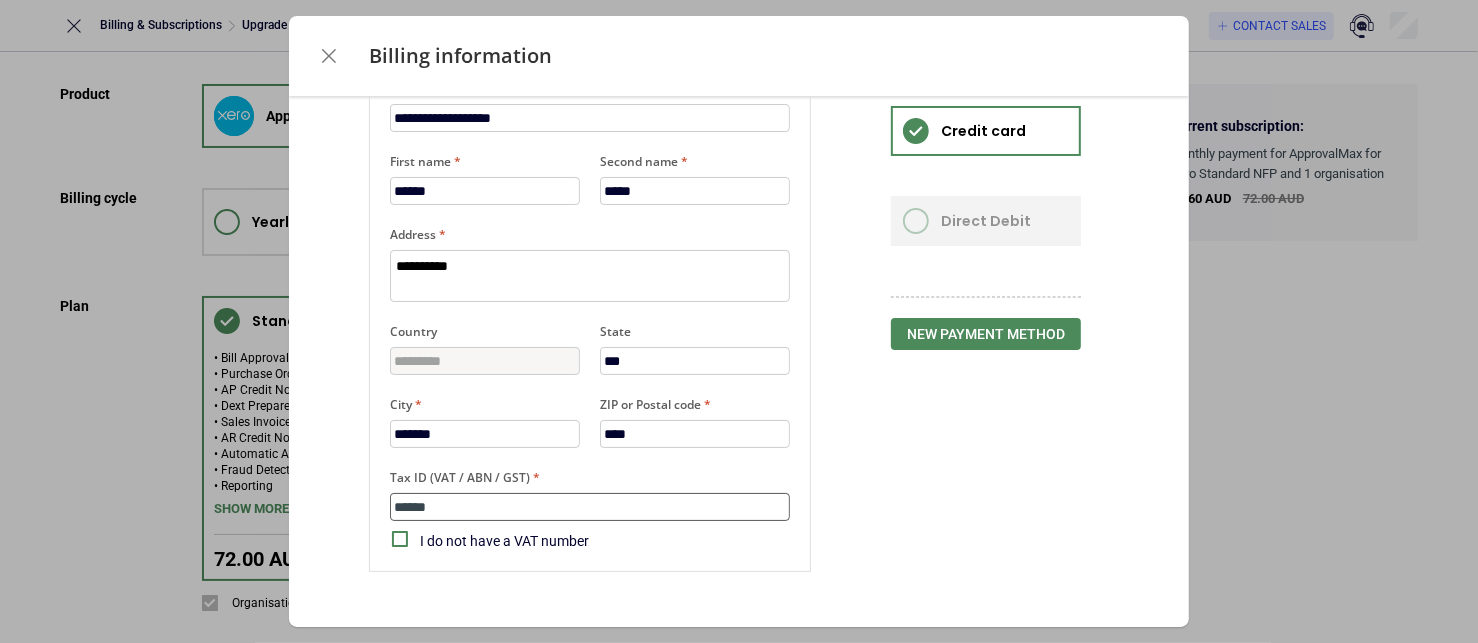 type on "*" 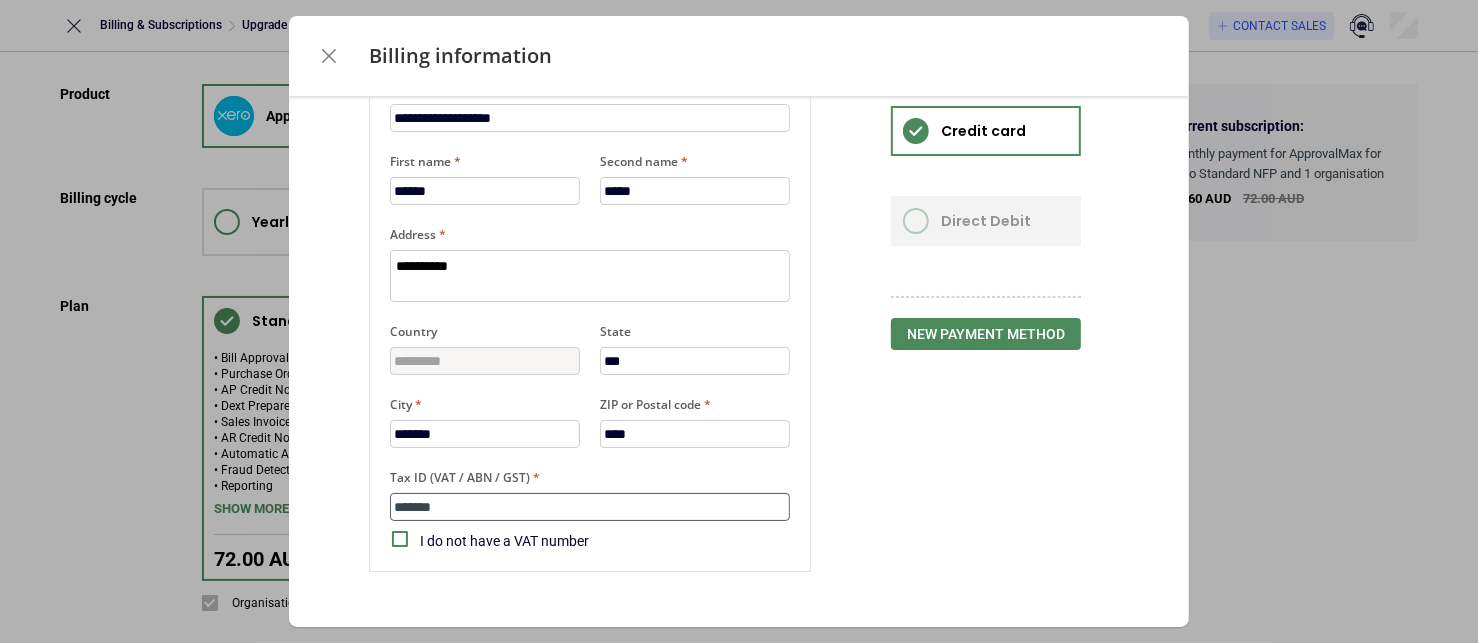 type on "*" 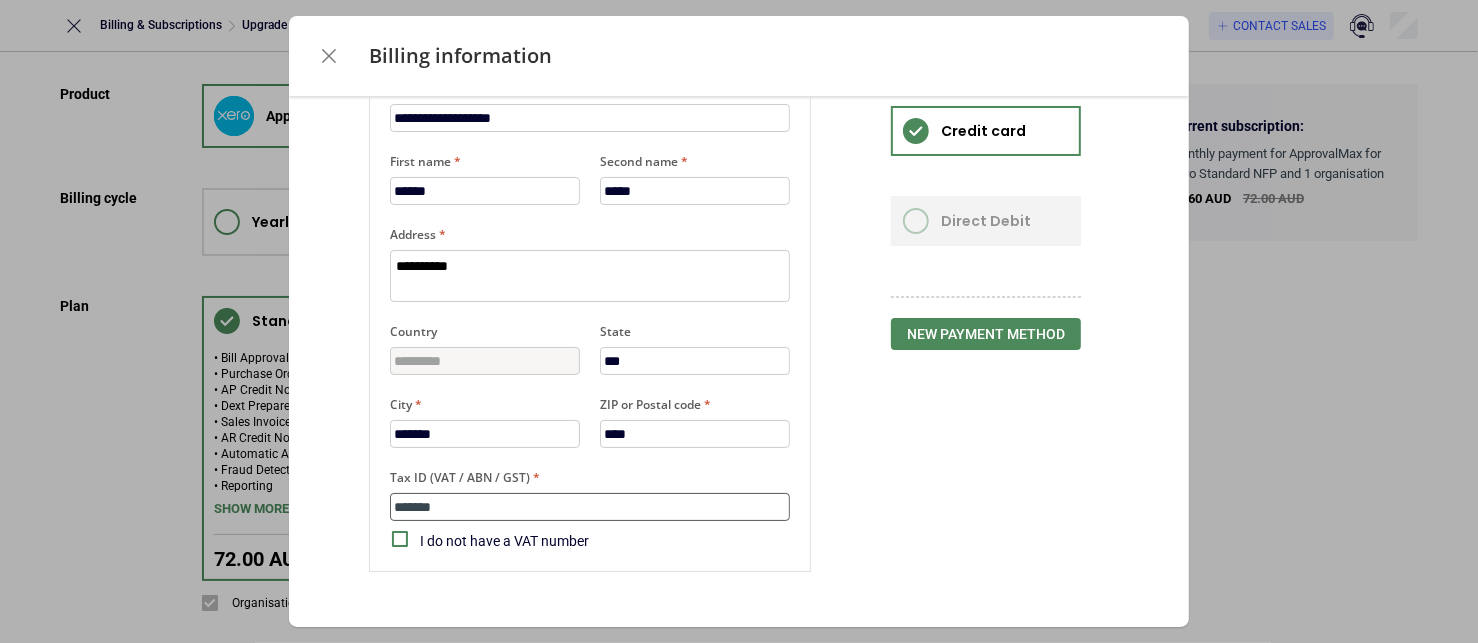 type on "******" 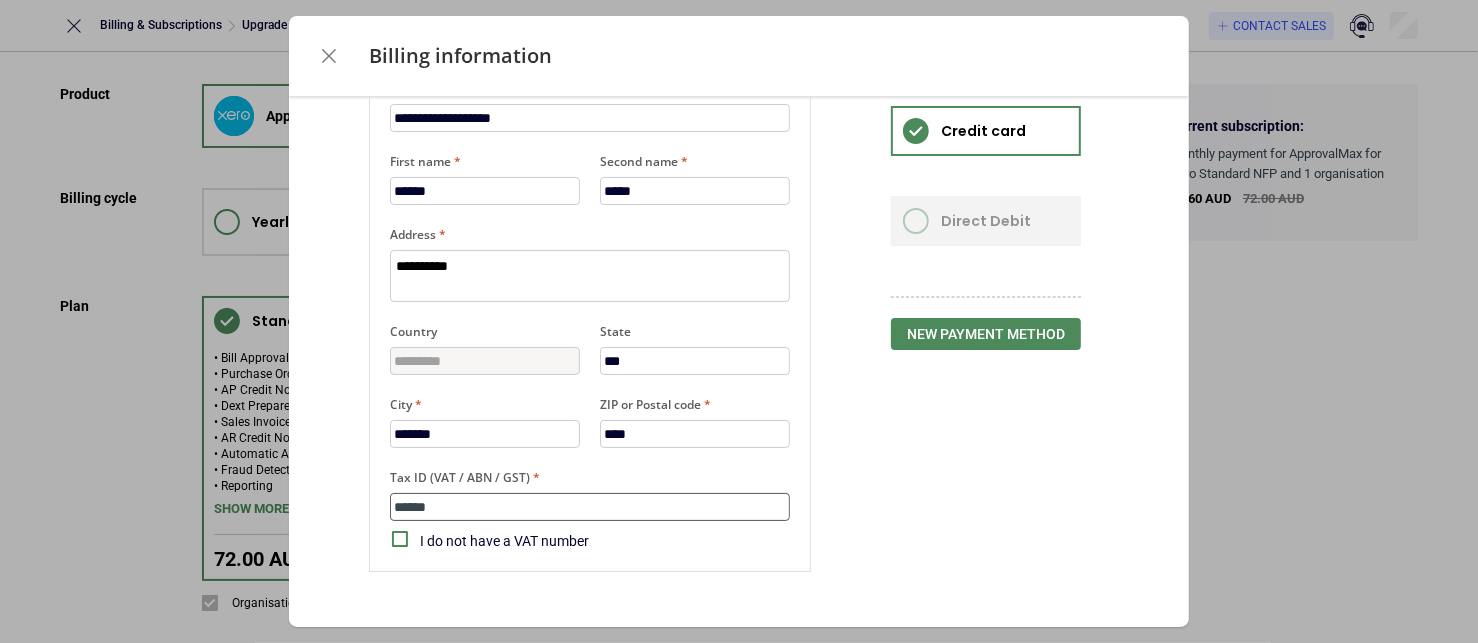type on "*" 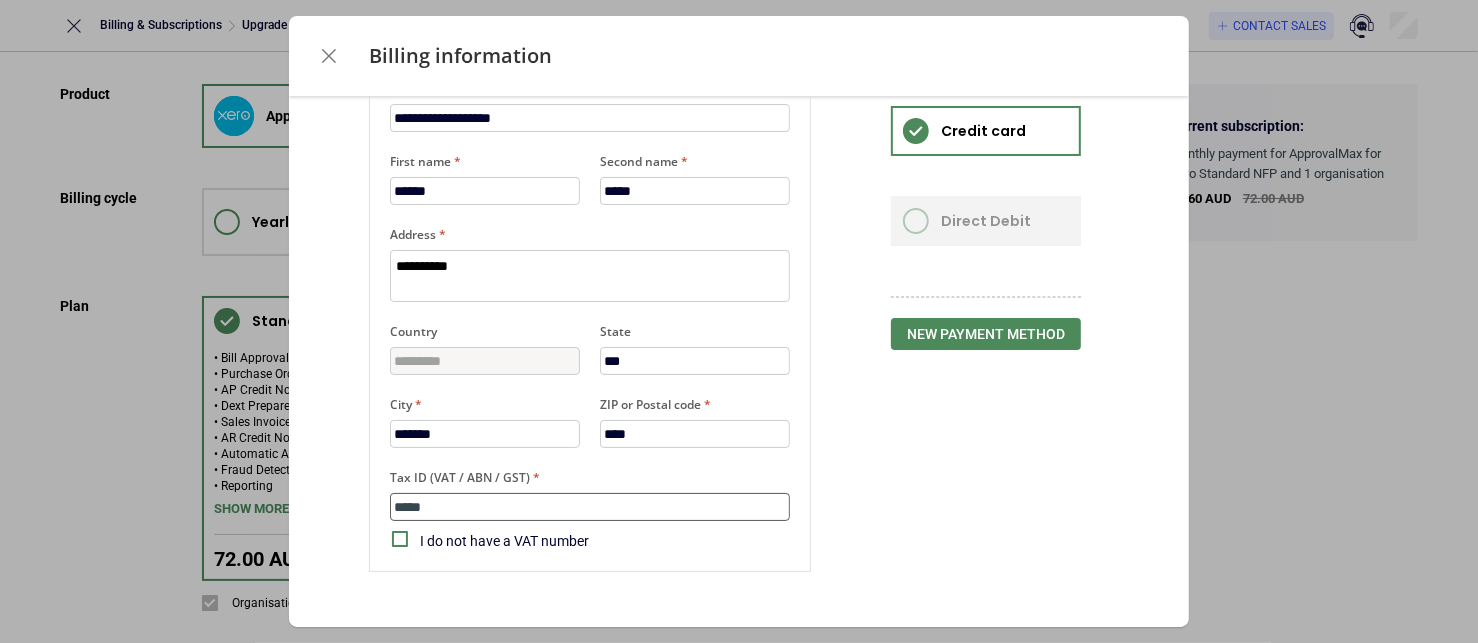 type on "*" 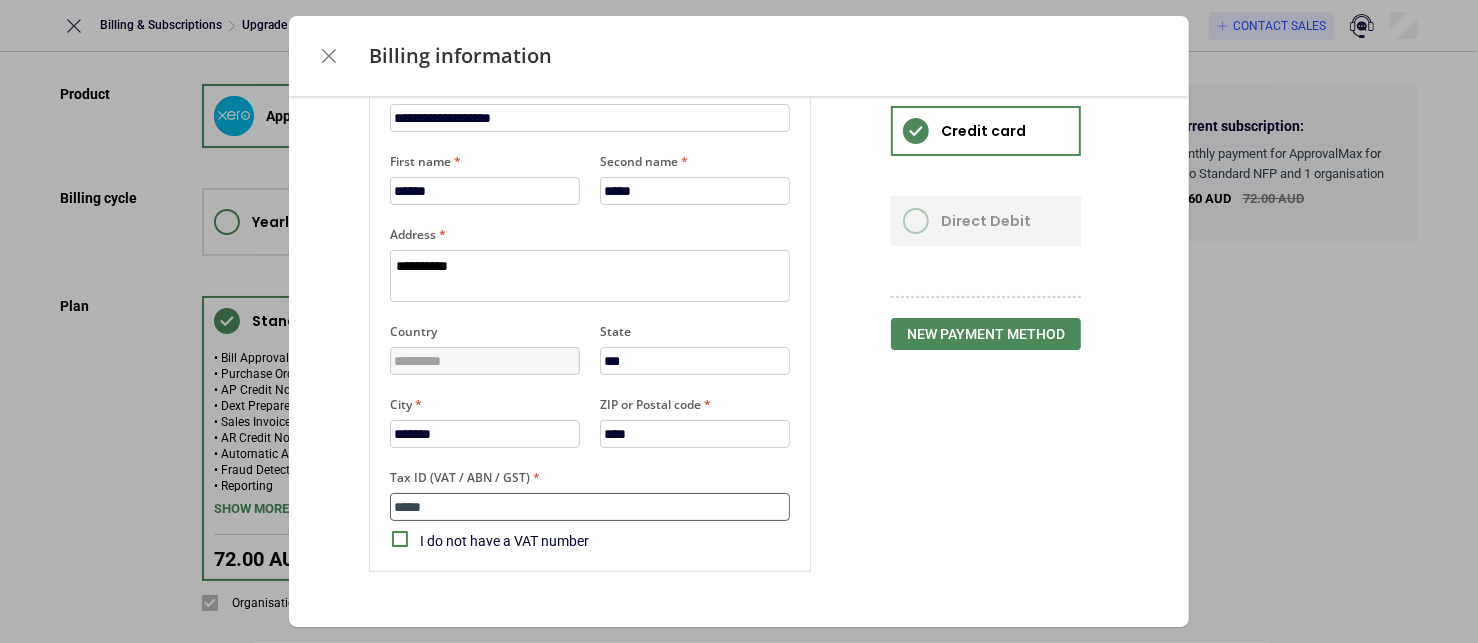 type on "******" 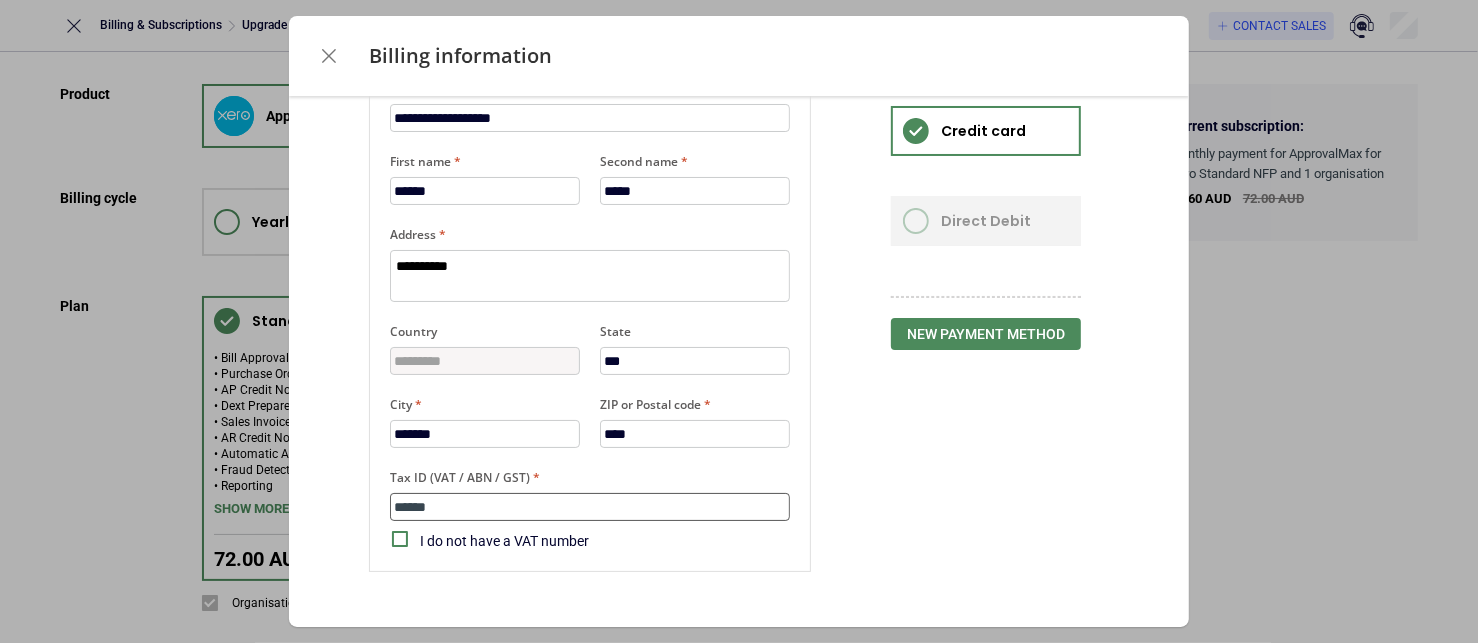 type on "*" 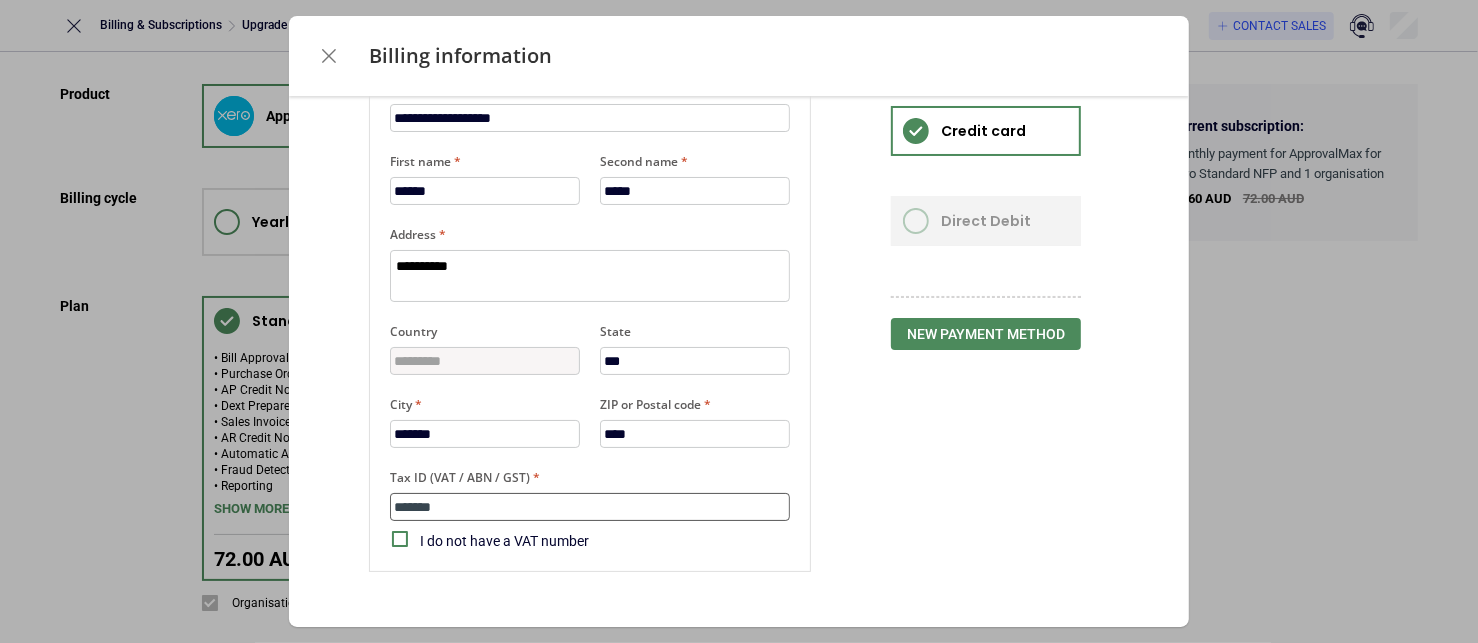type on "*" 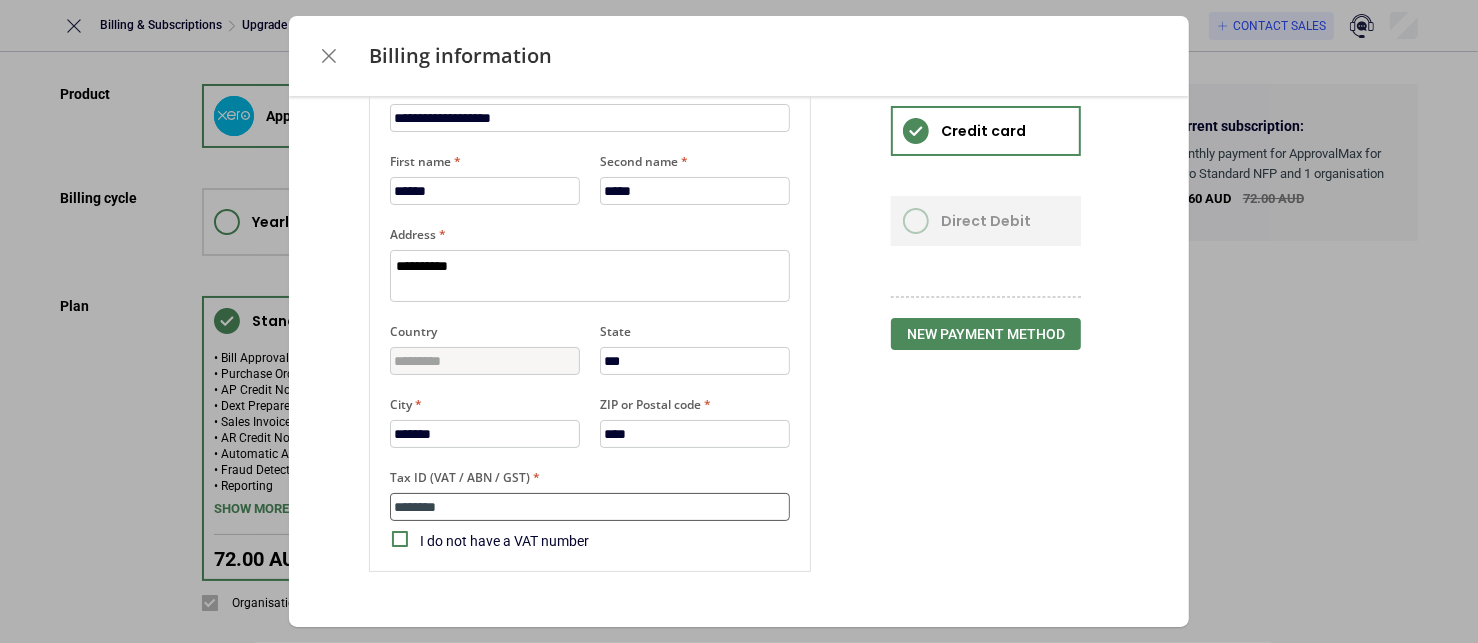 type on "*" 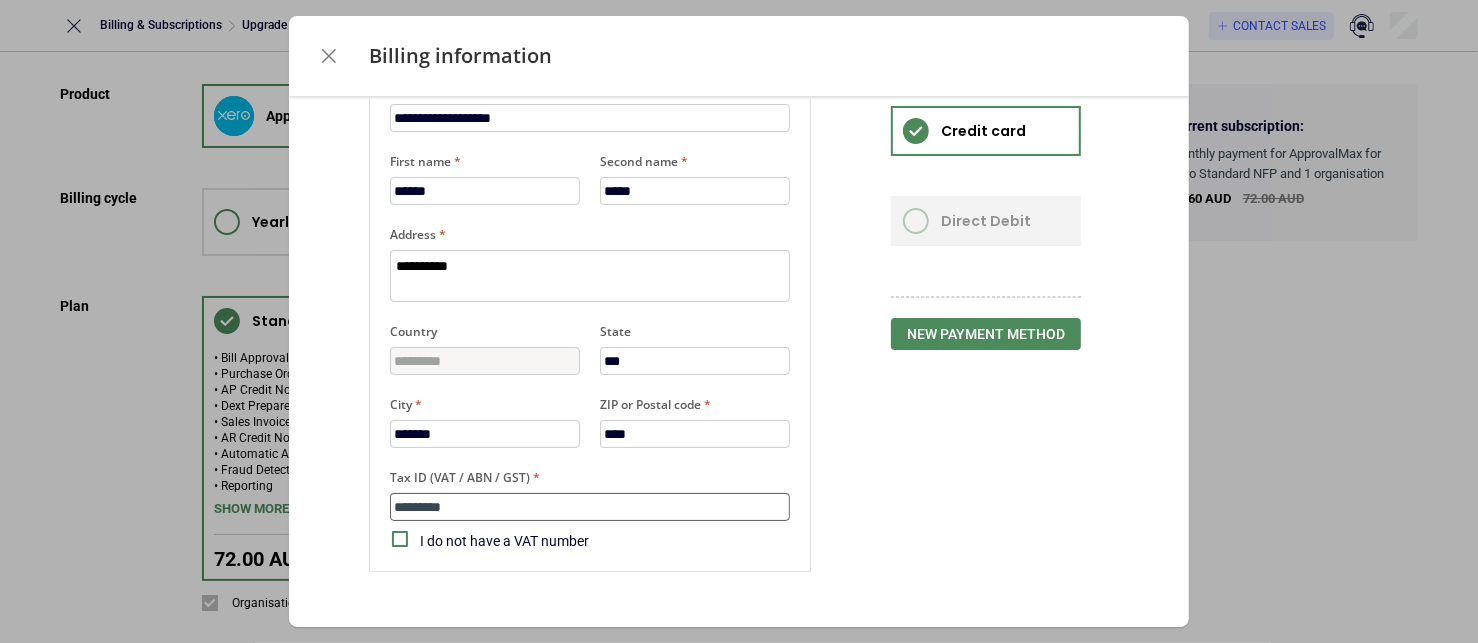 type on "*" 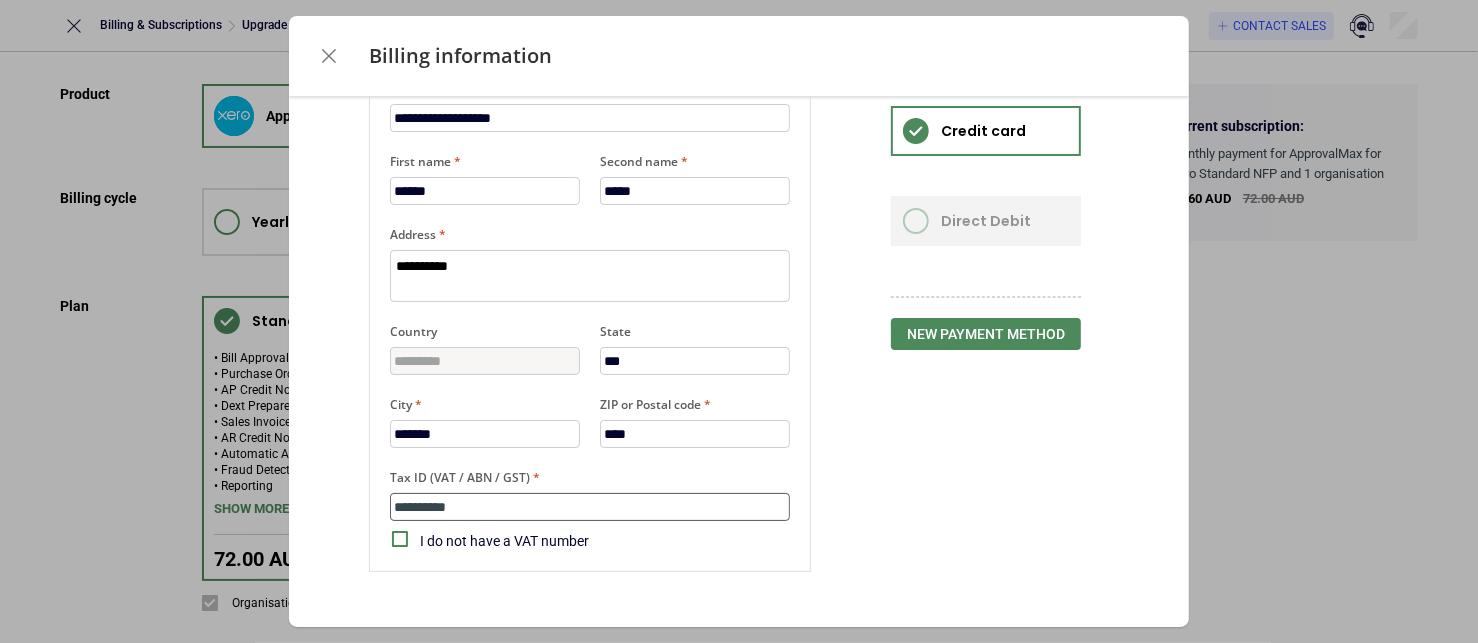 type on "*" 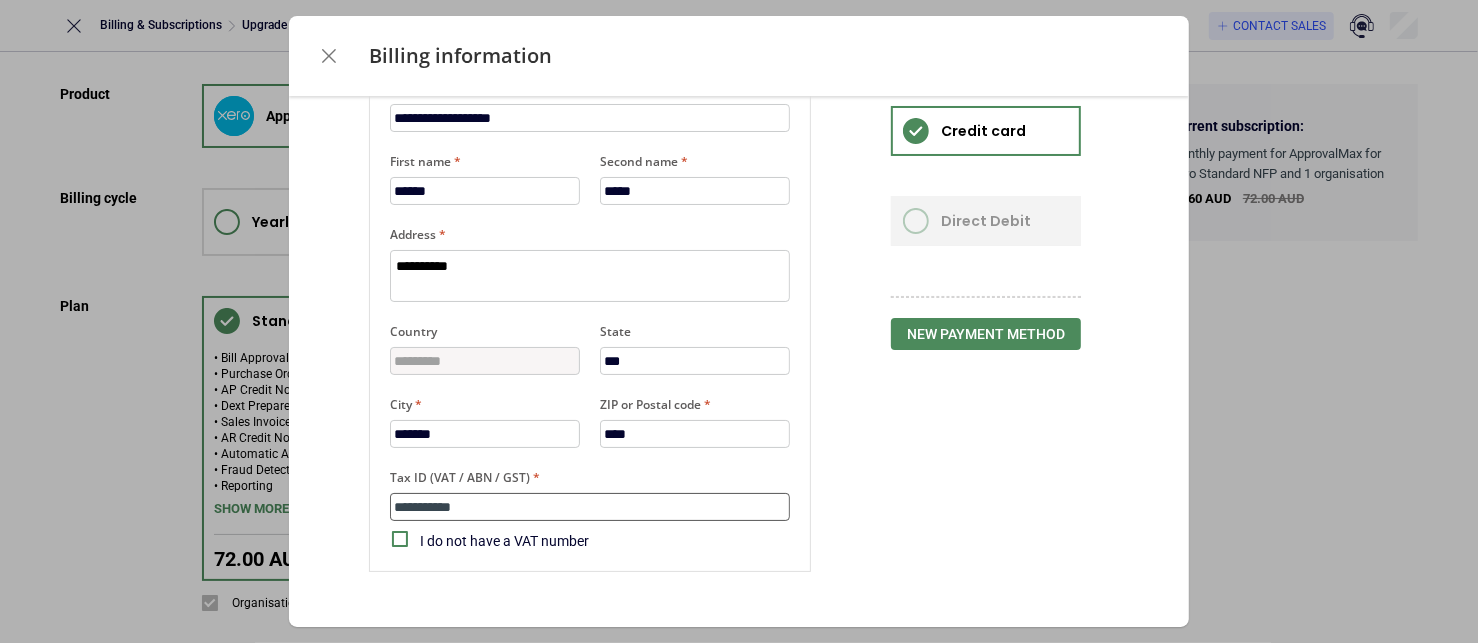type on "*" 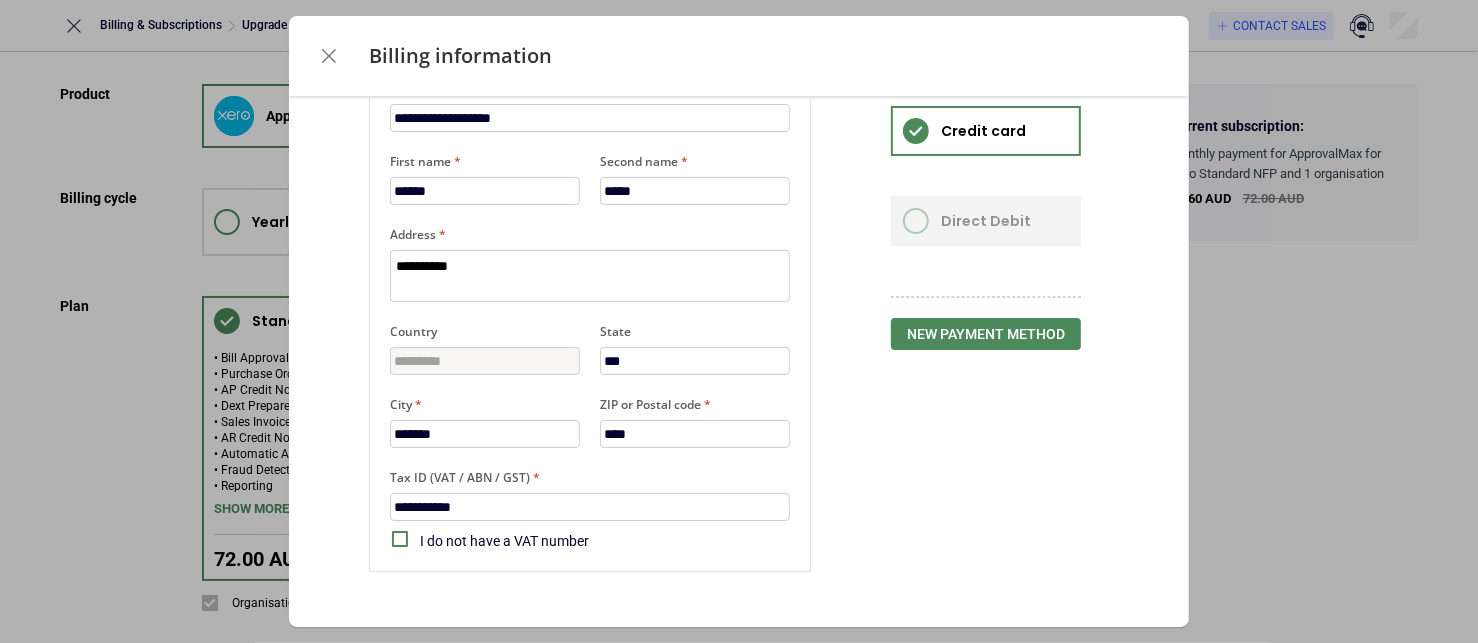 click on "I do not have a VAT number" at bounding box center (605, 541) 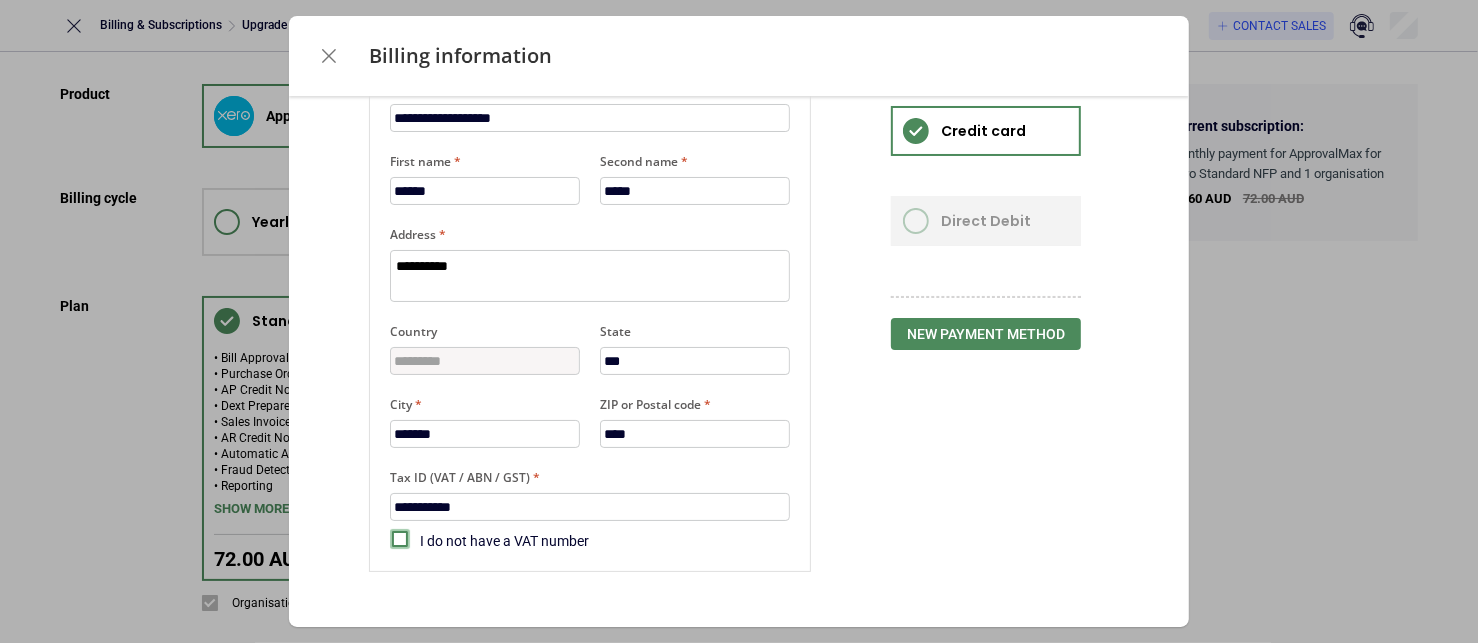 type on "*" 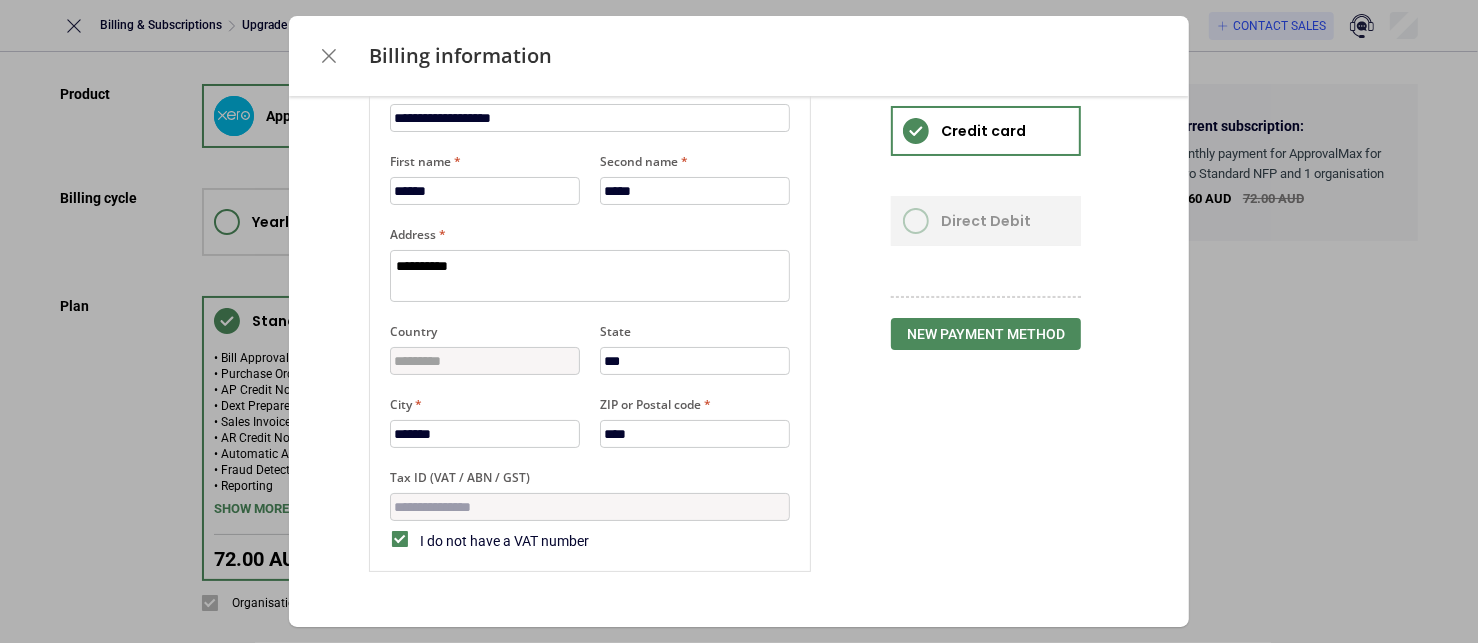 click on "Tax ID (VAT / ABN / GST) I do not have a VAT number" at bounding box center [590, 509] 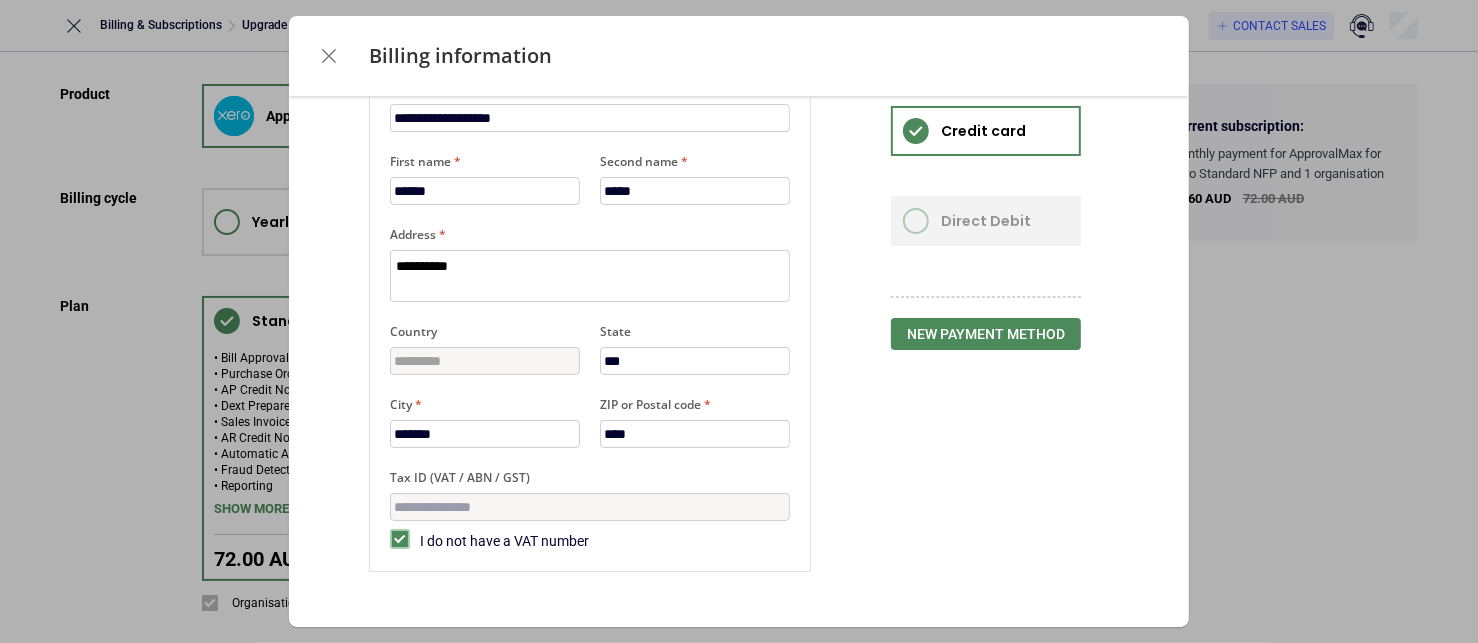 click at bounding box center [400, 539] 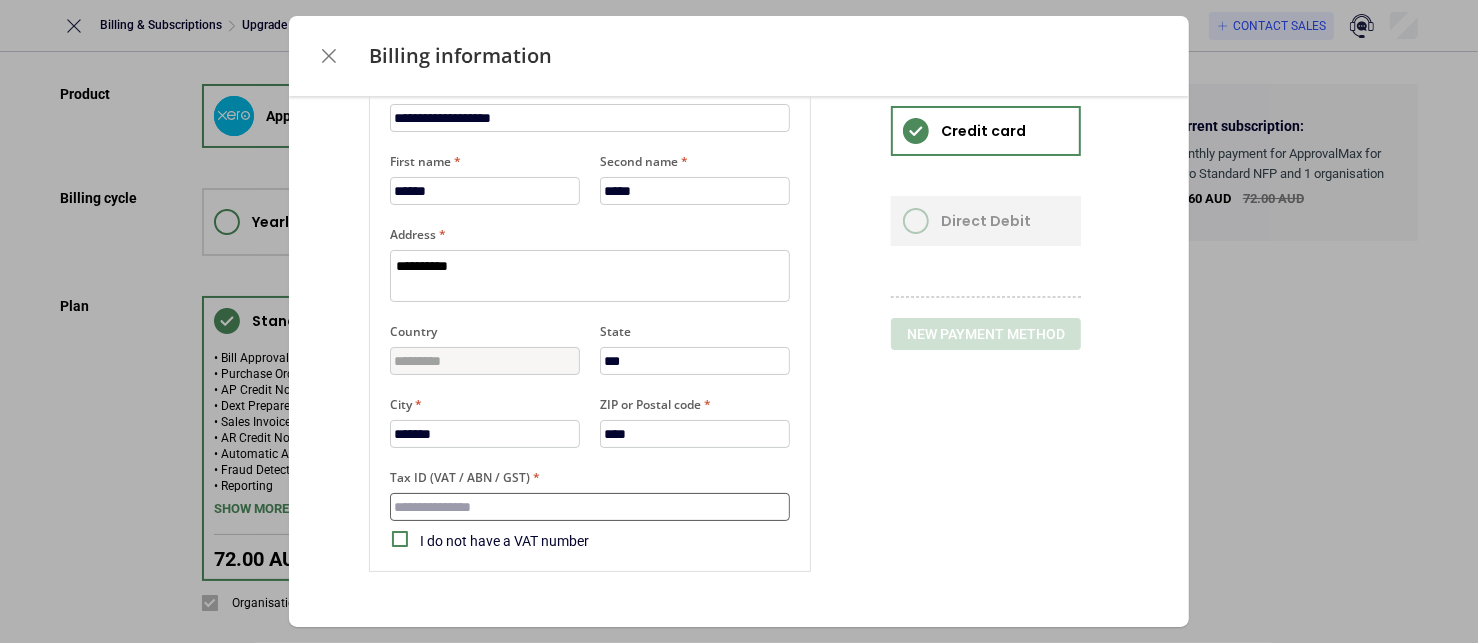 click on "Tax ID (VAT / ABN / GST)" at bounding box center [590, 507] 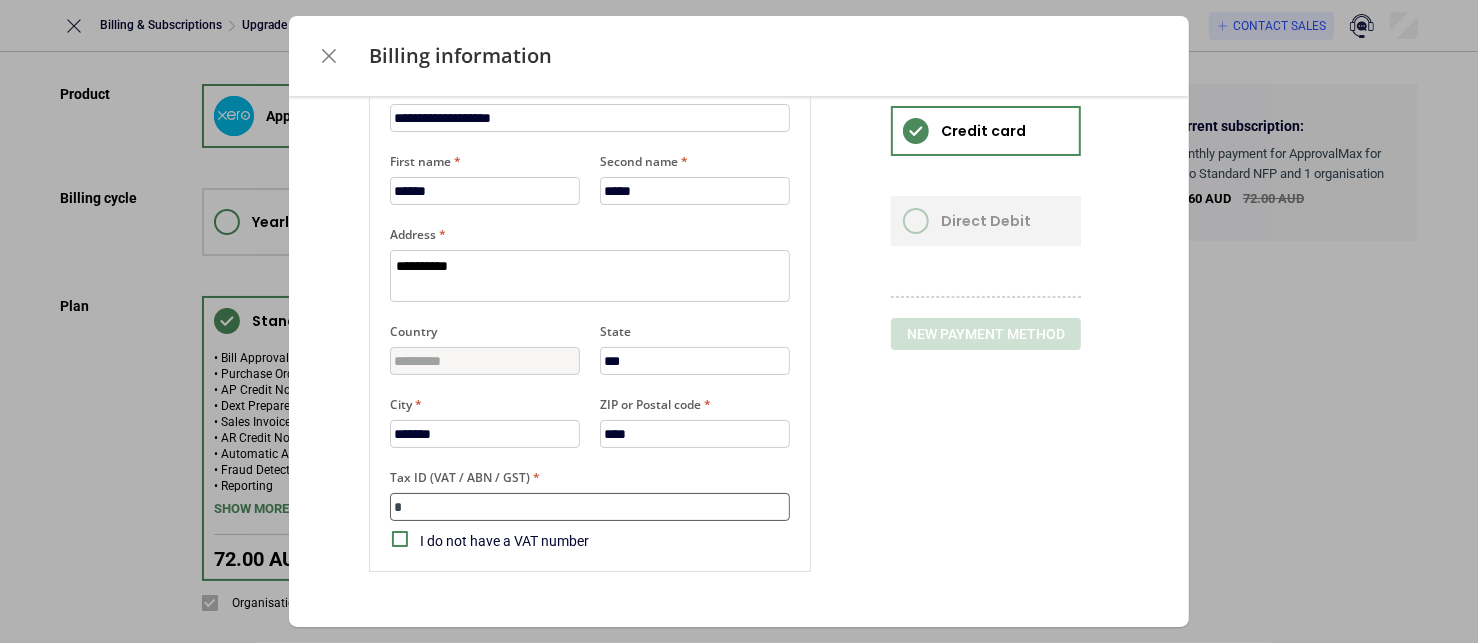 type on "*" 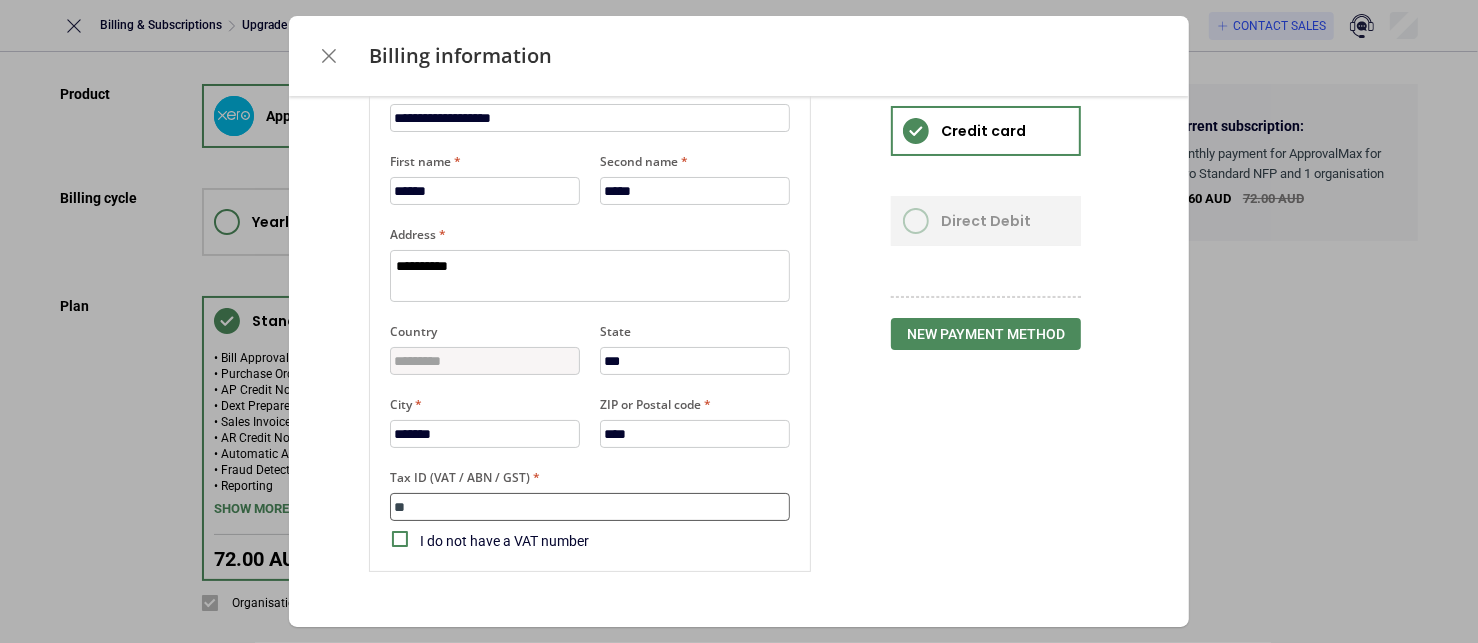 type on "*" 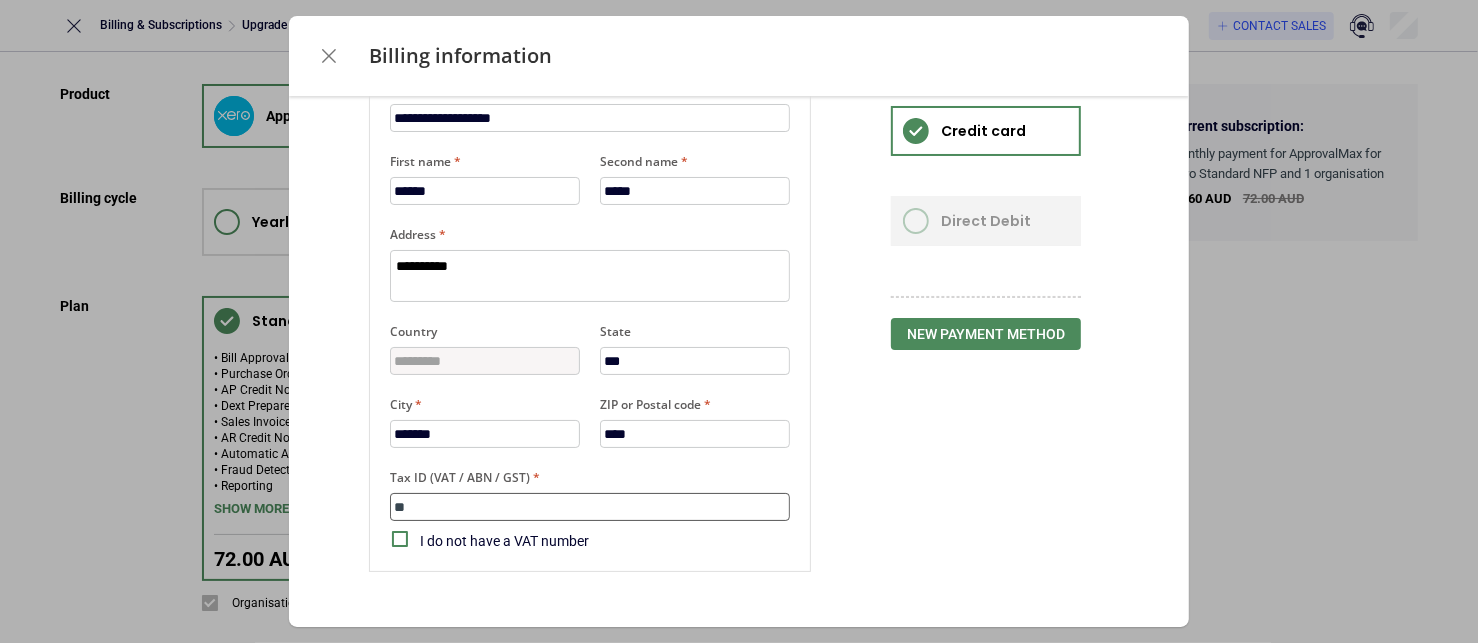 type on "***" 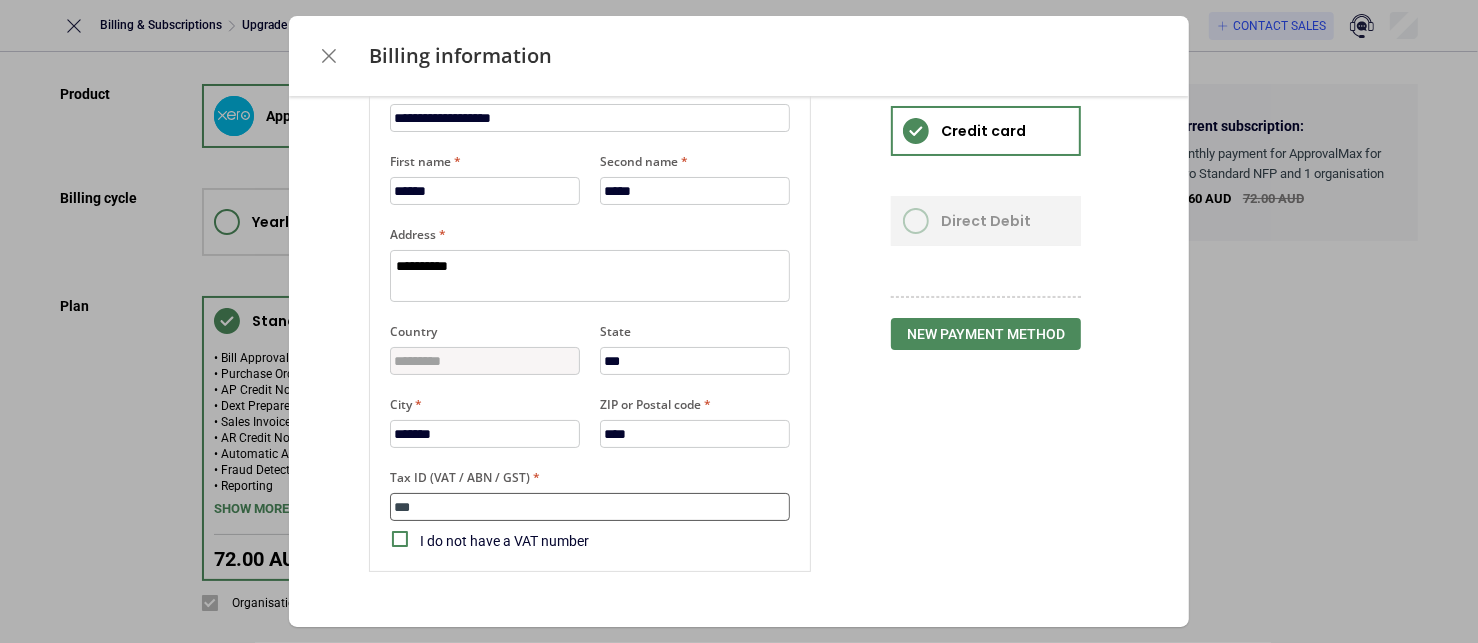type on "*" 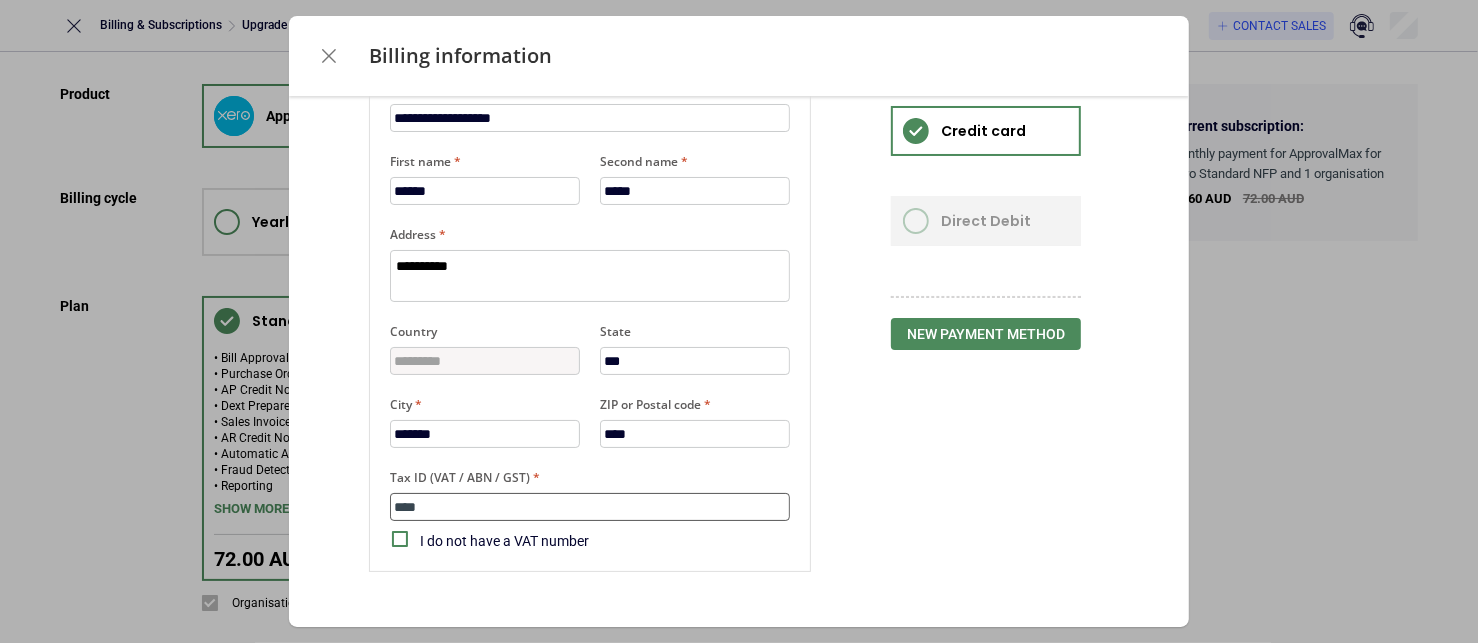 type on "*" 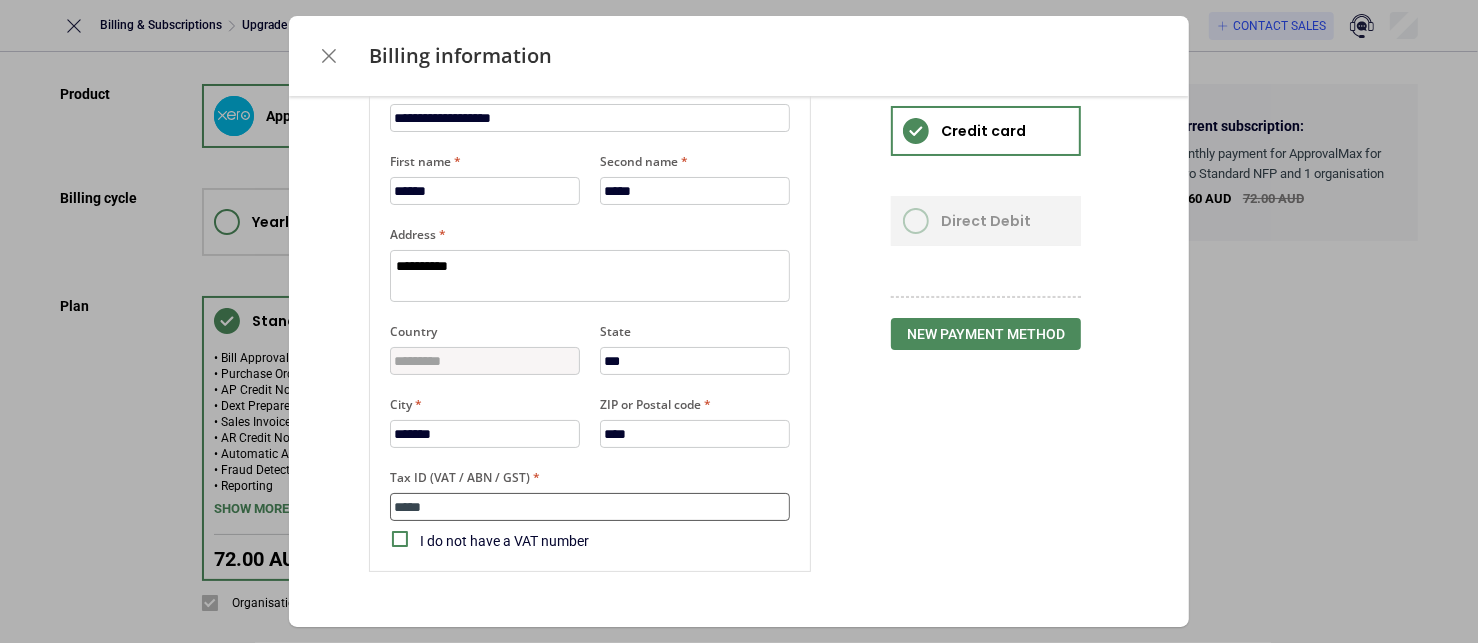 type on "*" 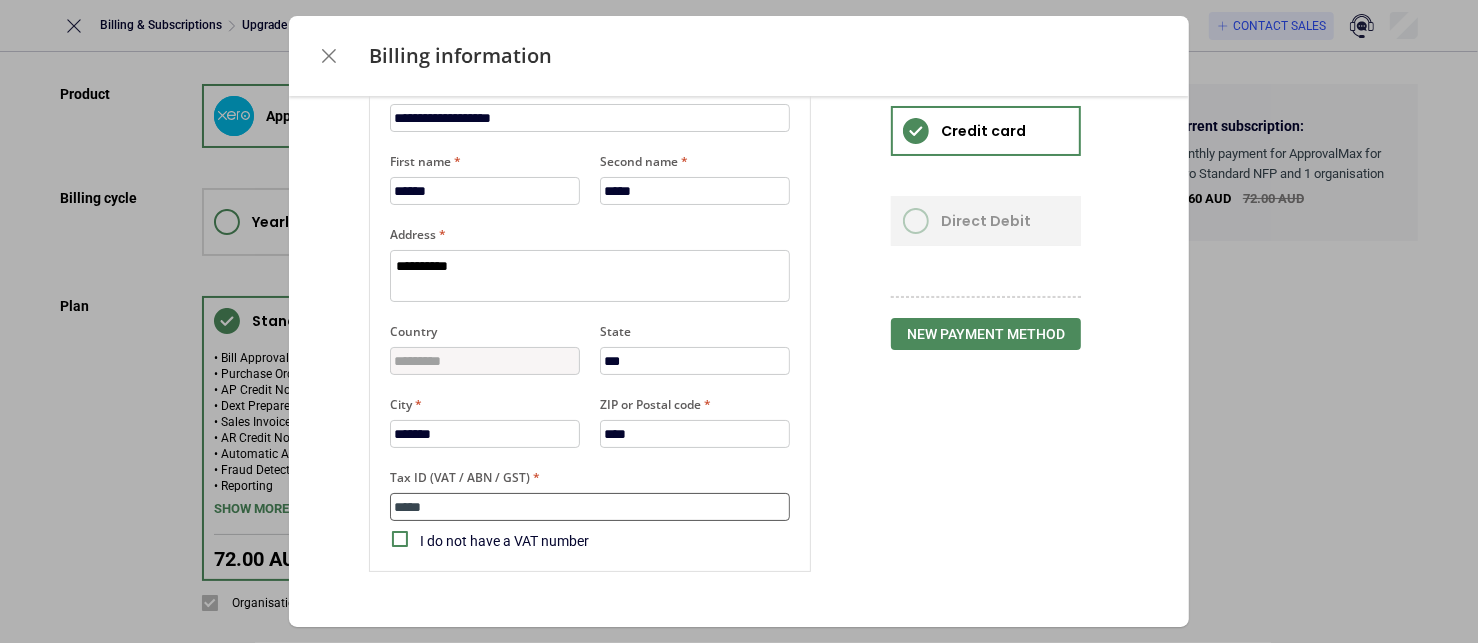 type on "******" 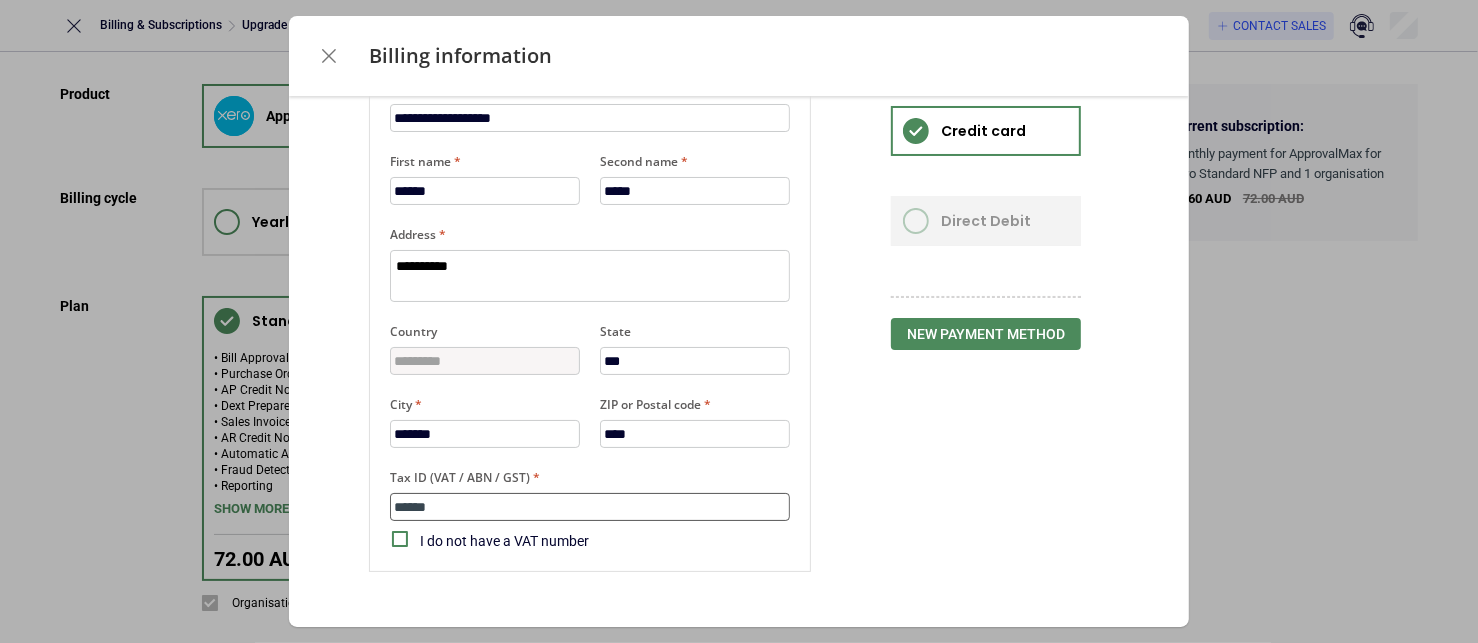 type on "*" 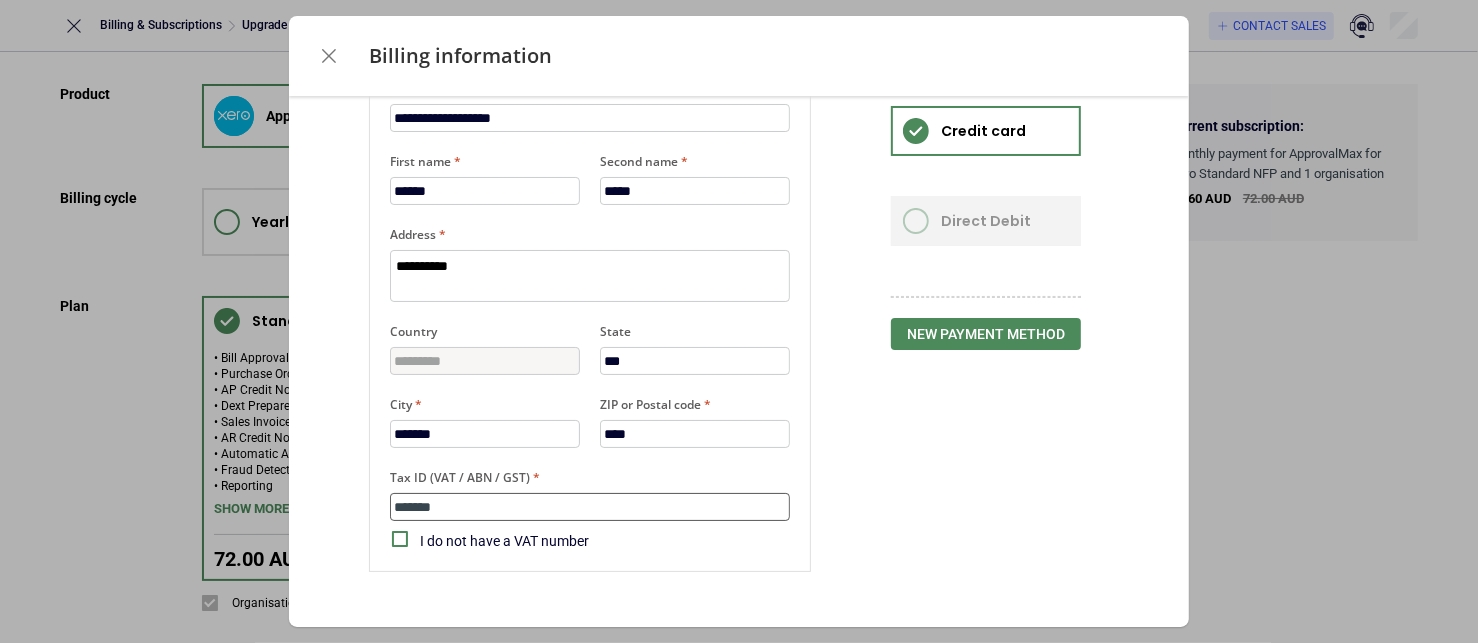 type on "*" 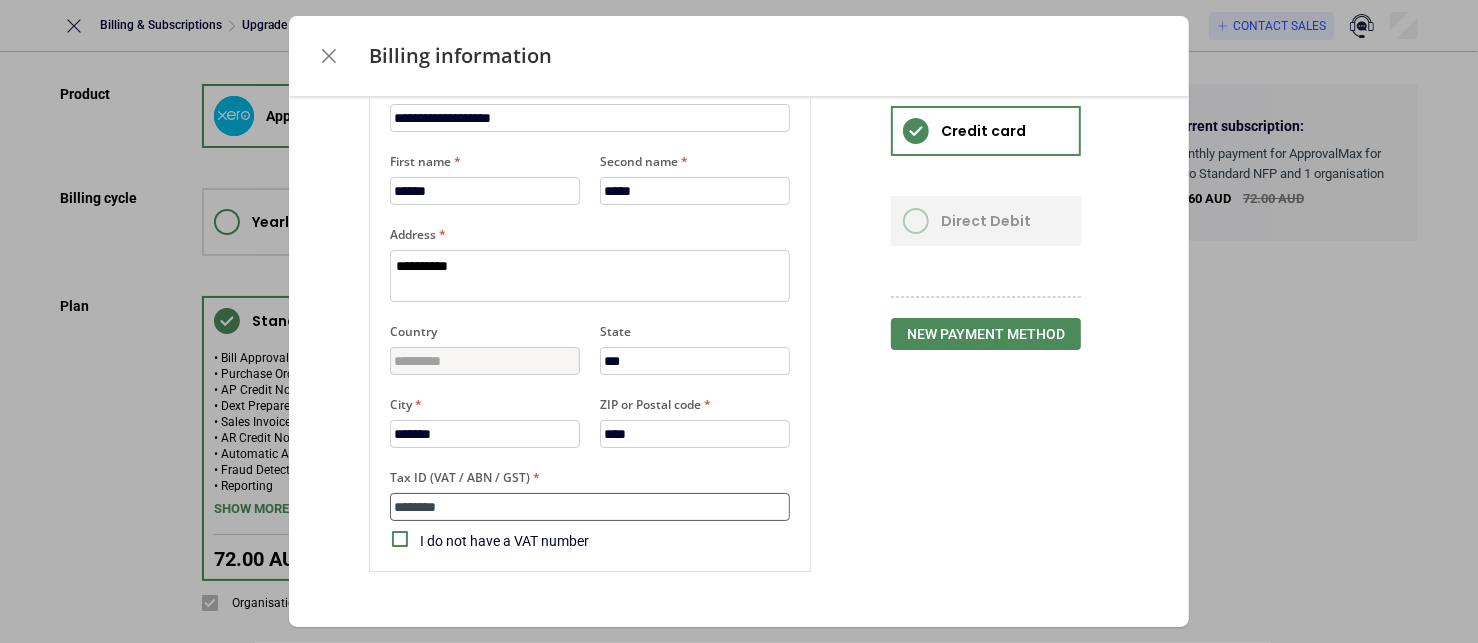 type on "*" 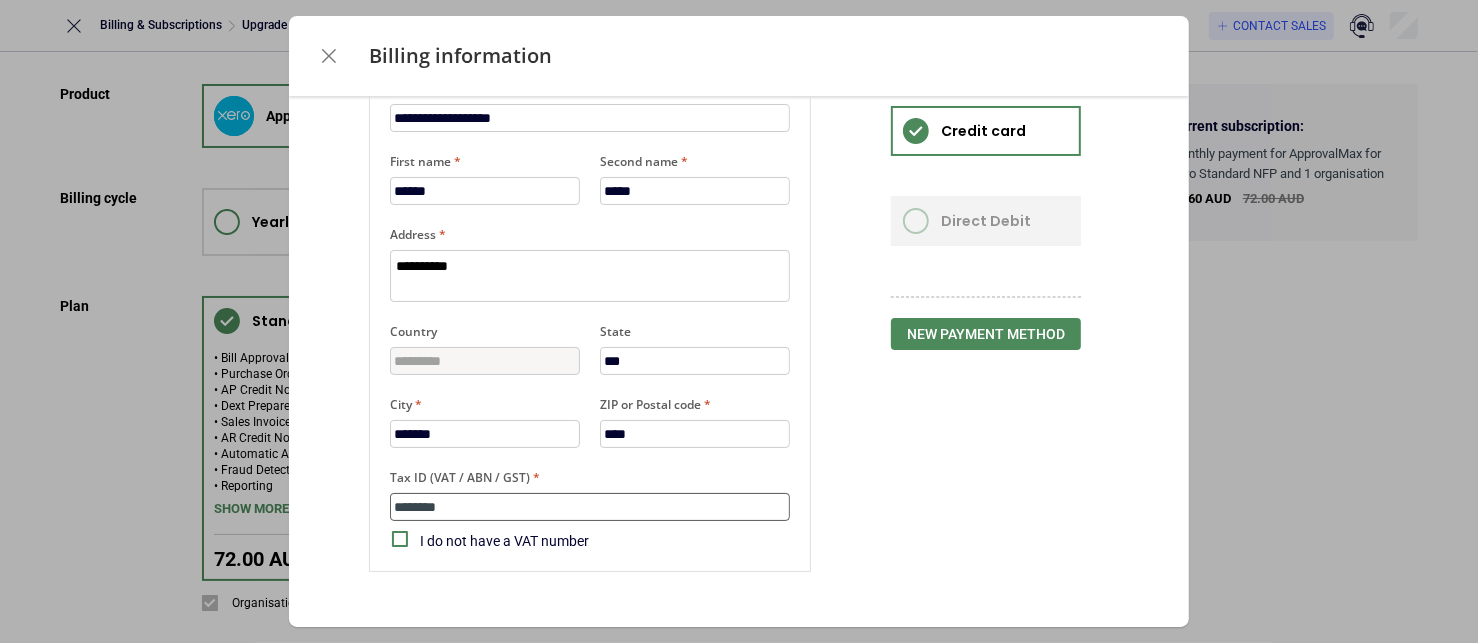 type on "*********" 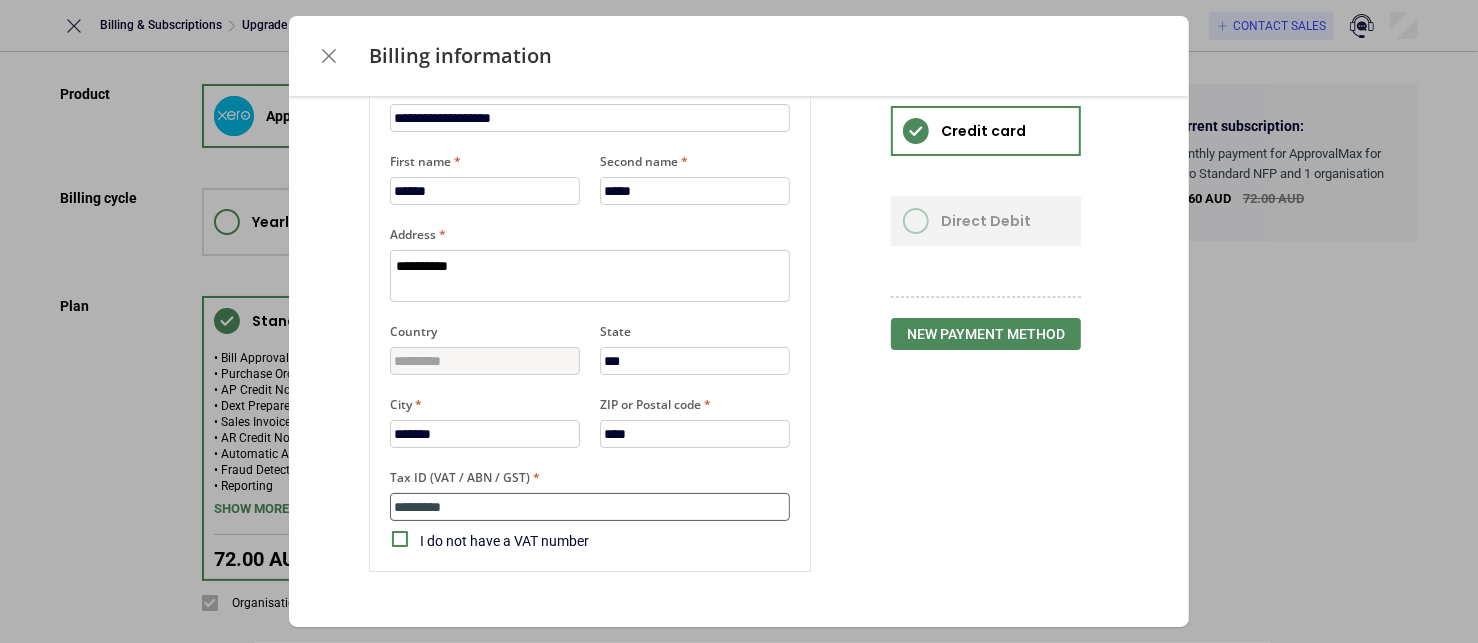 type on "*" 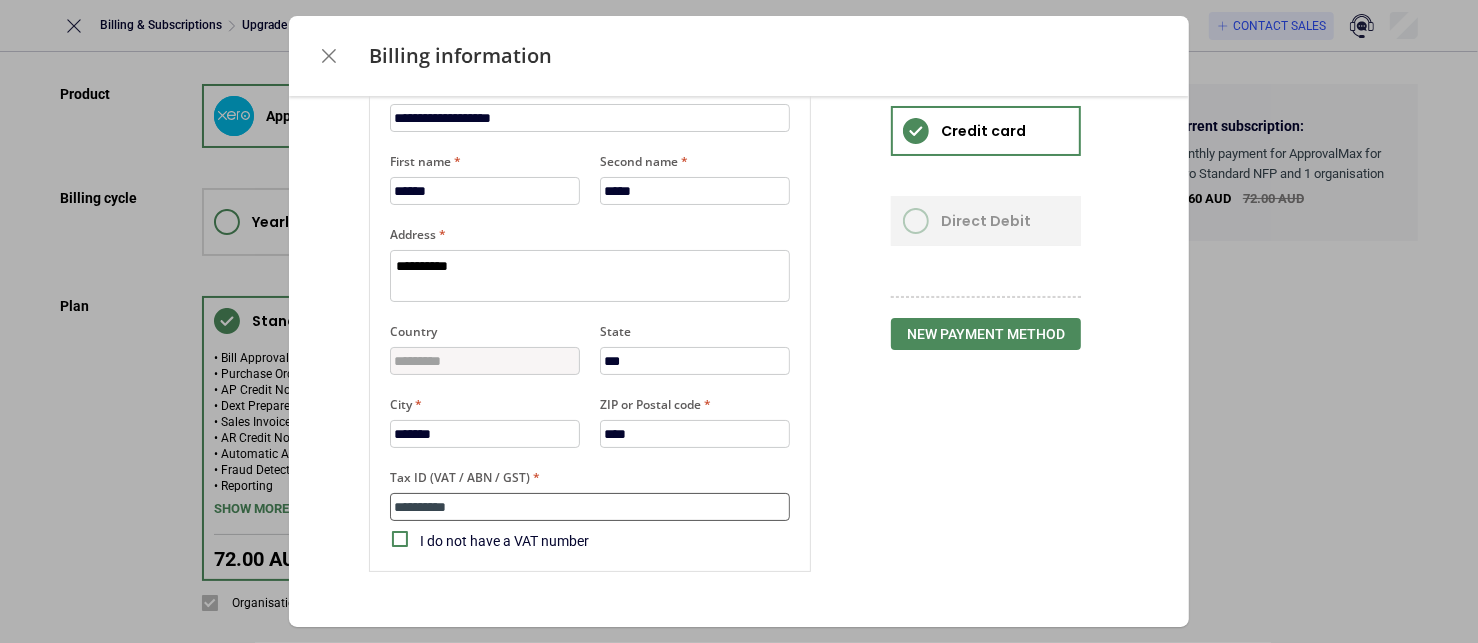 type on "*" 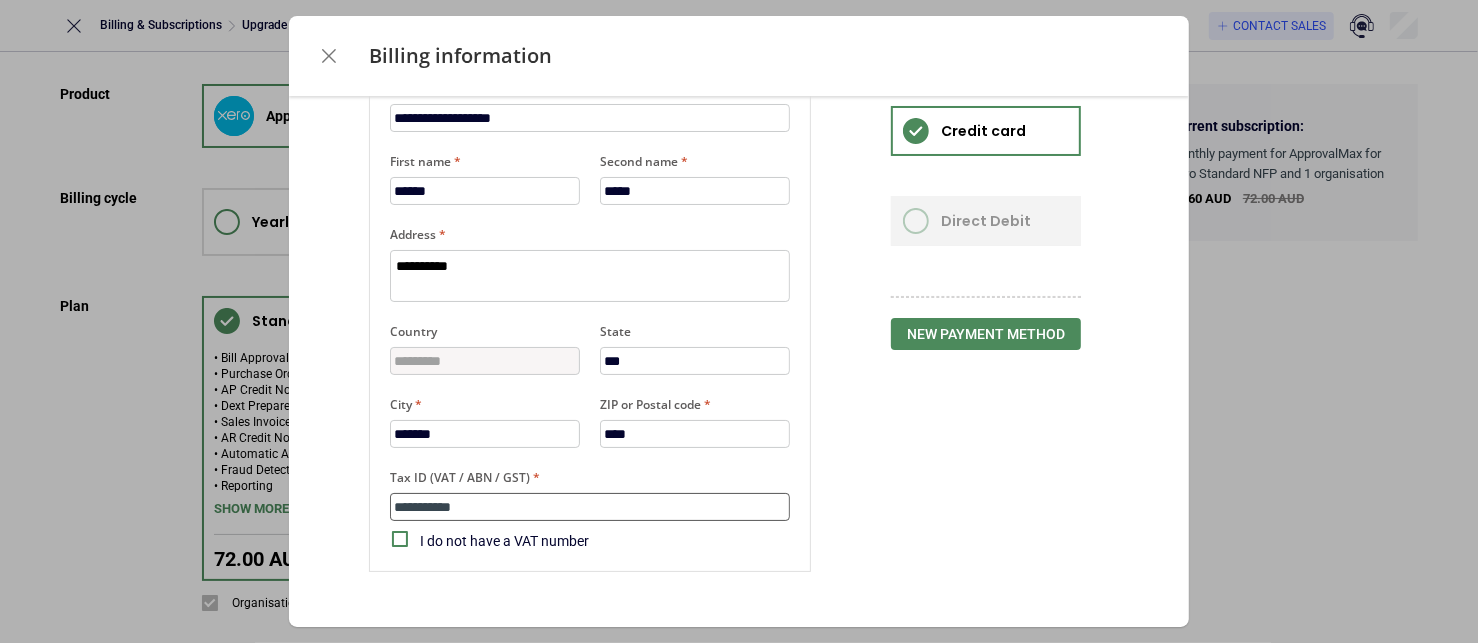 type on "*" 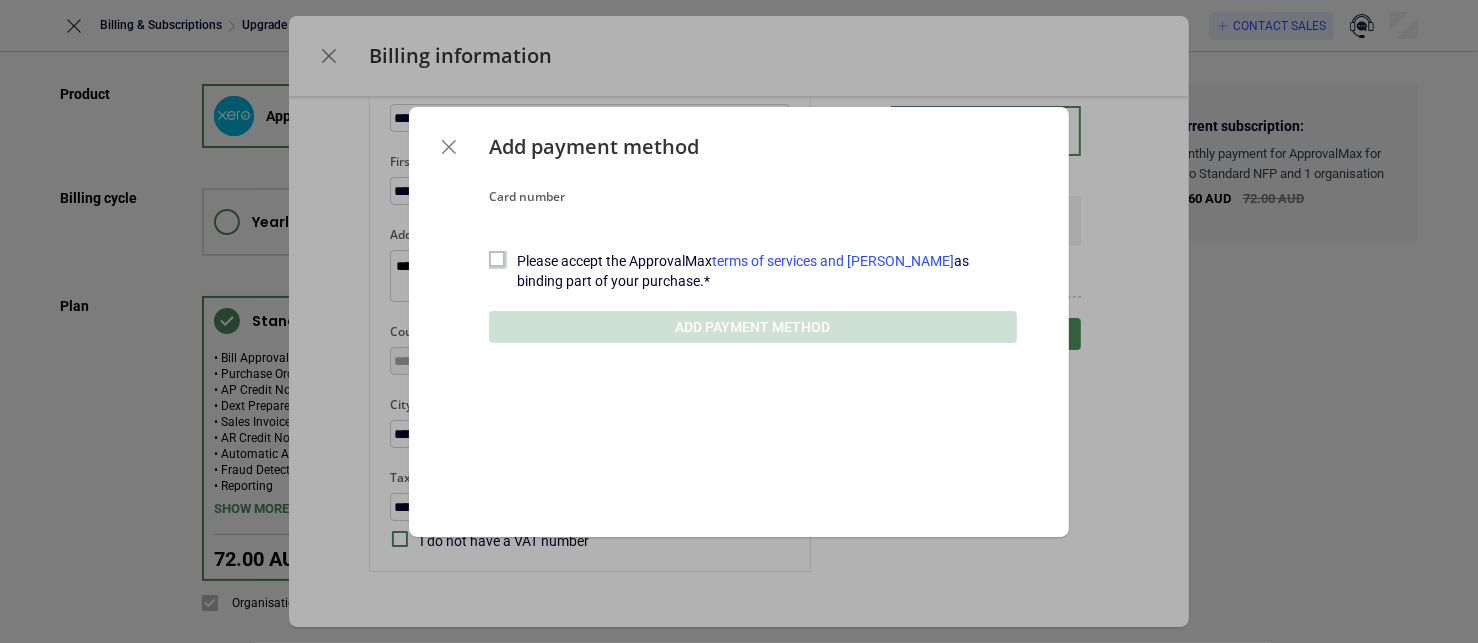 click at bounding box center [497, 259] 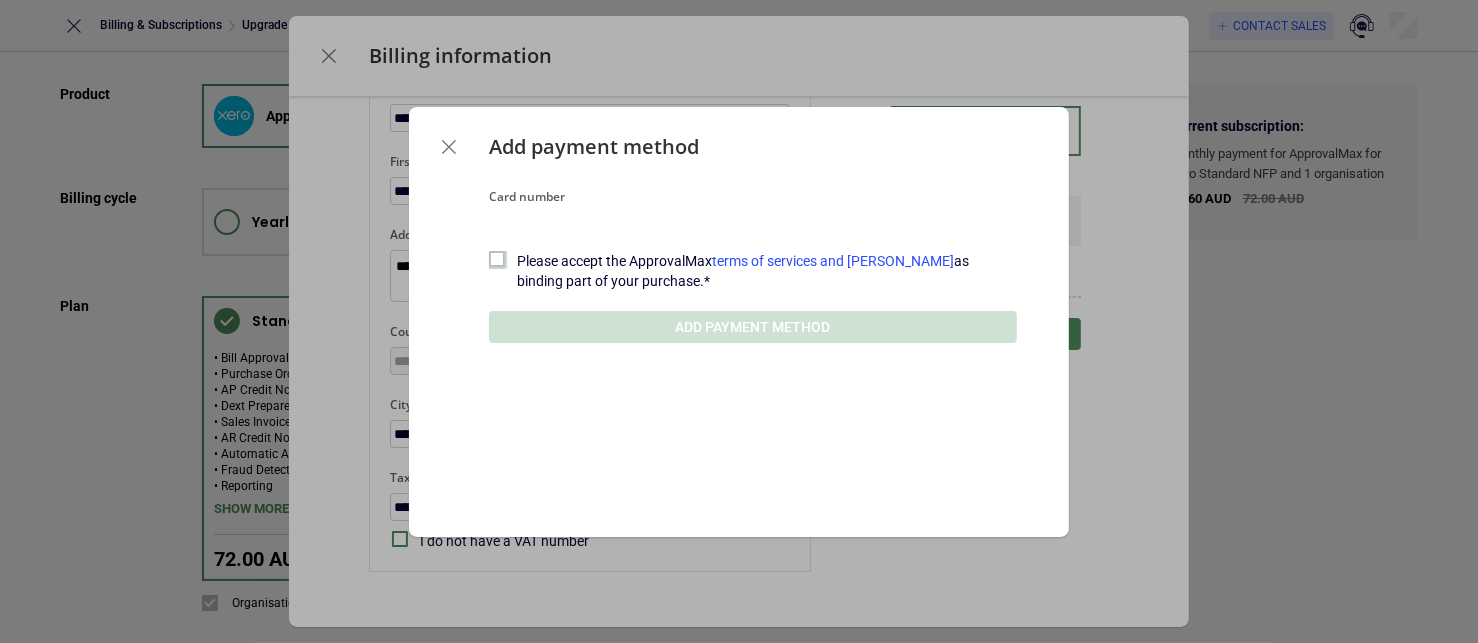 click at bounding box center (497, 259) 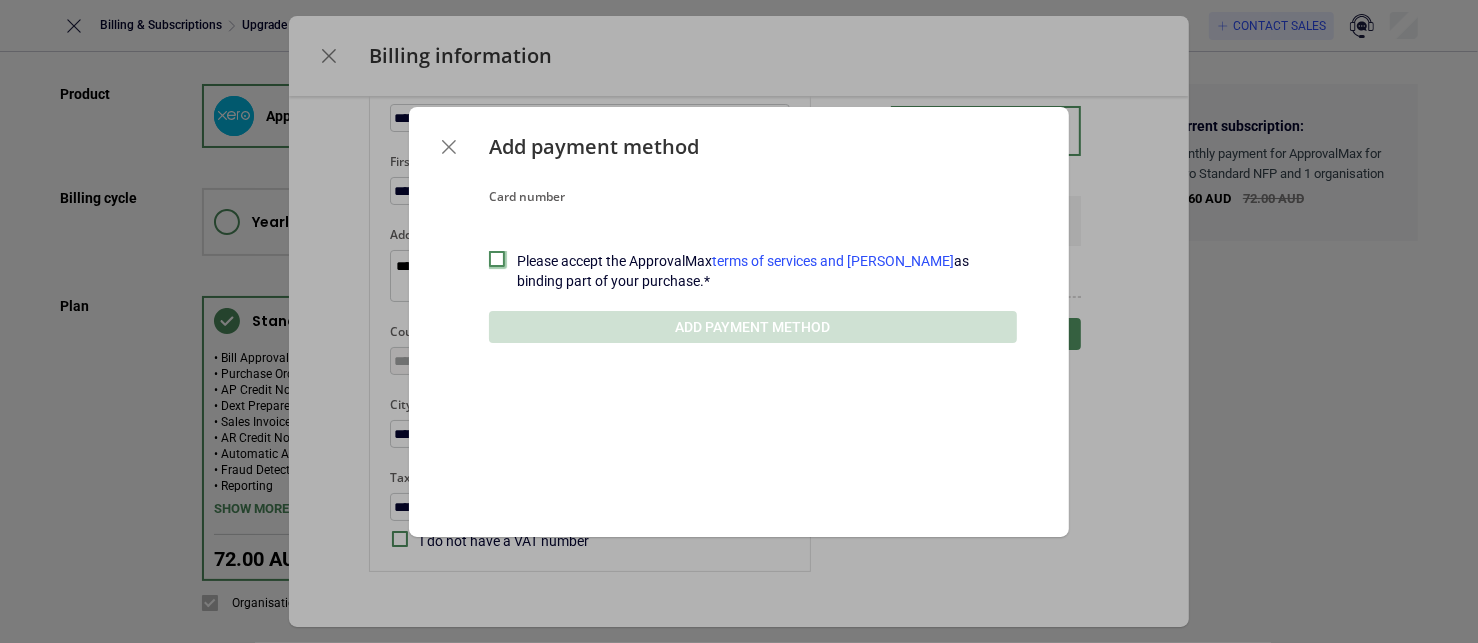 click at bounding box center (497, 259) 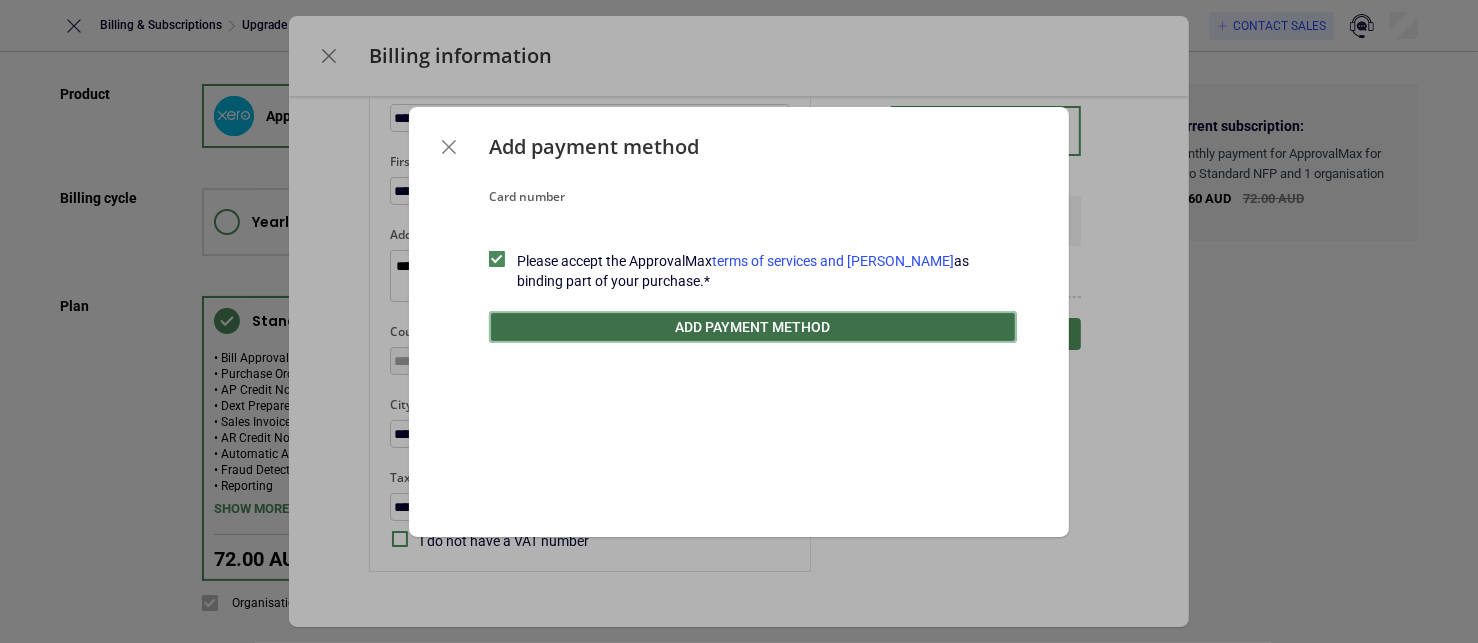 click on "Add payment method" at bounding box center [753, 327] 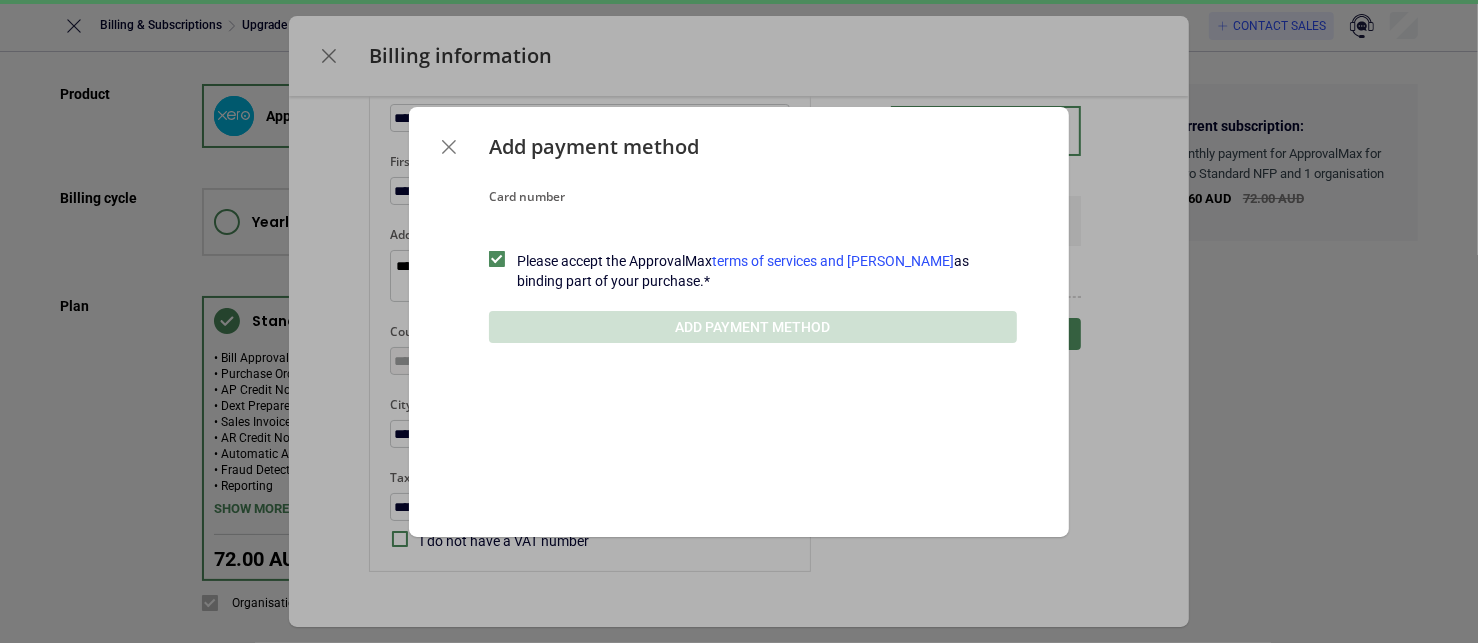 type on "*" 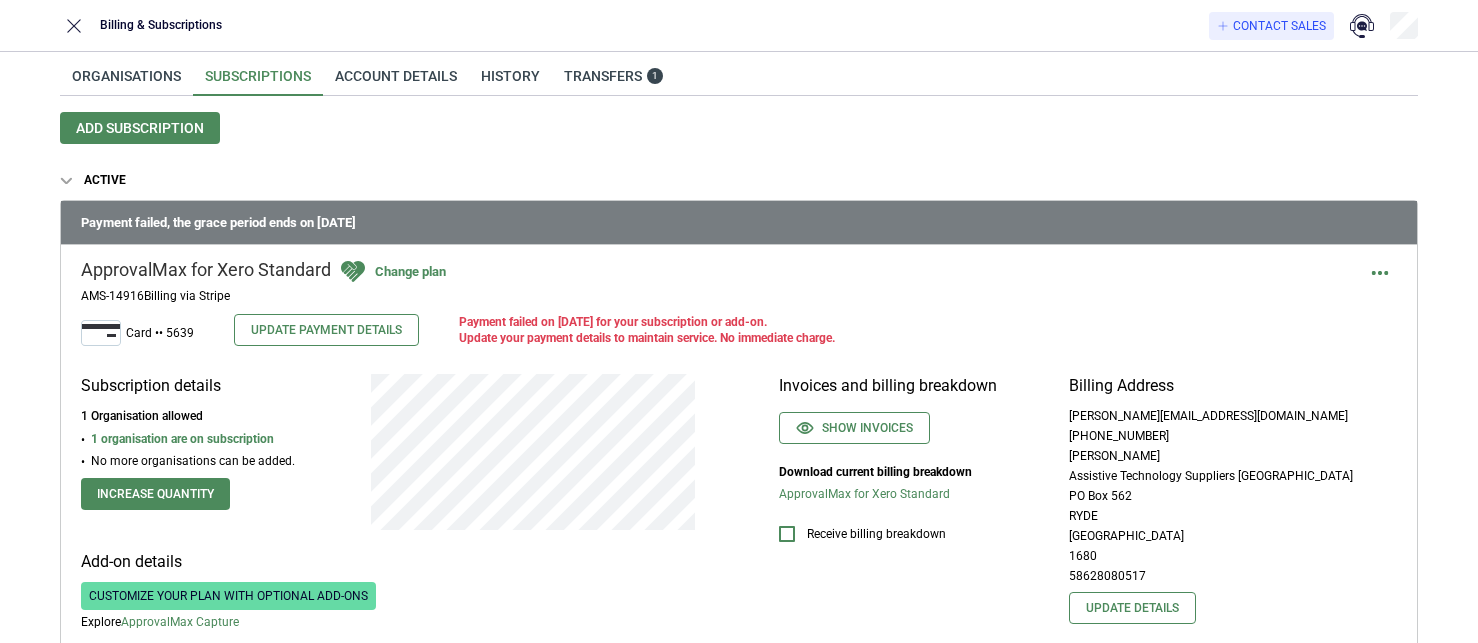 scroll, scrollTop: 0, scrollLeft: 0, axis: both 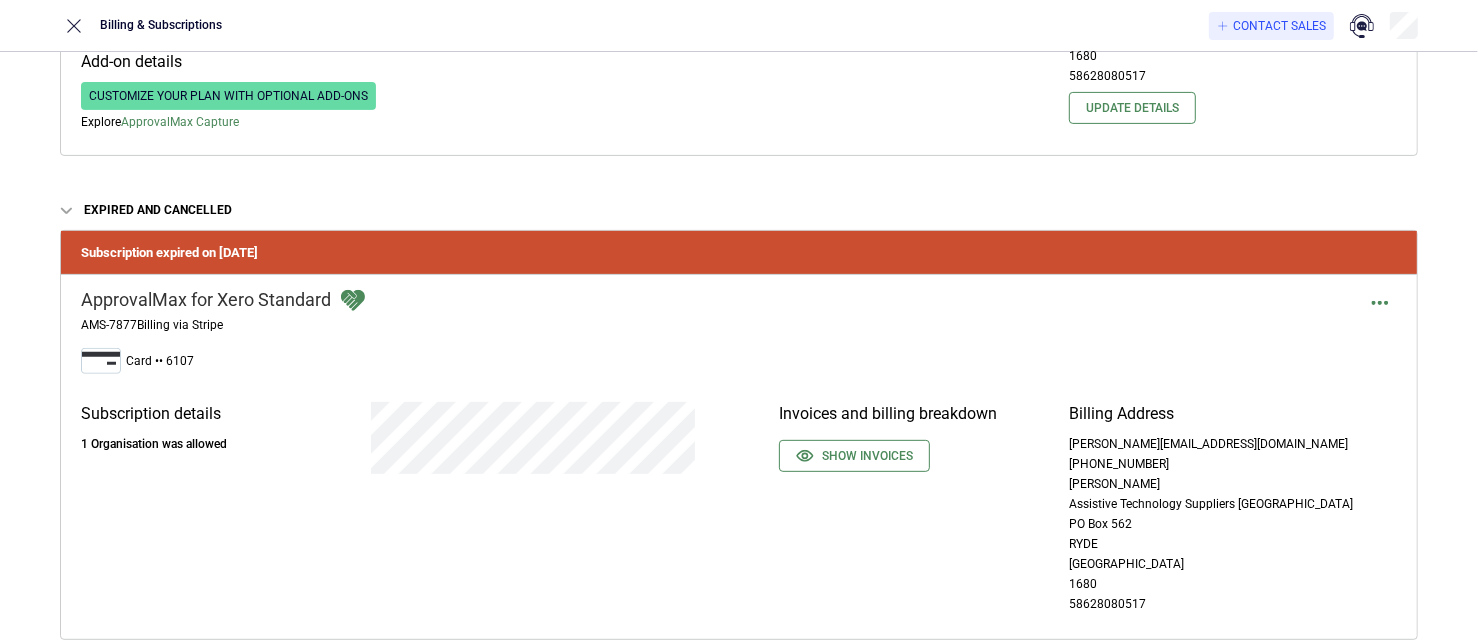click 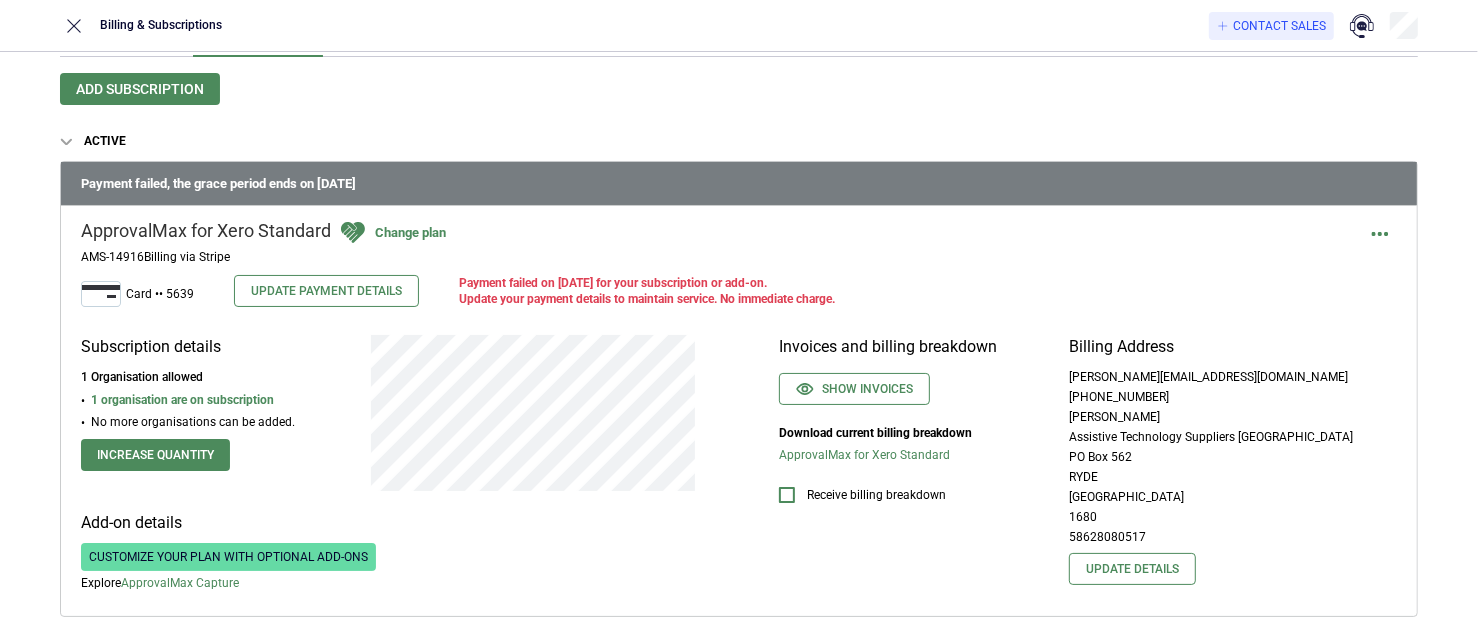 scroll, scrollTop: 0, scrollLeft: 0, axis: both 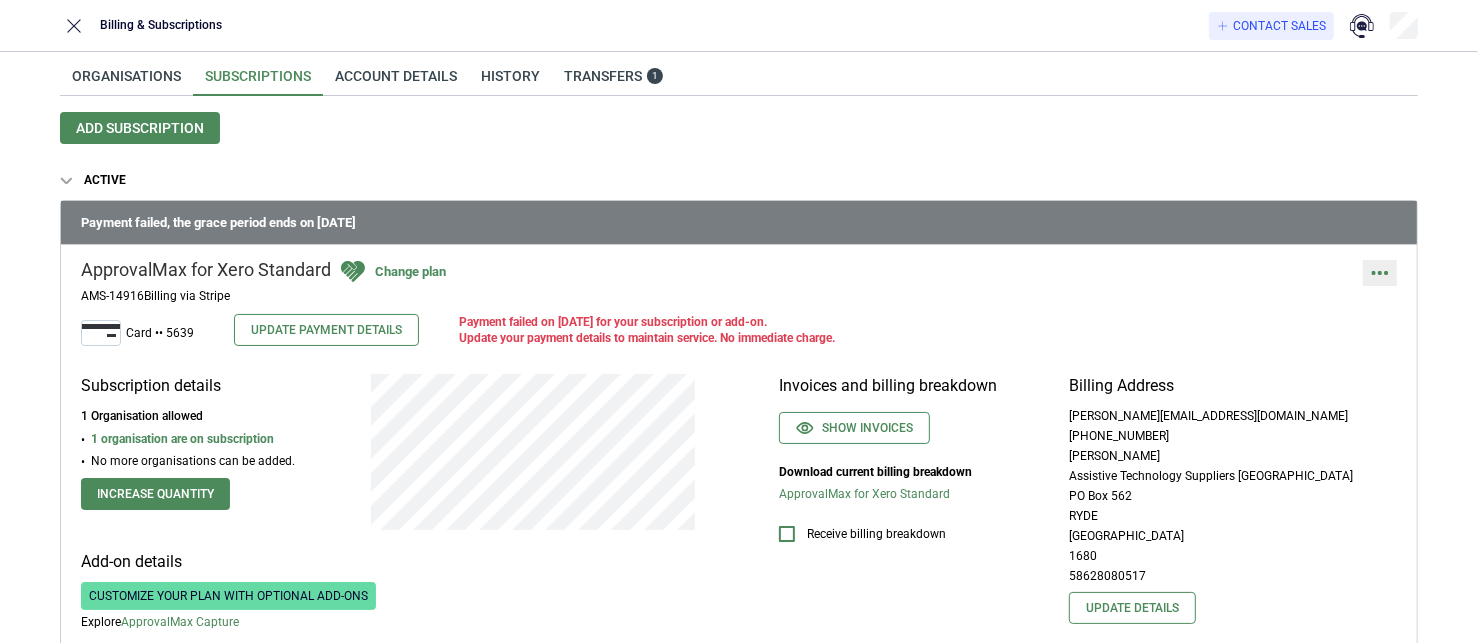 click 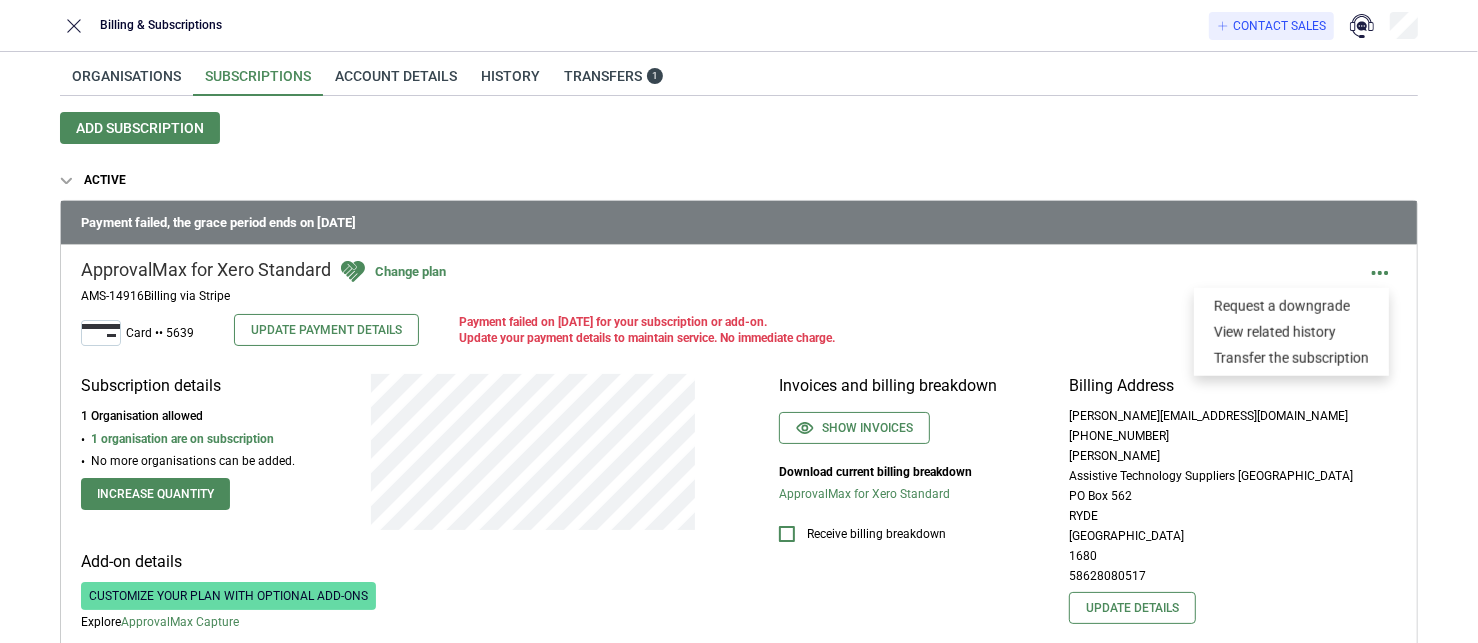 click on "[PHONE_NUMBER]" at bounding box center (1233, 436) 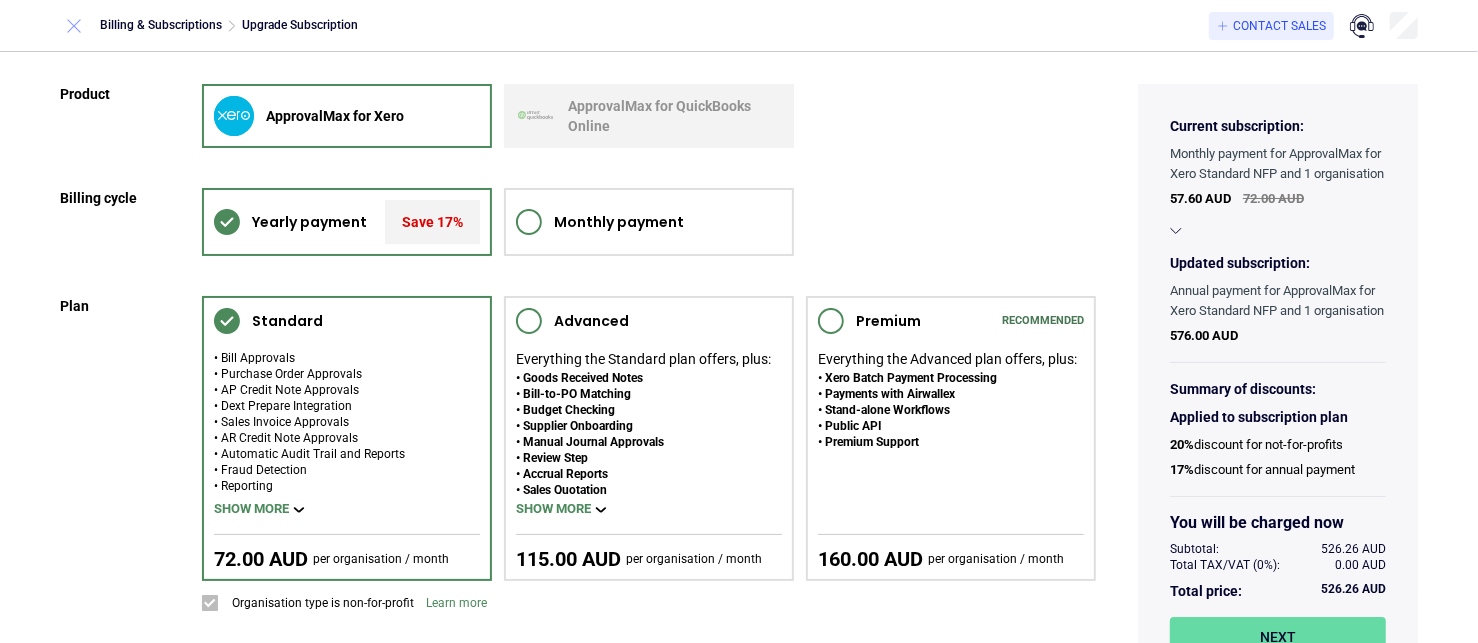 click 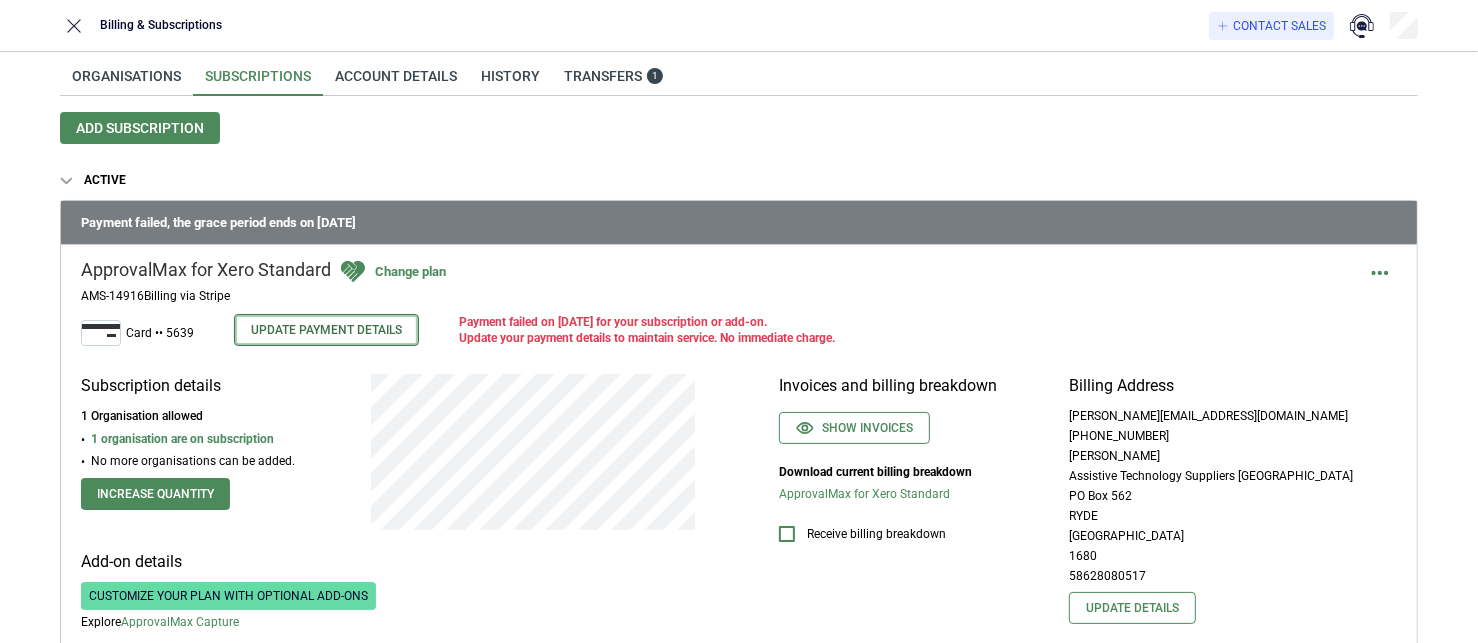 click on "Update Payment Details" at bounding box center (326, 330) 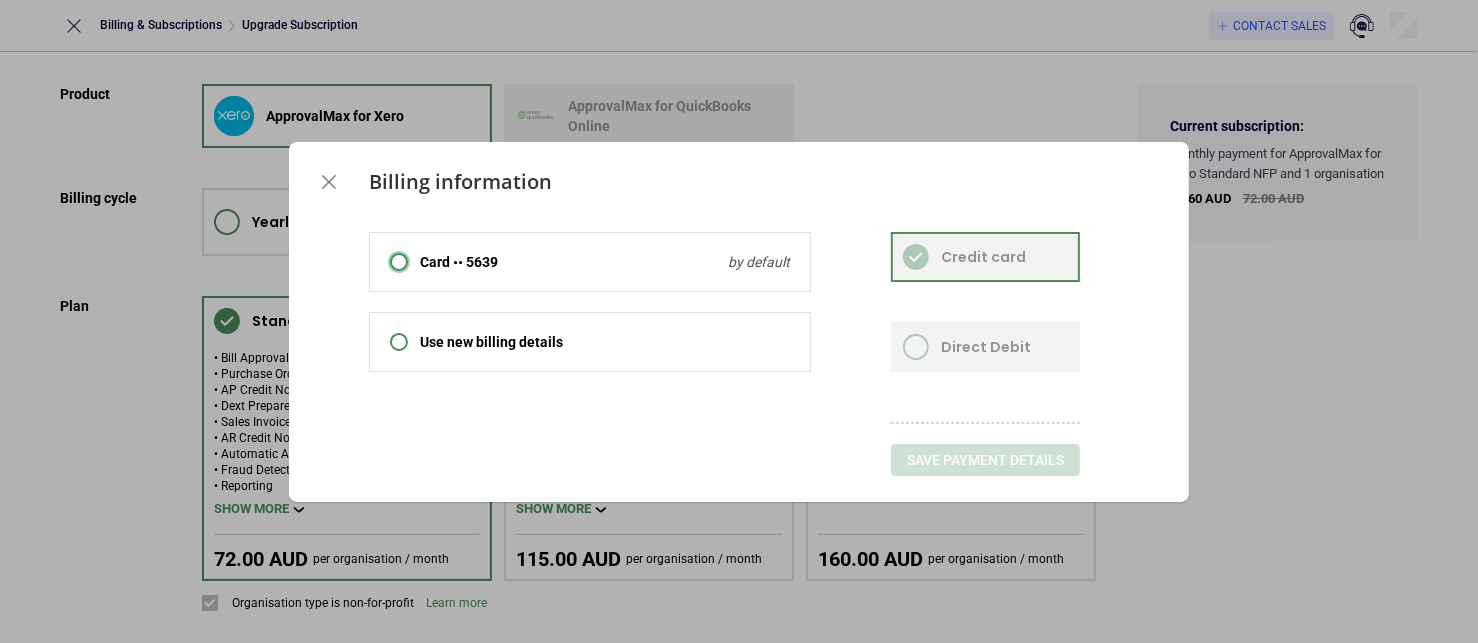 click at bounding box center (399, 262) 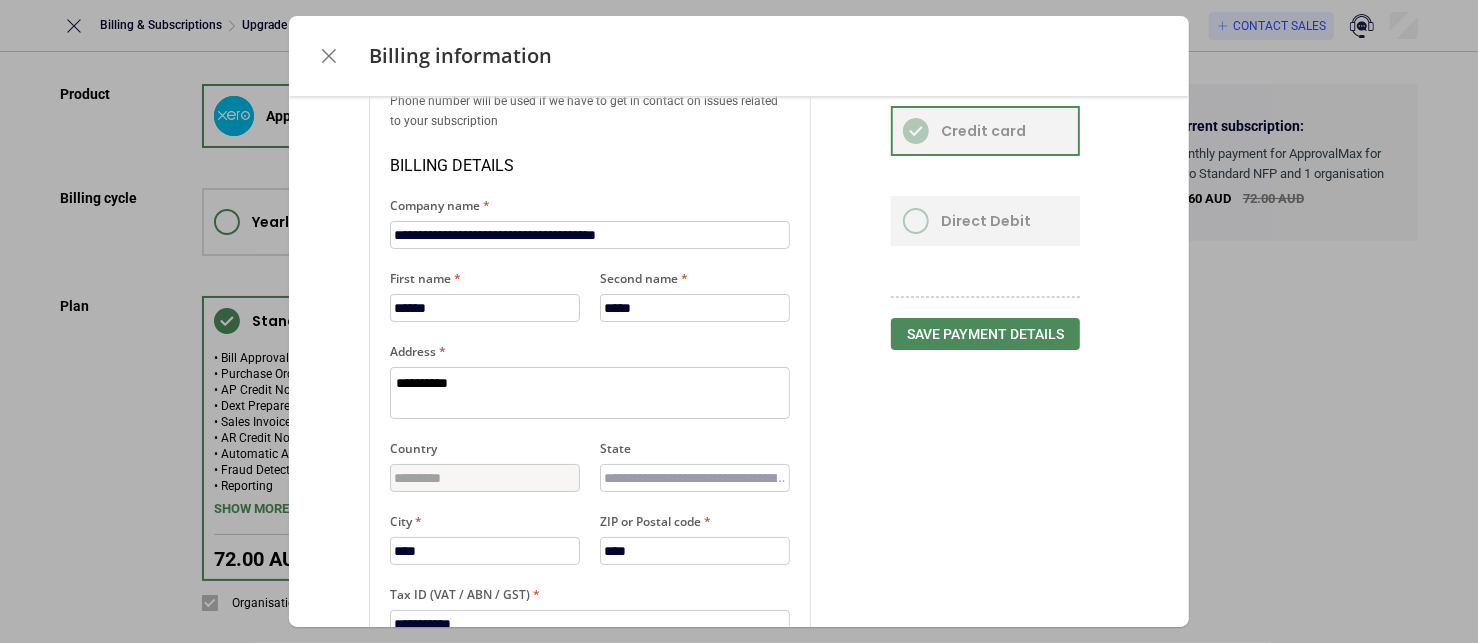 scroll, scrollTop: 447, scrollLeft: 0, axis: vertical 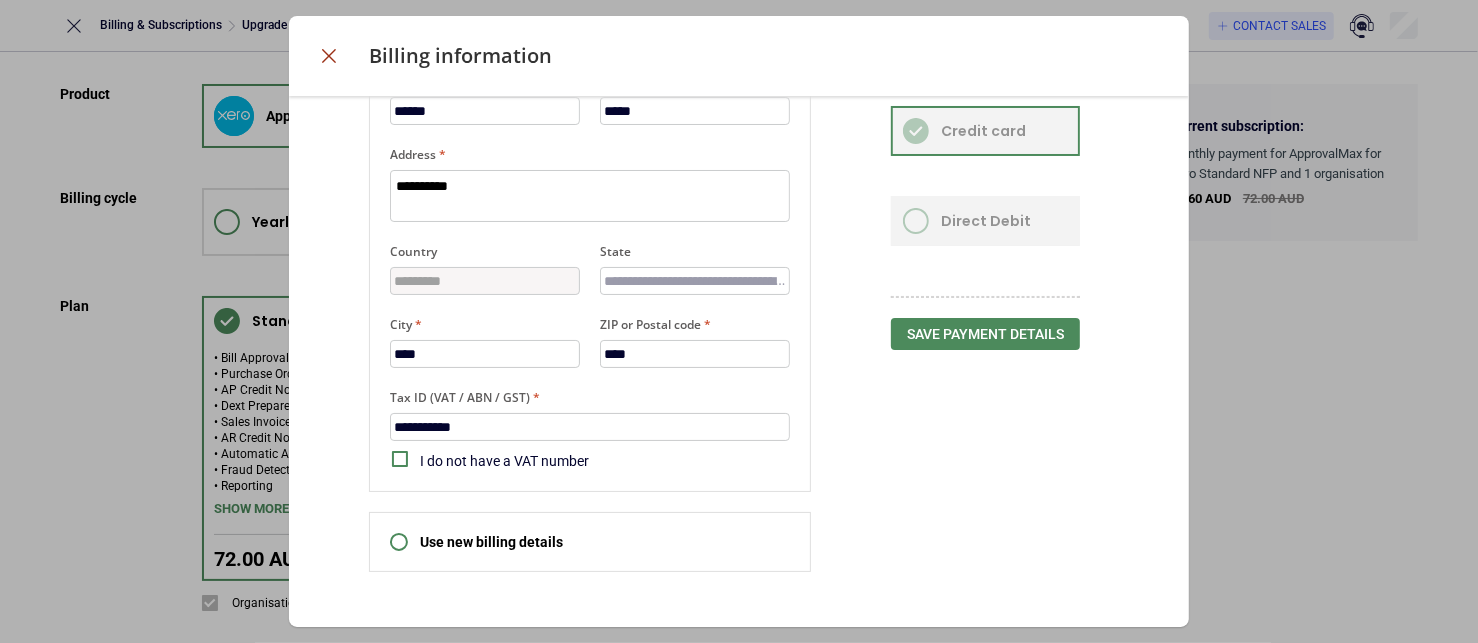 click 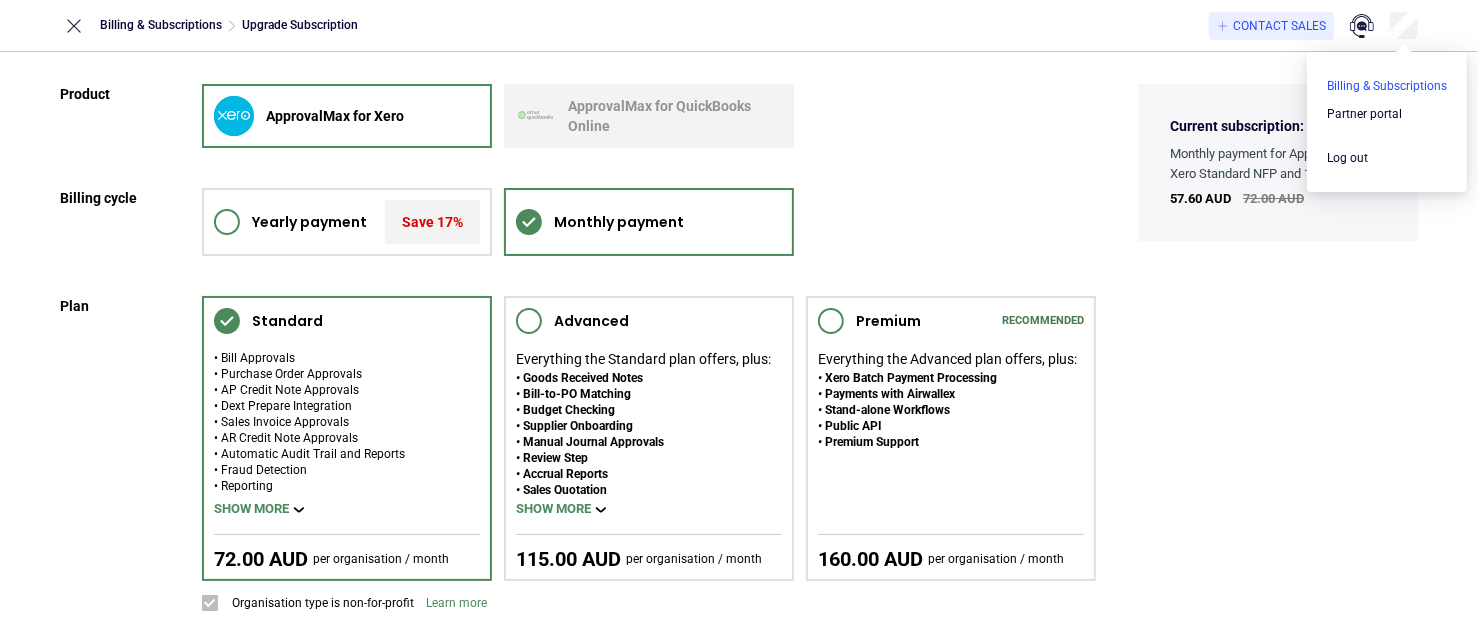 click at bounding box center (1387, 86) 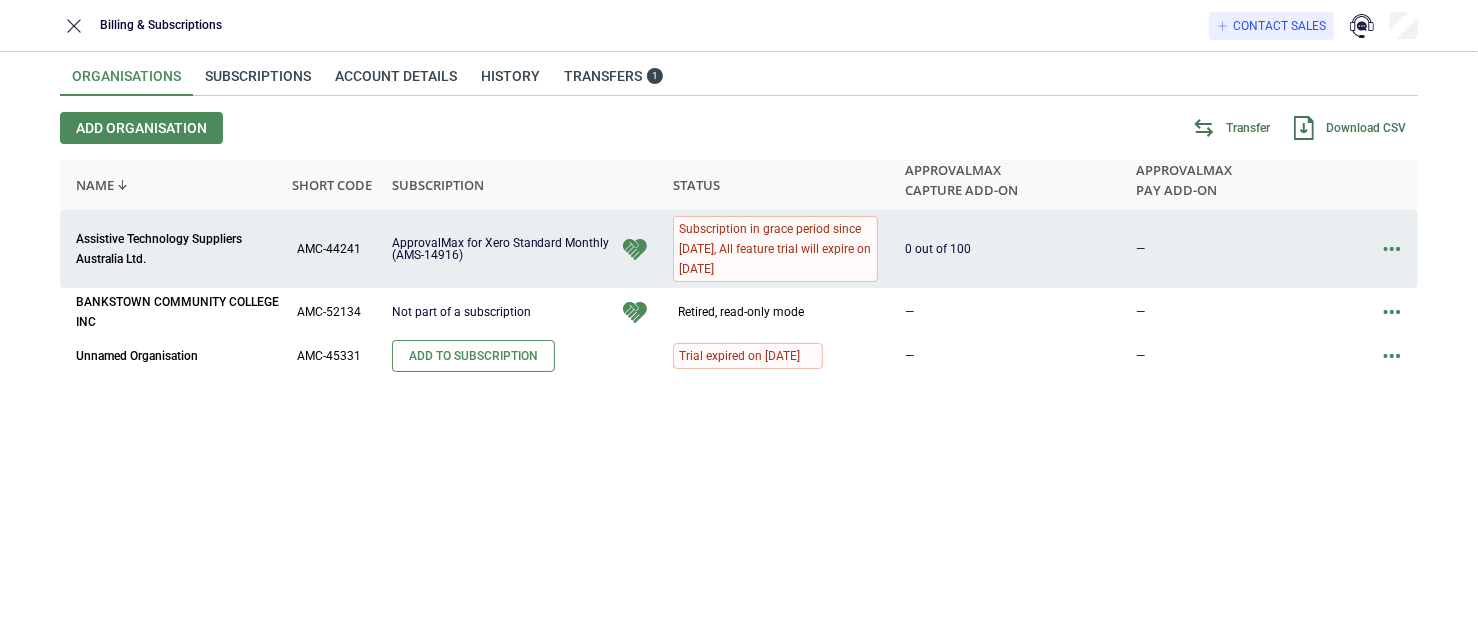 click 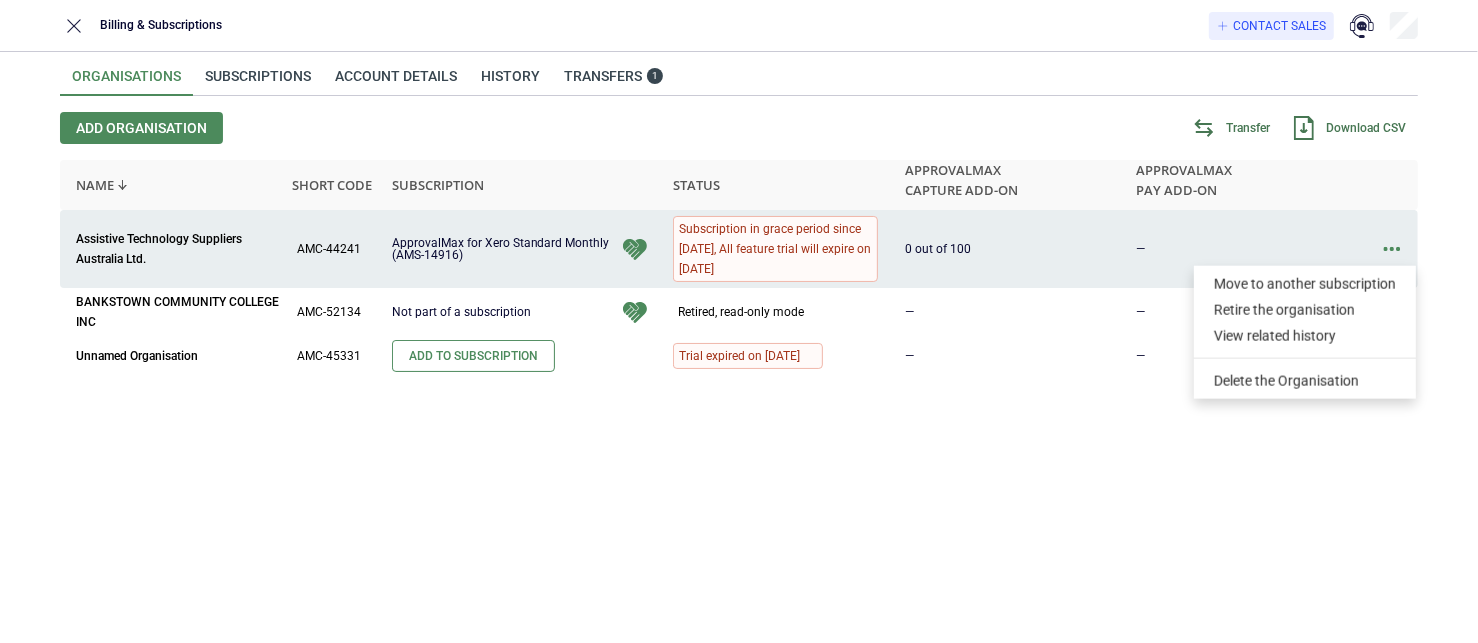click 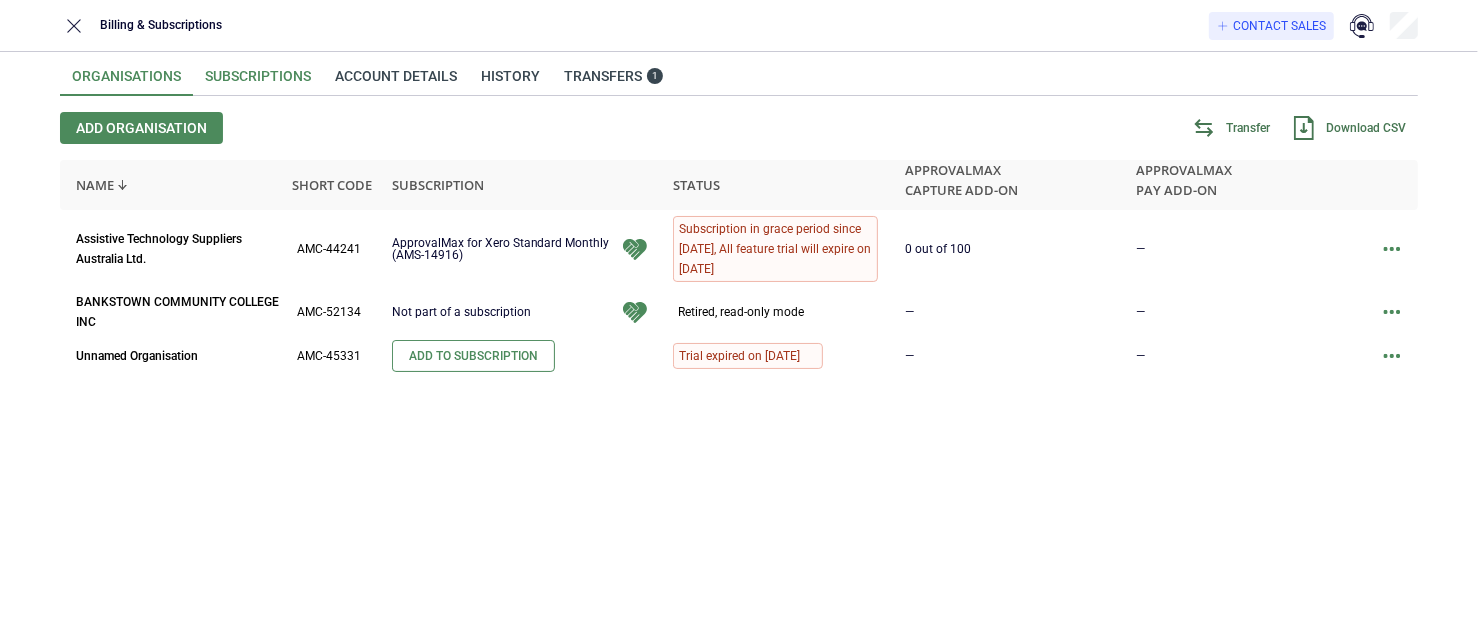 click on "Subscriptions" at bounding box center (258, 82) 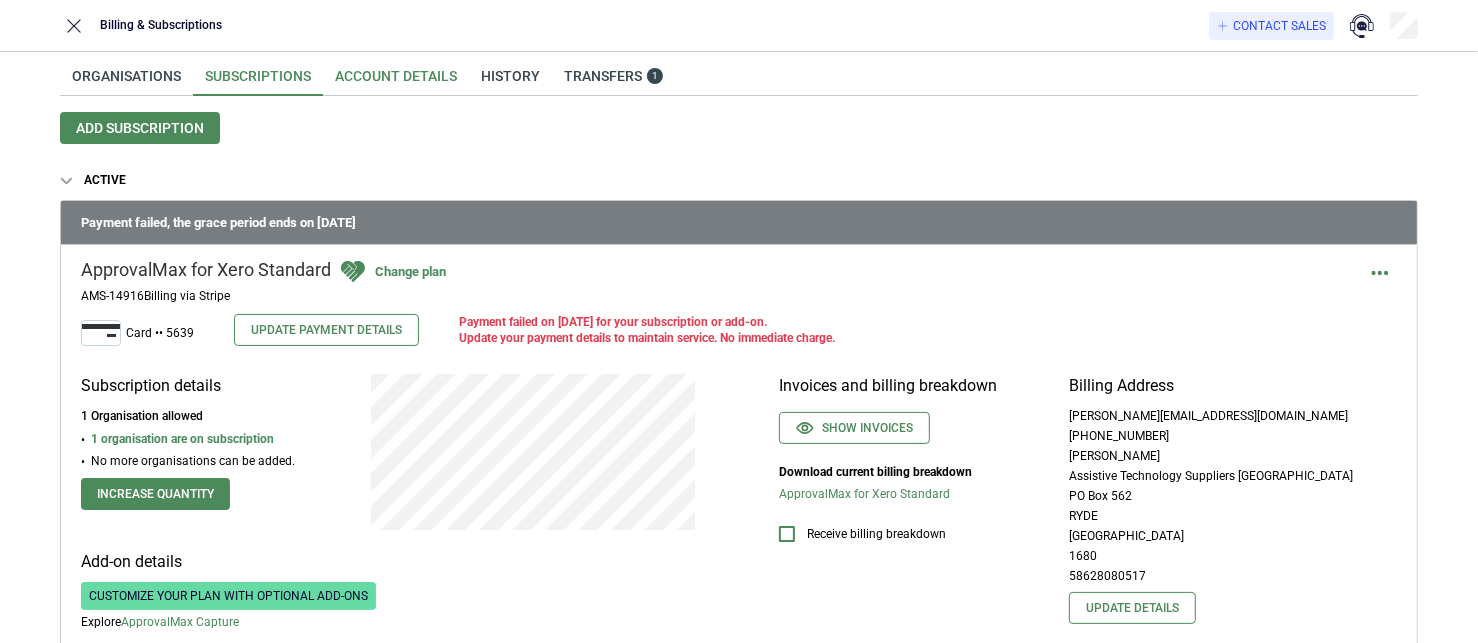 click on "Account details" at bounding box center [396, 82] 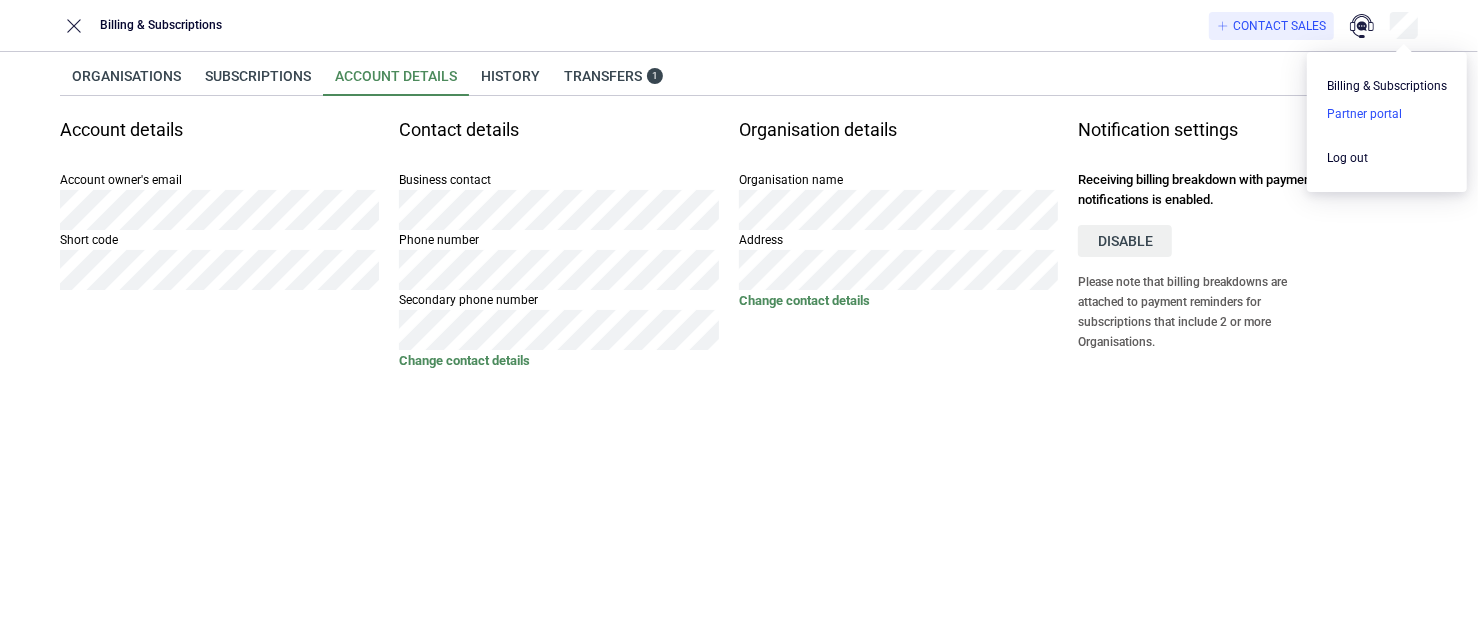click at bounding box center [1387, 114] 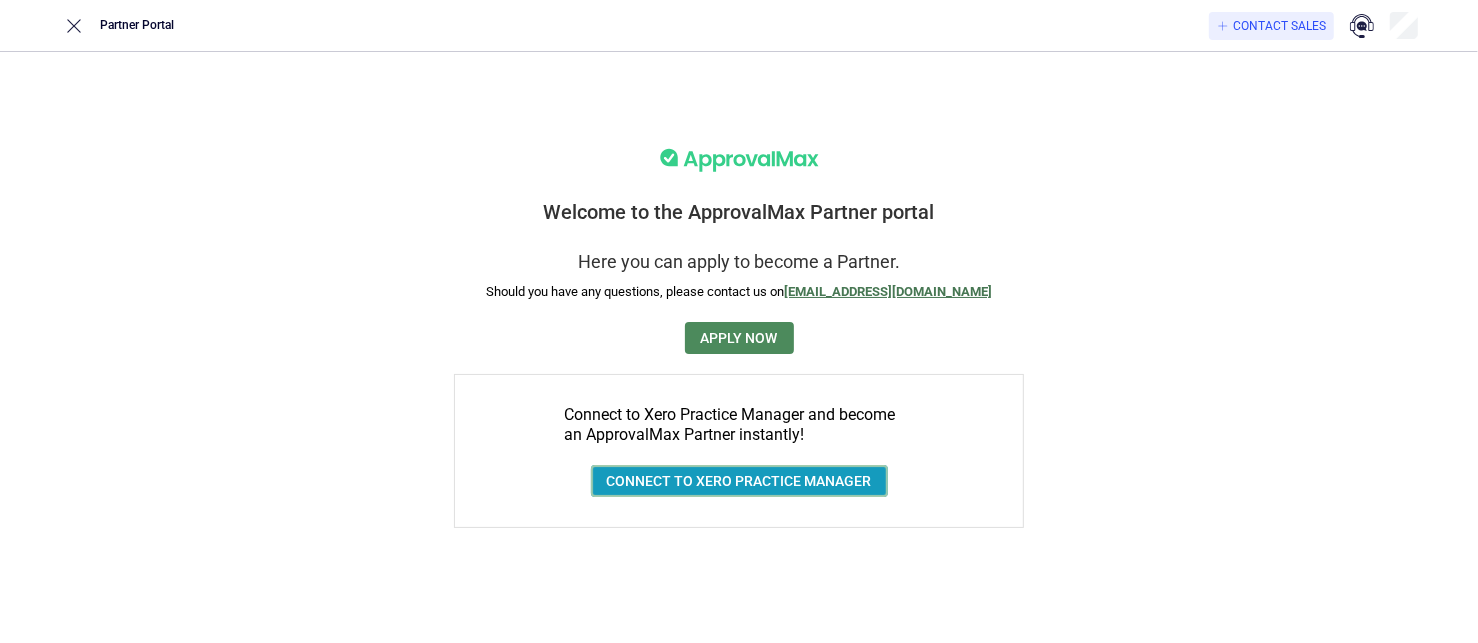 click on "Connect to Xero Practice Manager" at bounding box center (739, 481) 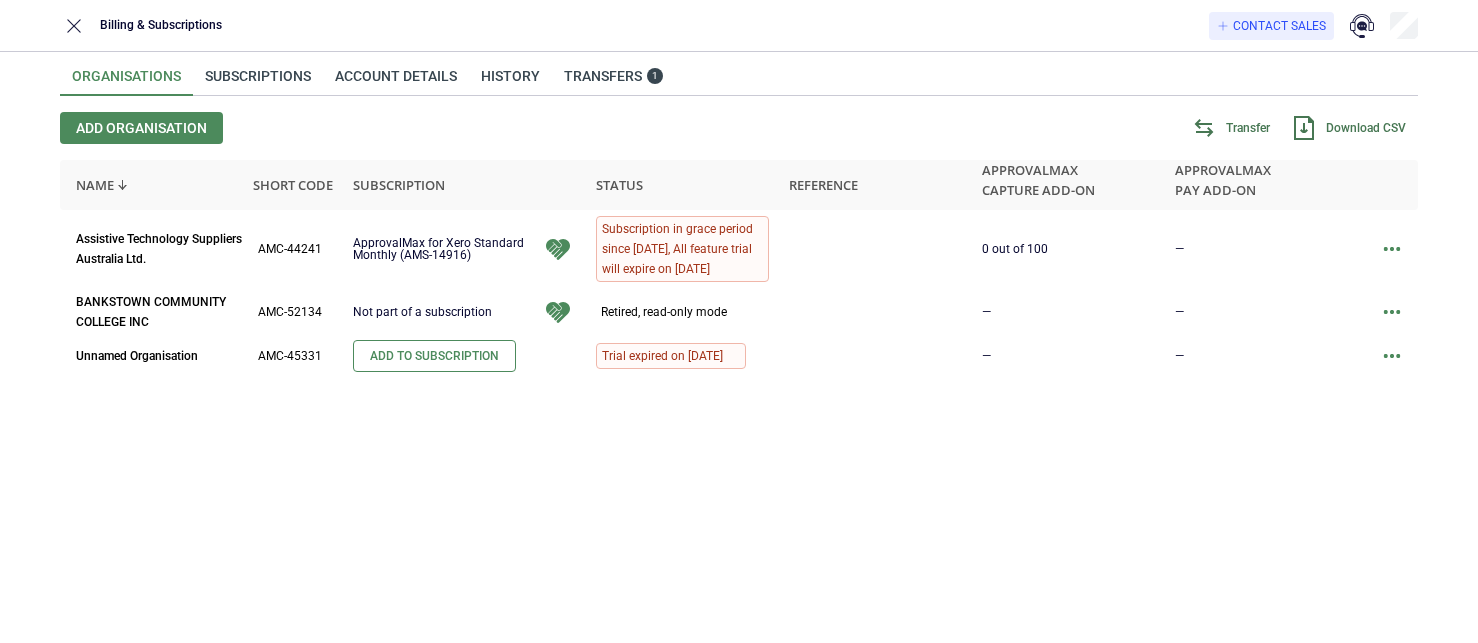 scroll, scrollTop: 0, scrollLeft: 0, axis: both 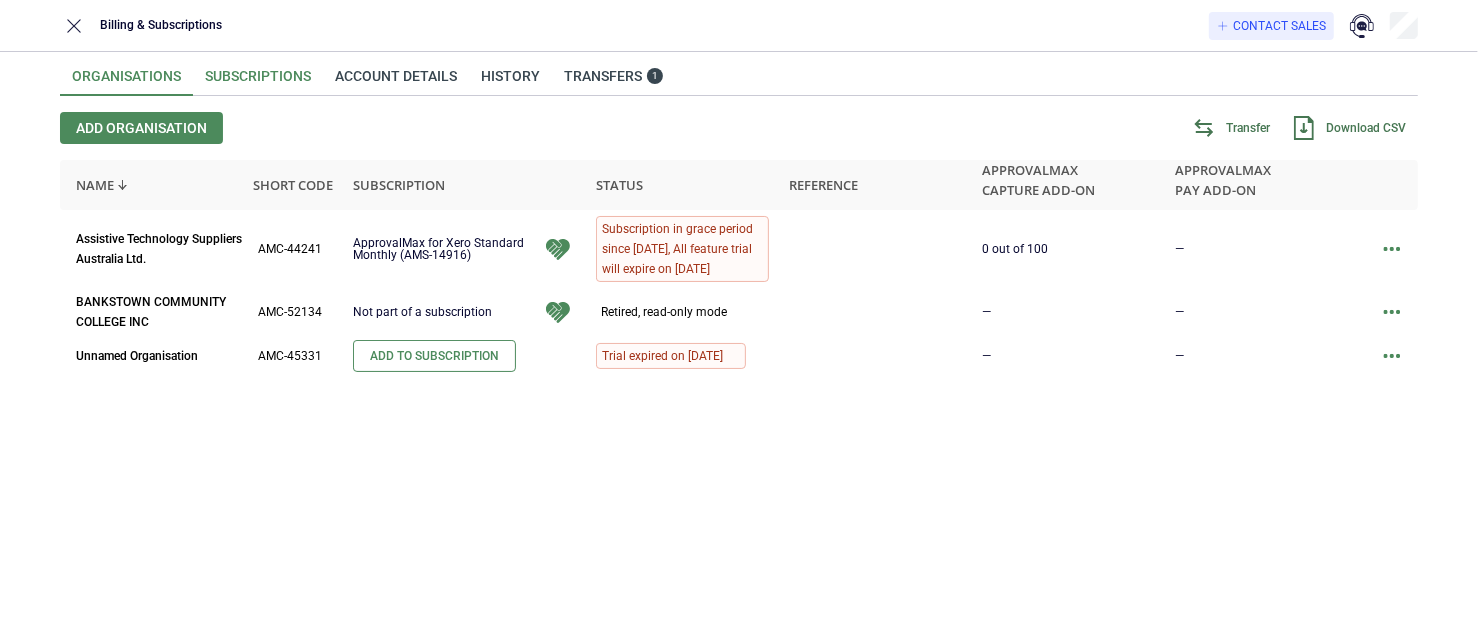 click on "Subscriptions" at bounding box center (258, 82) 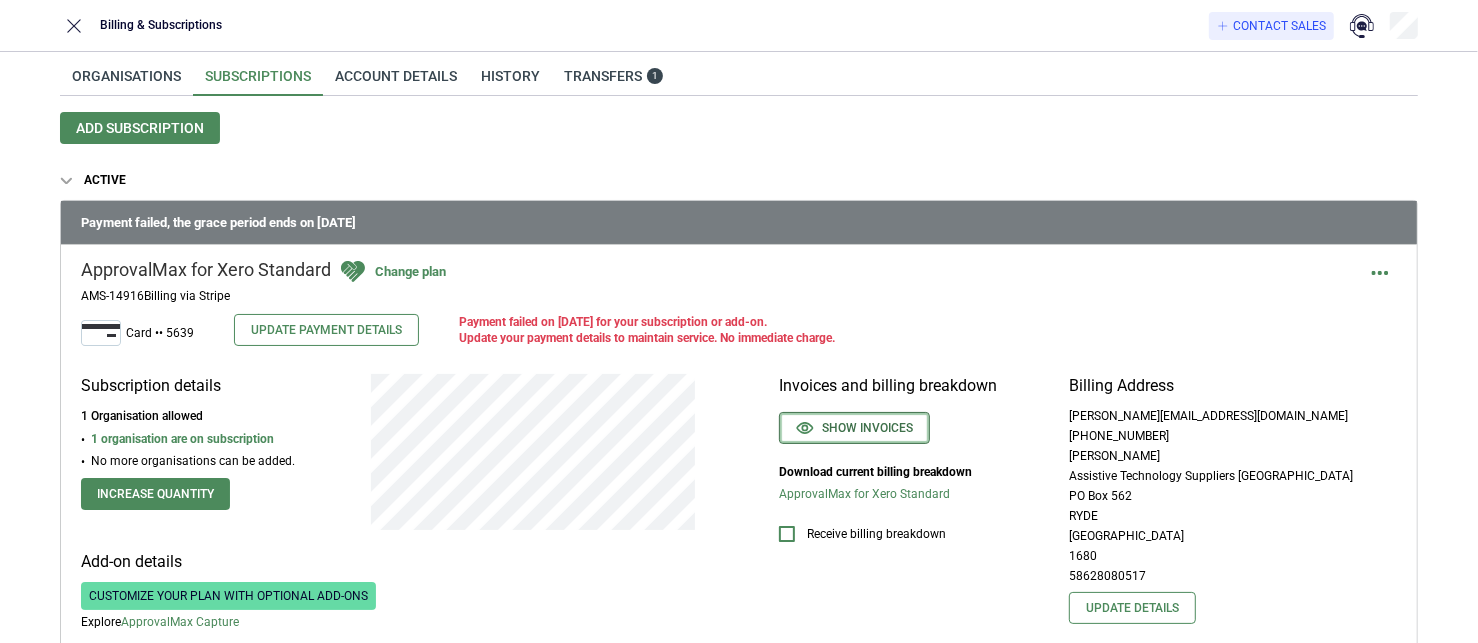 click on "Show invoices" at bounding box center [854, 428] 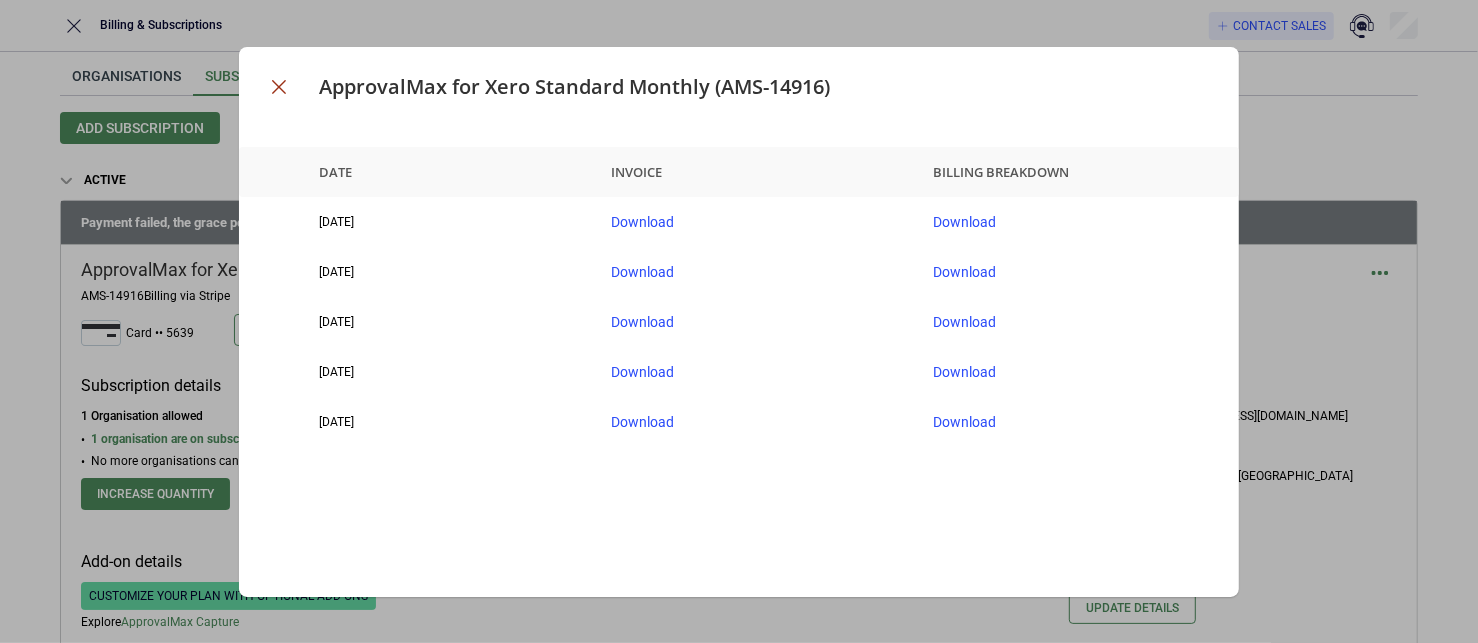 click 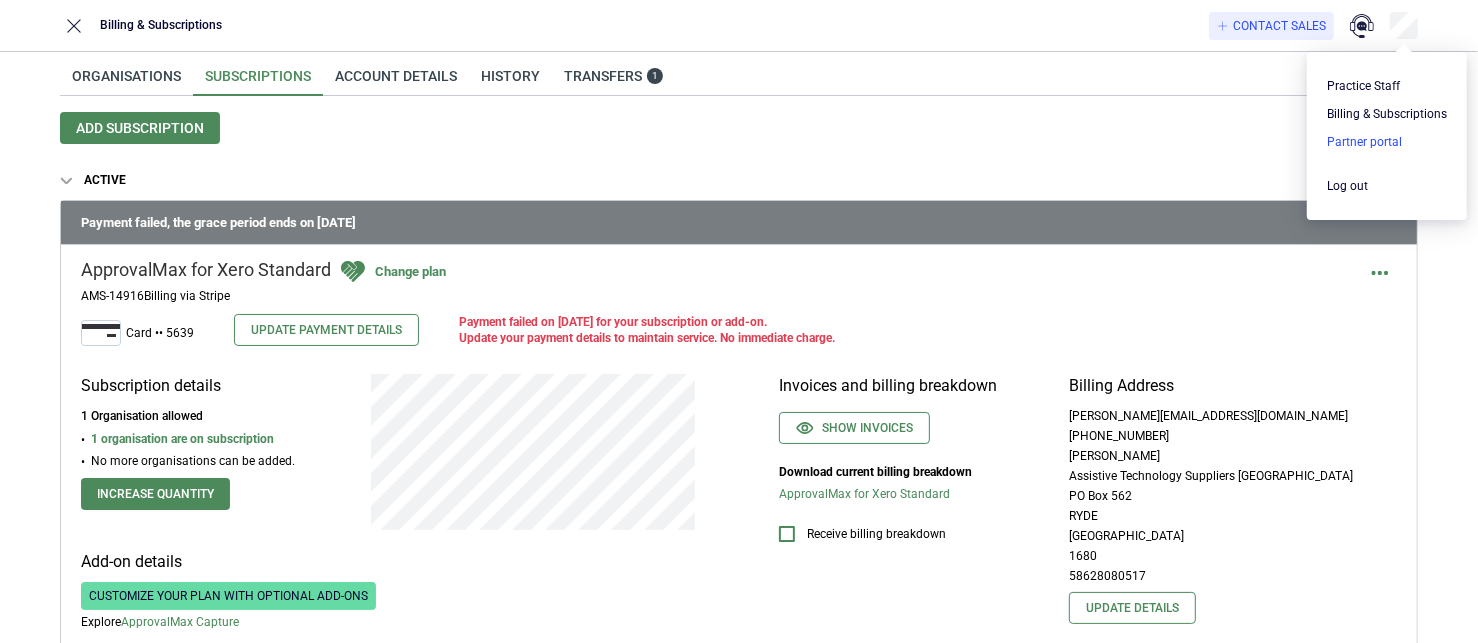 click at bounding box center [1387, 142] 